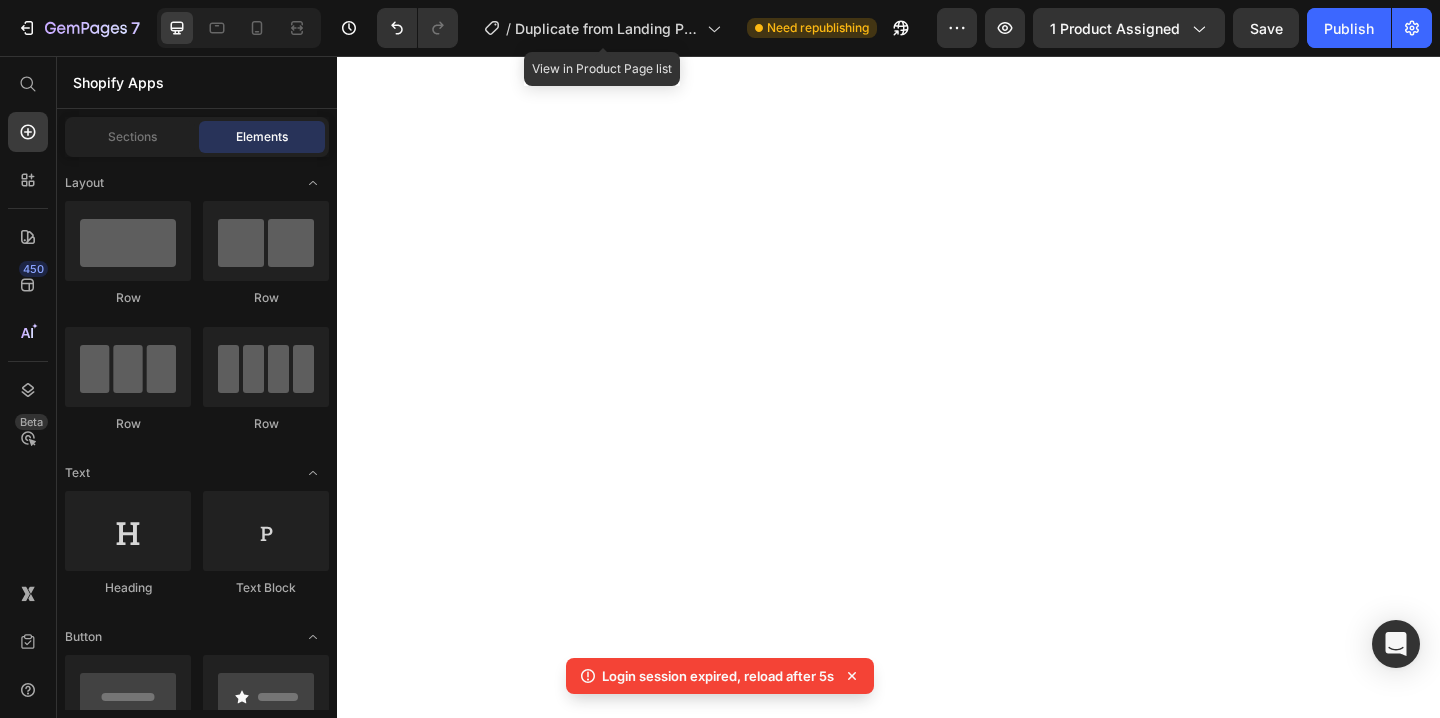 scroll, scrollTop: 0, scrollLeft: 0, axis: both 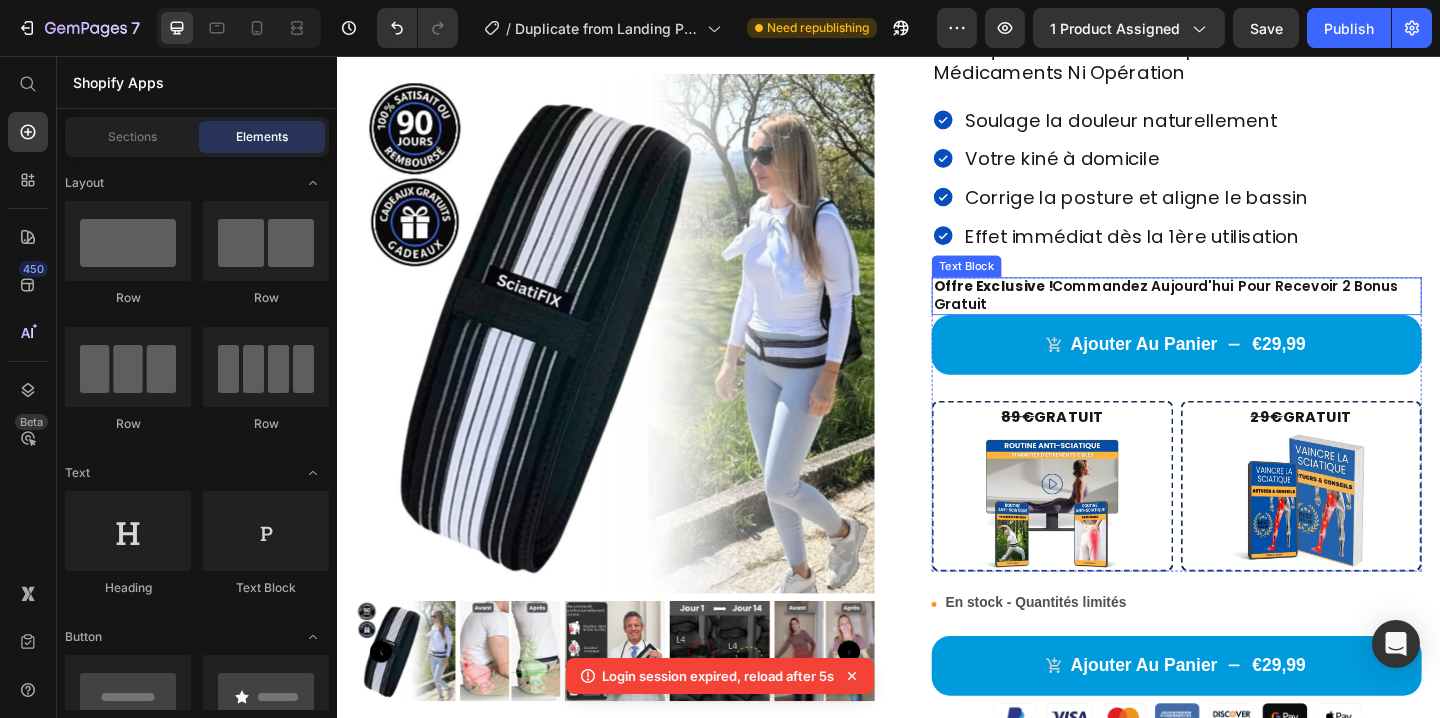 click on "Offre Exclusive !" at bounding box center [1050, 306] 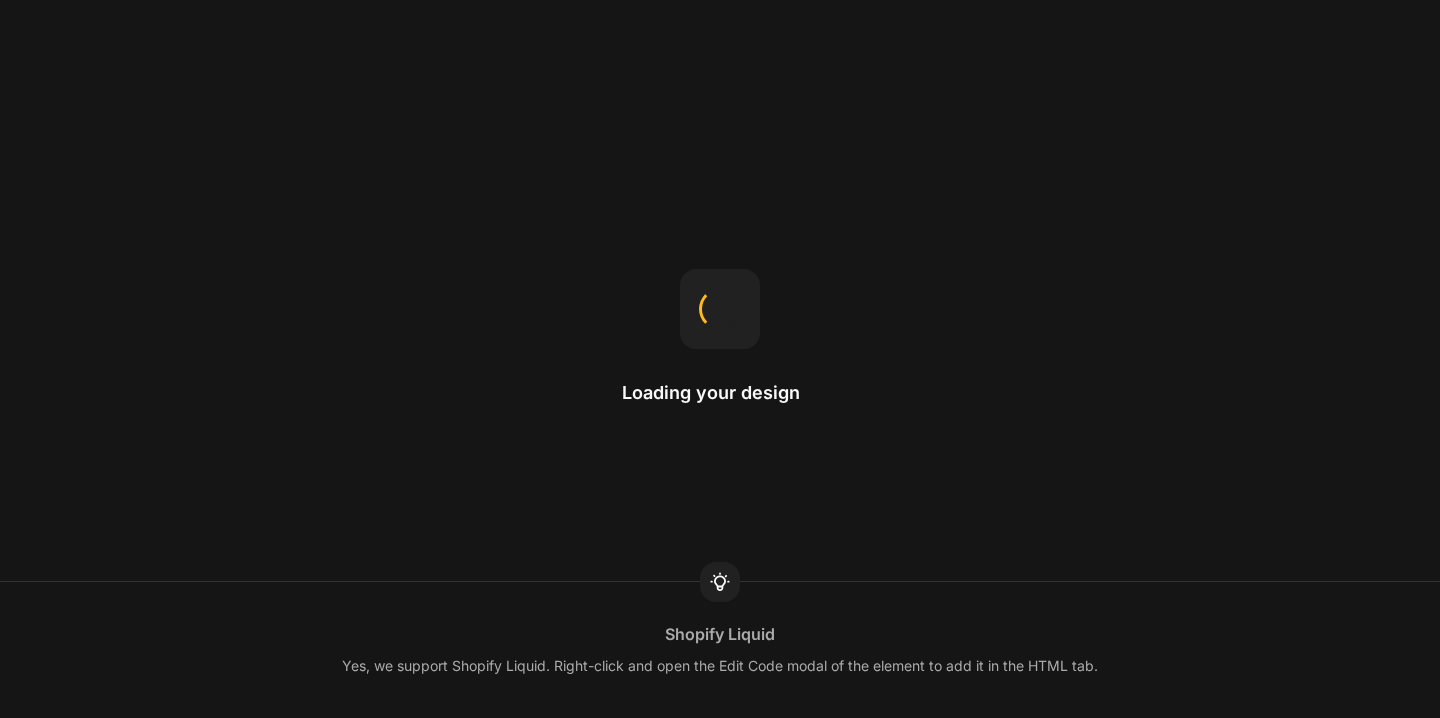 scroll, scrollTop: 0, scrollLeft: 0, axis: both 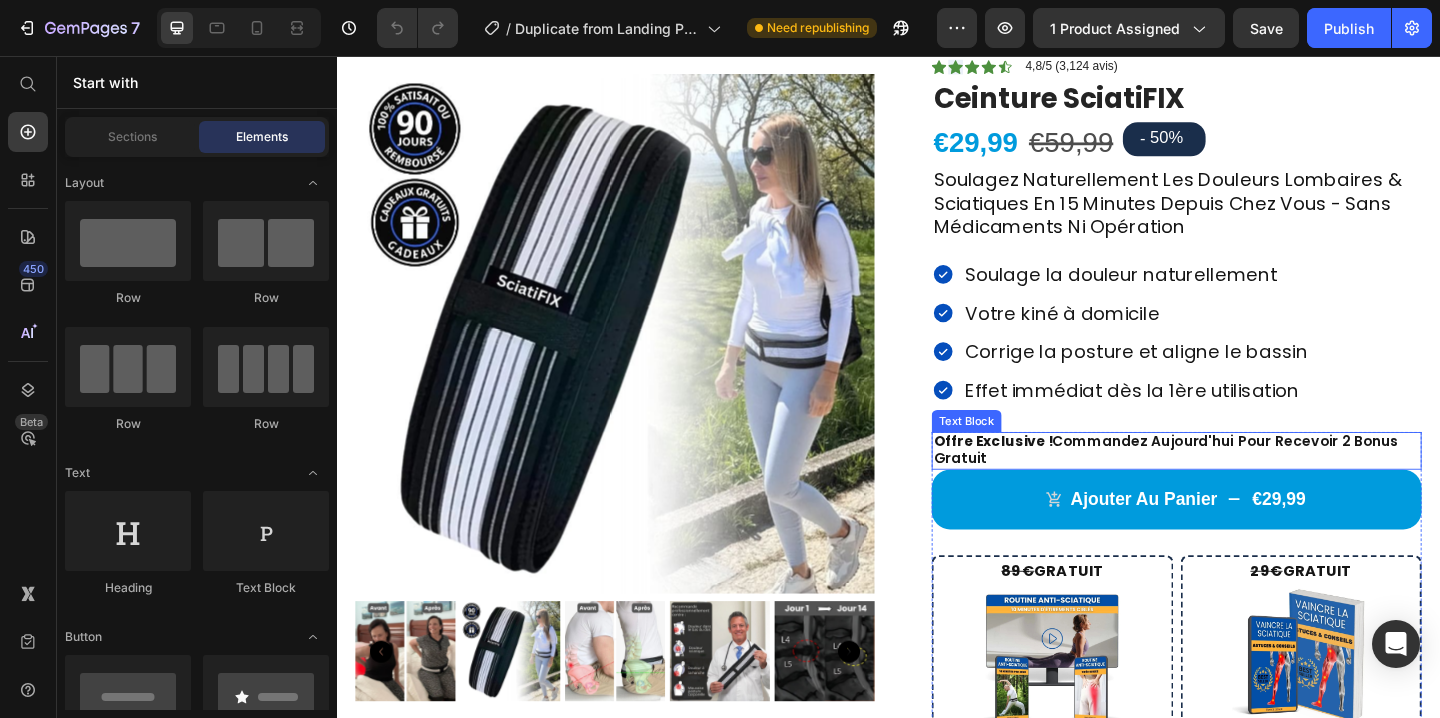 click on "Offre Exclusive !  Commandez Aujourd'hui Pour Recevoir 2 Bonus Gratuit" at bounding box center [1250, 484] 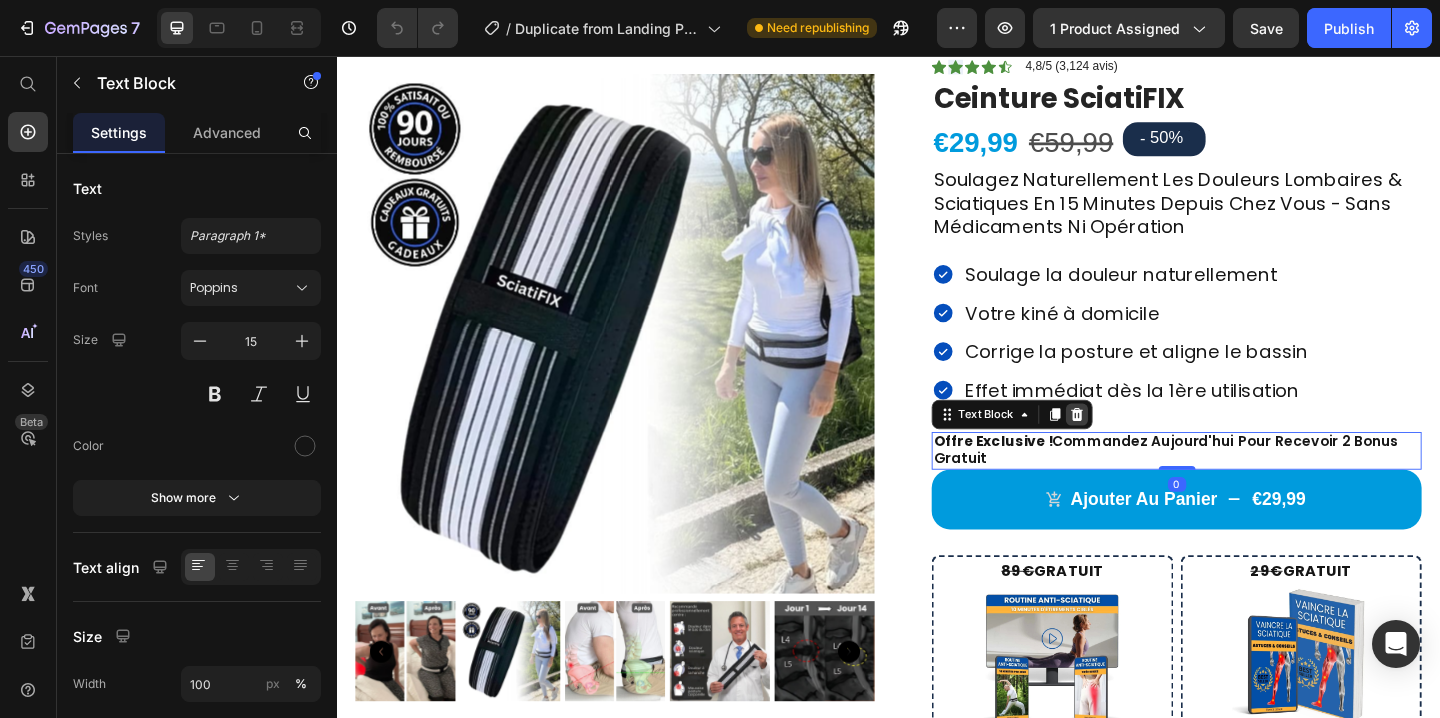 click 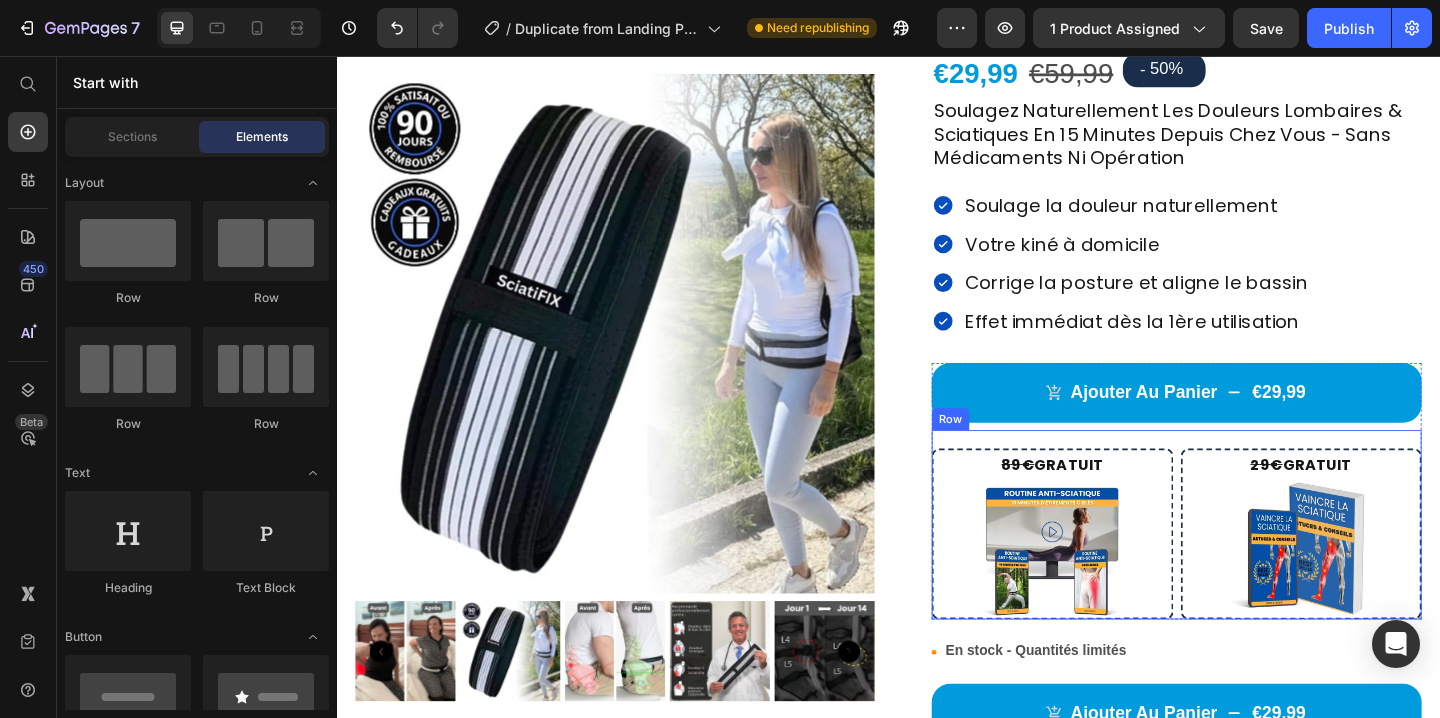 scroll, scrollTop: 273, scrollLeft: 0, axis: vertical 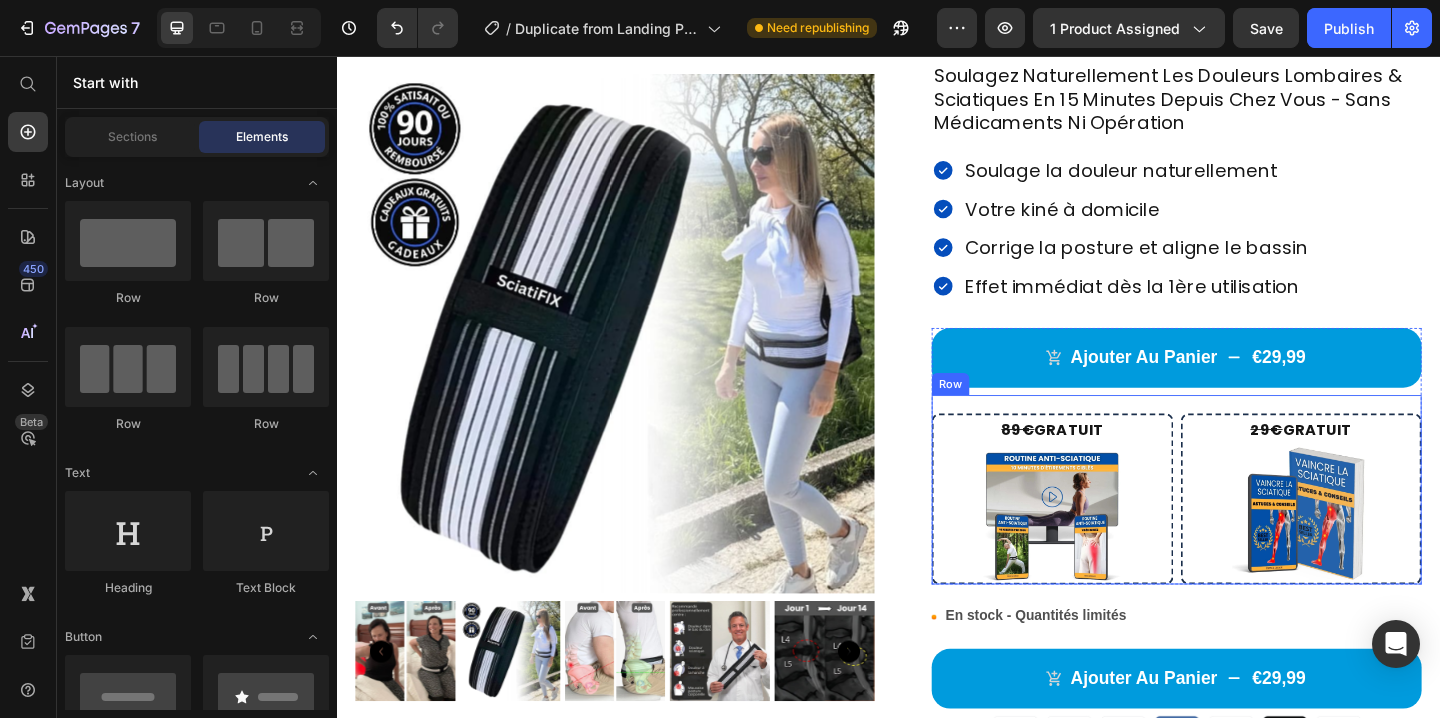 click on "89€  GRATUIT Text Block Image Image Row Row 29€  GRATUIT Text Block Image Image Row Row" at bounding box center (1250, 528) 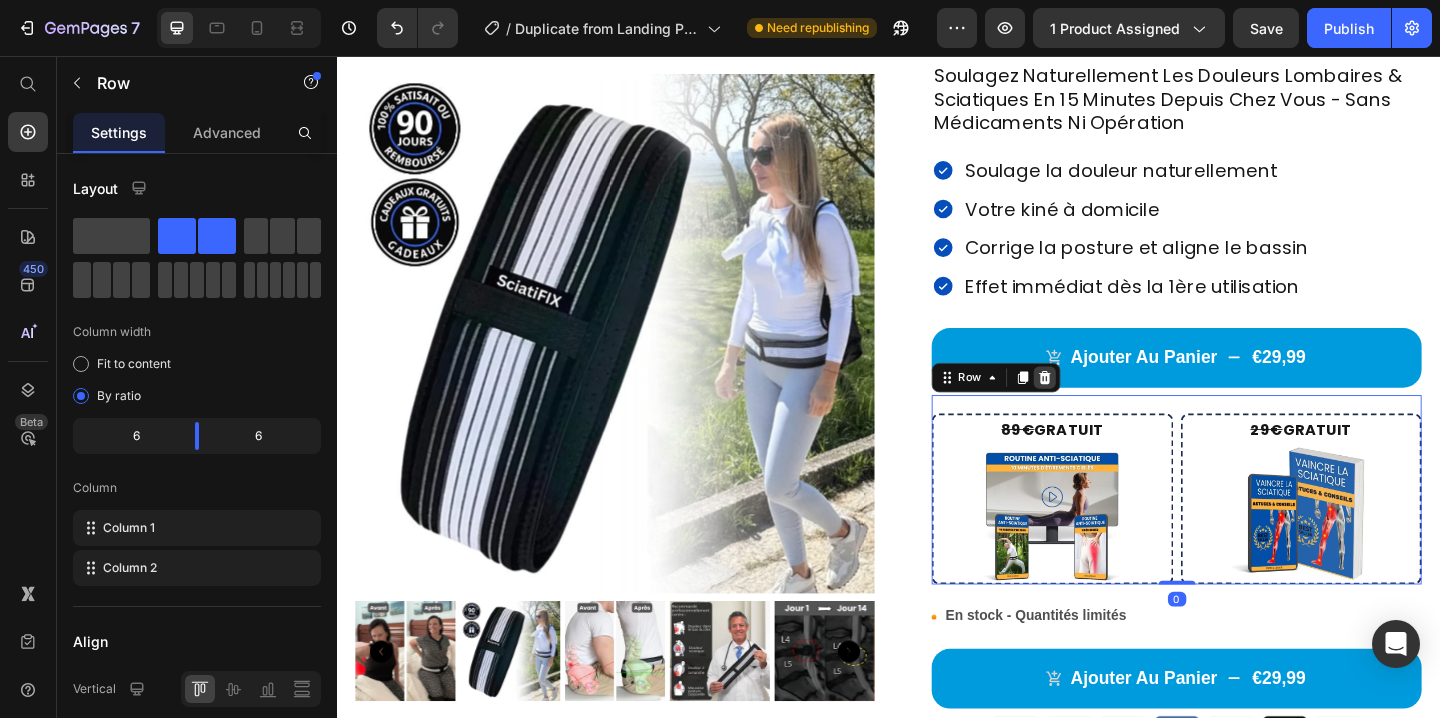 click at bounding box center (1107, 406) 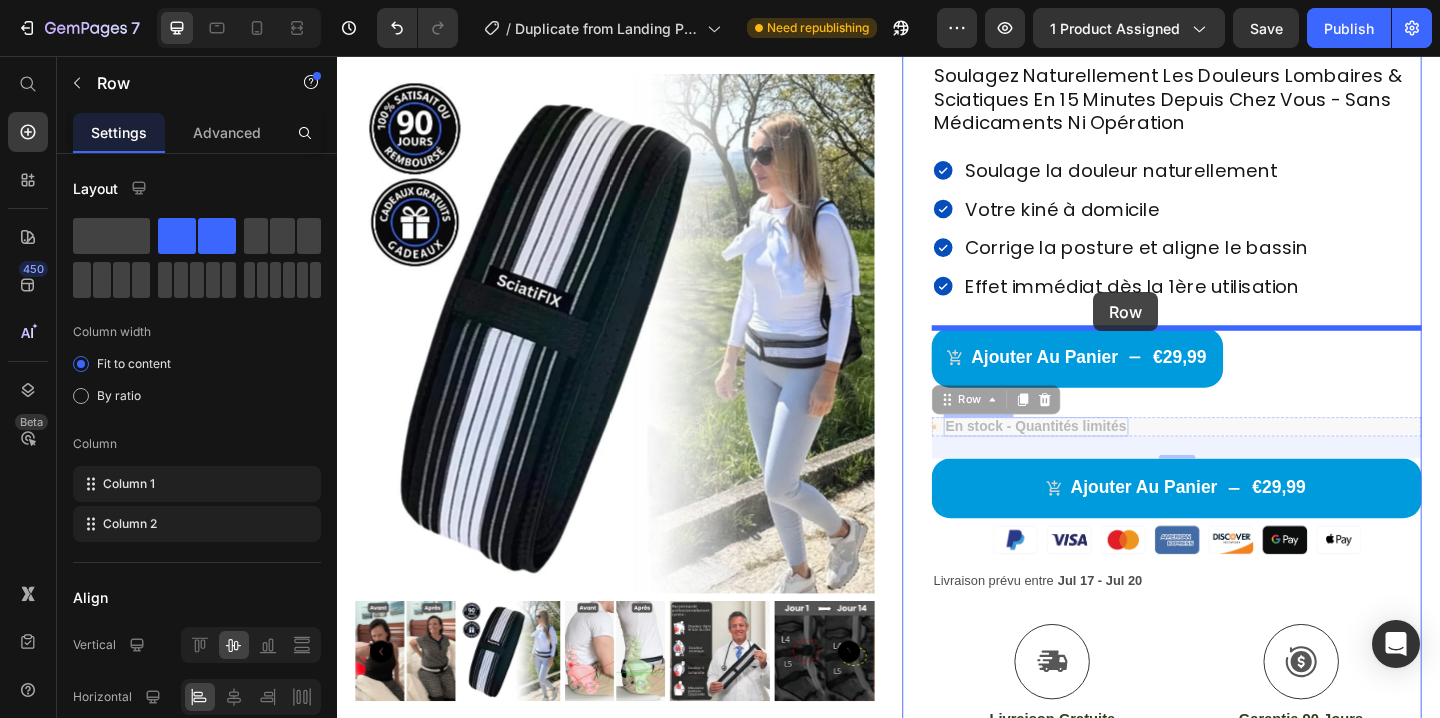 drag, startPoint x: 1210, startPoint y: 454, endPoint x: 1160, endPoint y: 313, distance: 149.60281 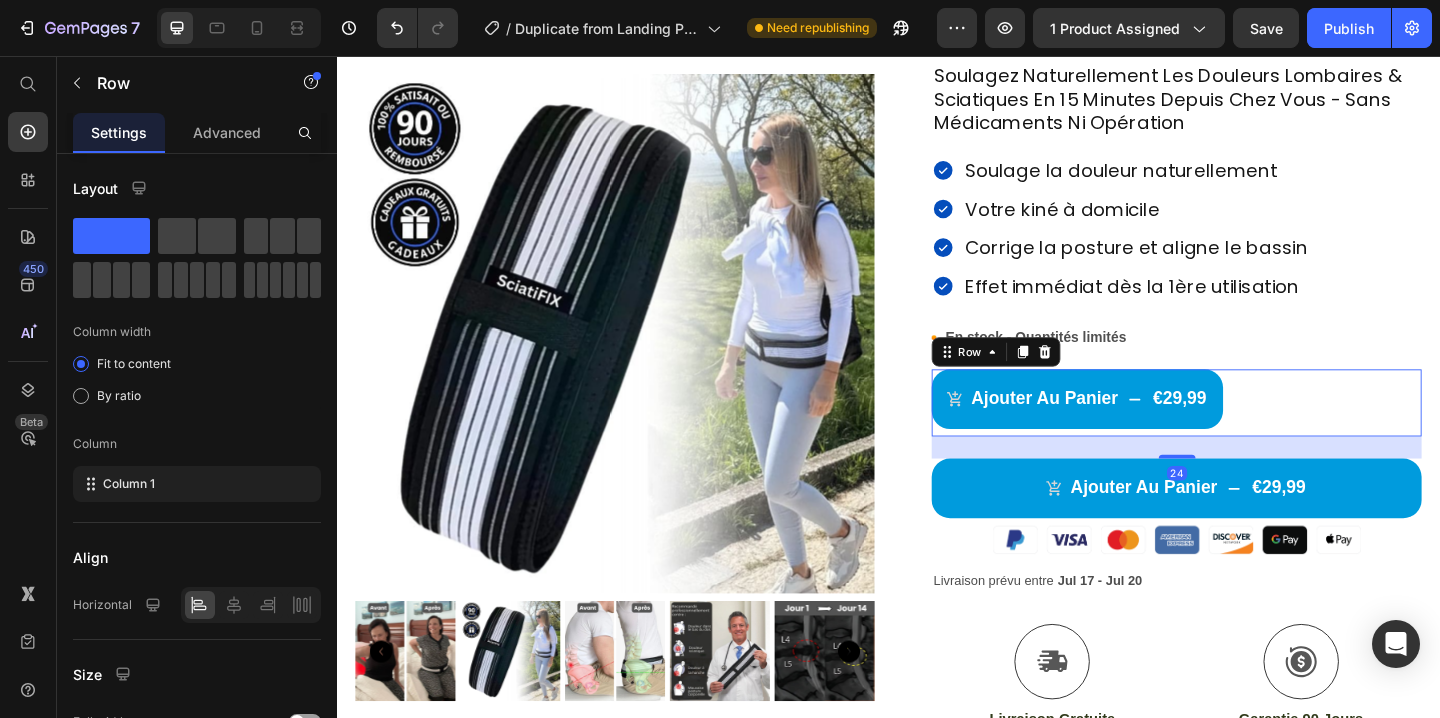 click on "ajouter au panier
€29,99 Add to Cart Row   24" at bounding box center [1250, 433] 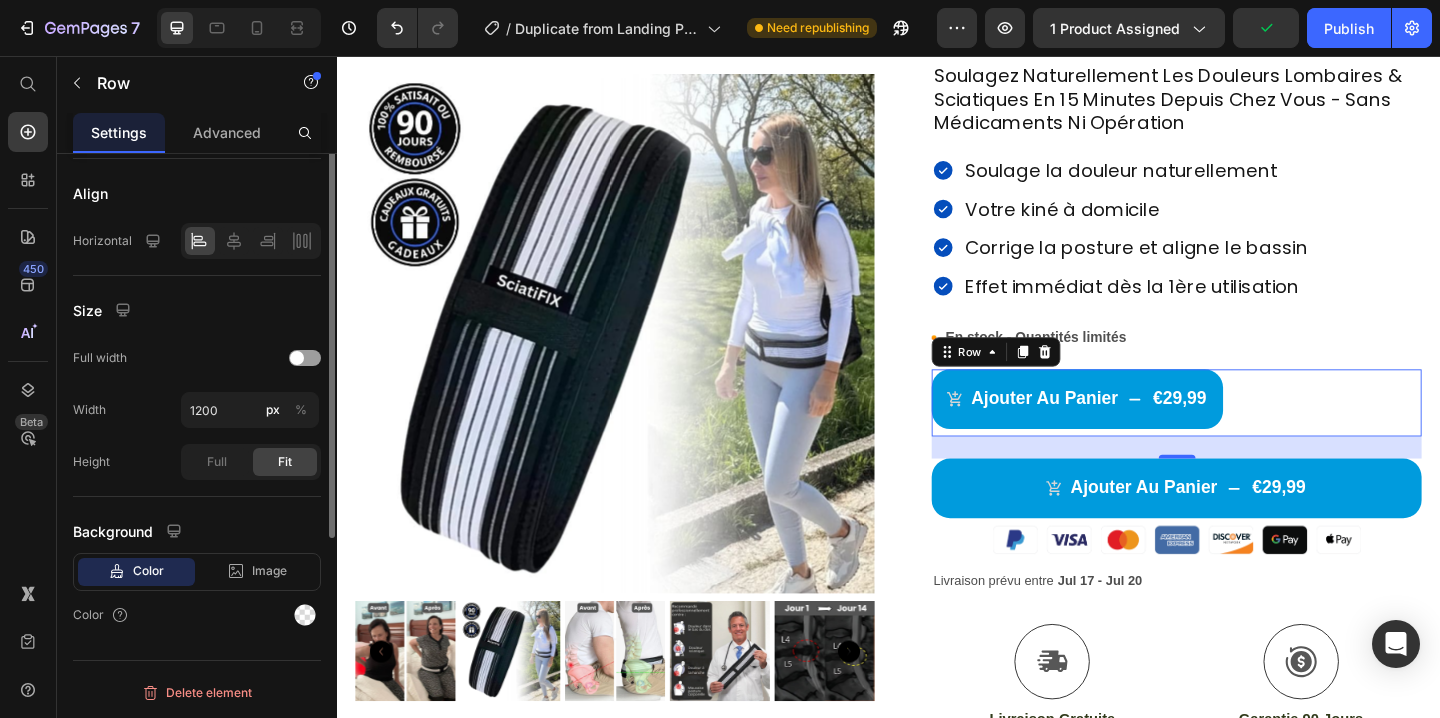 scroll, scrollTop: 0, scrollLeft: 0, axis: both 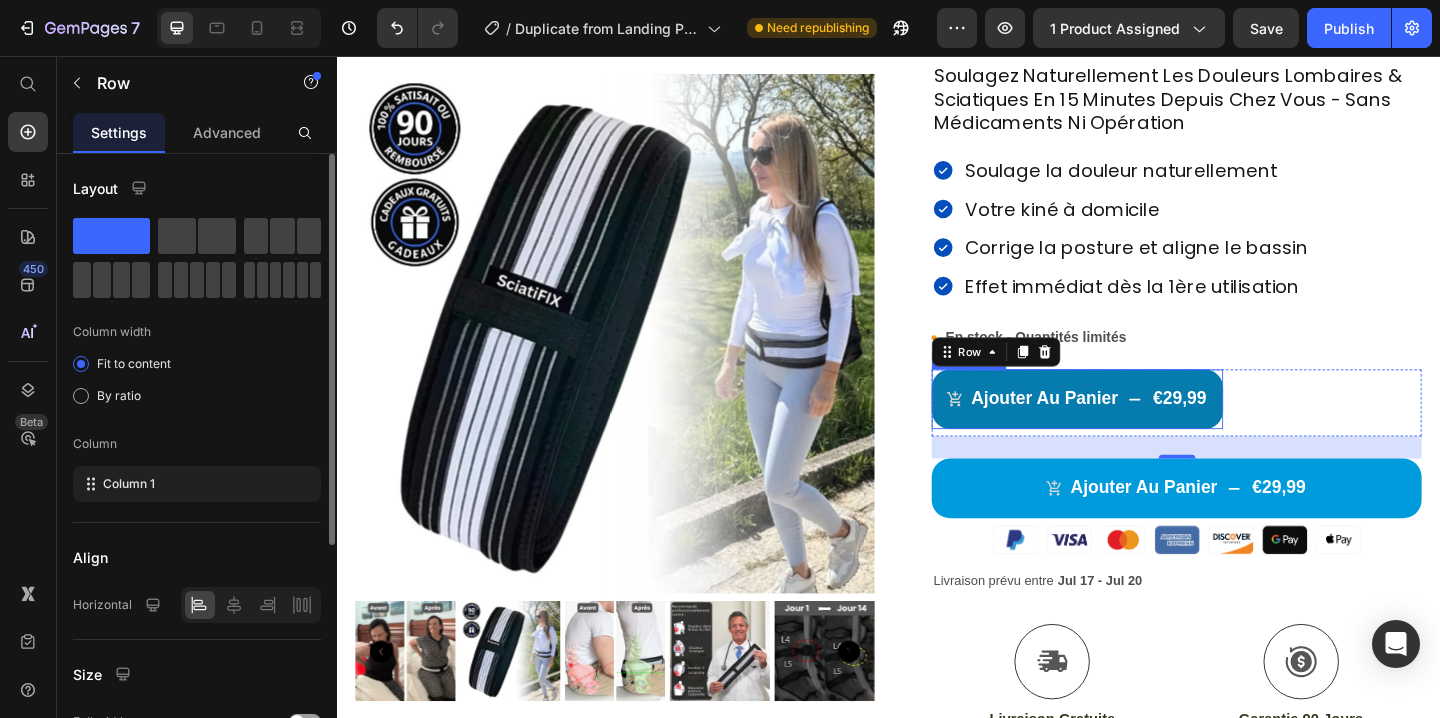 click on "ajouter au panier
€29,99" at bounding box center [1142, 429] 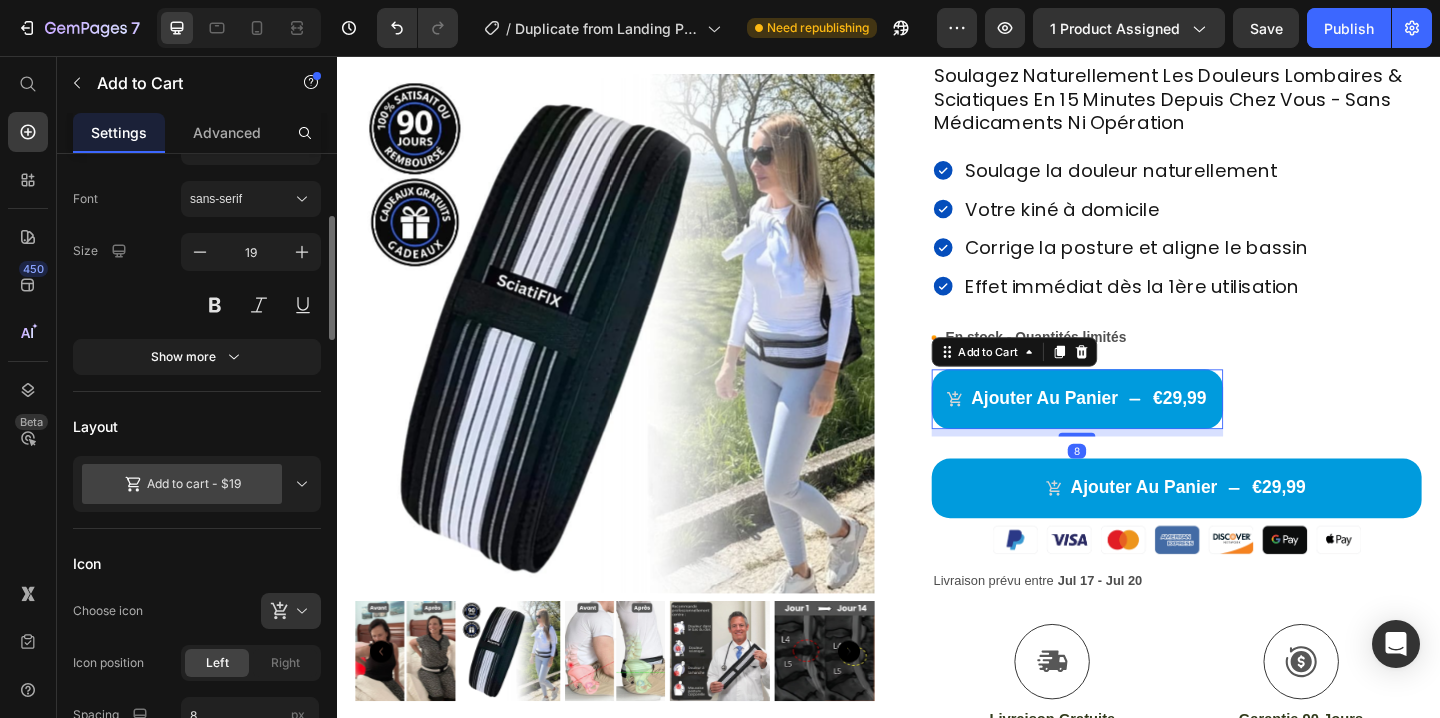scroll, scrollTop: 304, scrollLeft: 0, axis: vertical 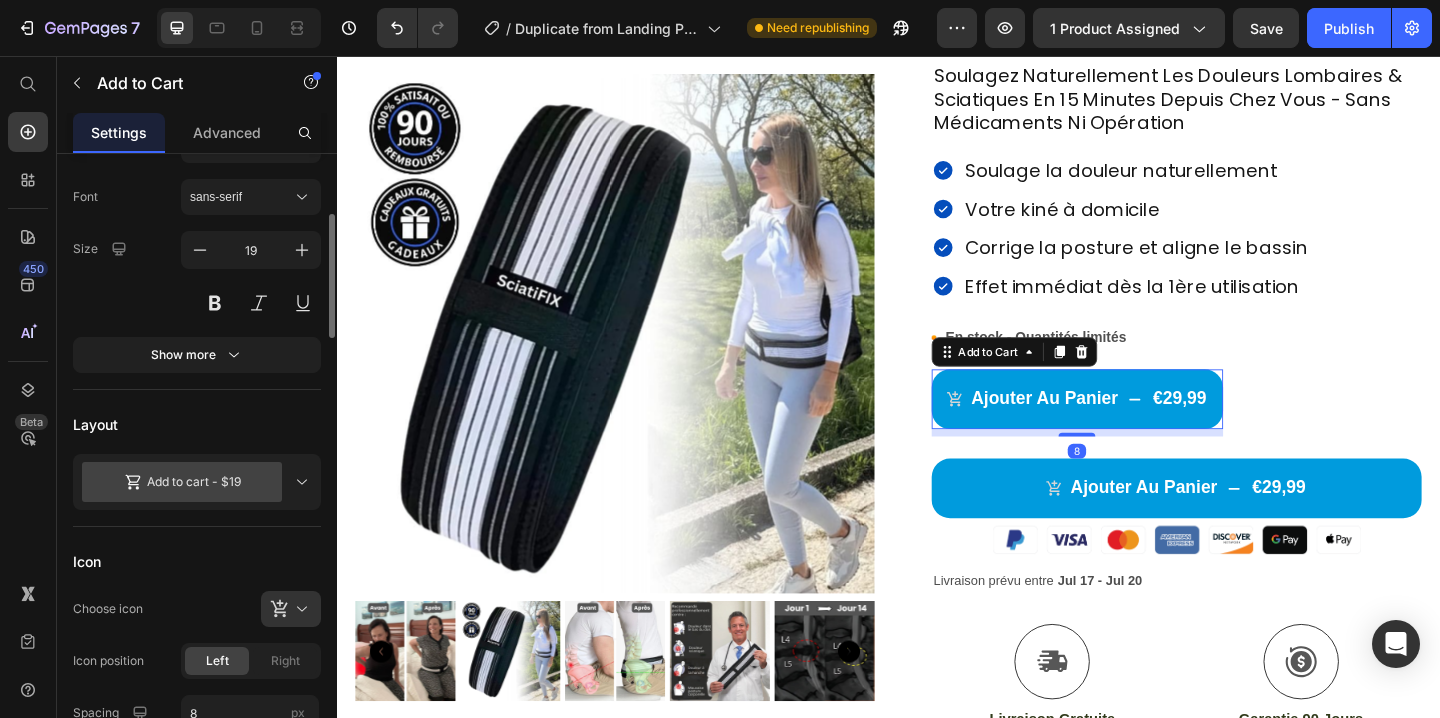 click on "Add to cart  -  $19" at bounding box center [182, 482] 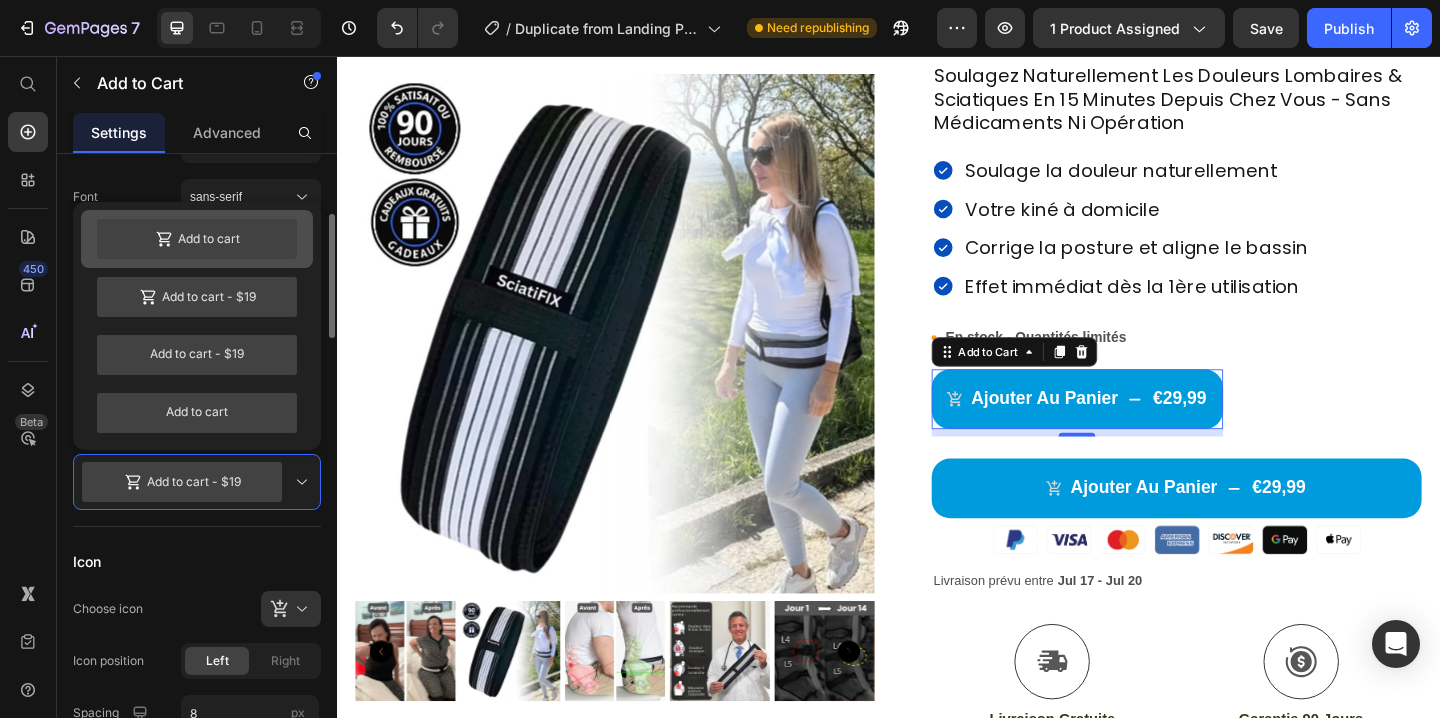 drag, startPoint x: 252, startPoint y: 240, endPoint x: 662, endPoint y: 474, distance: 472.07626 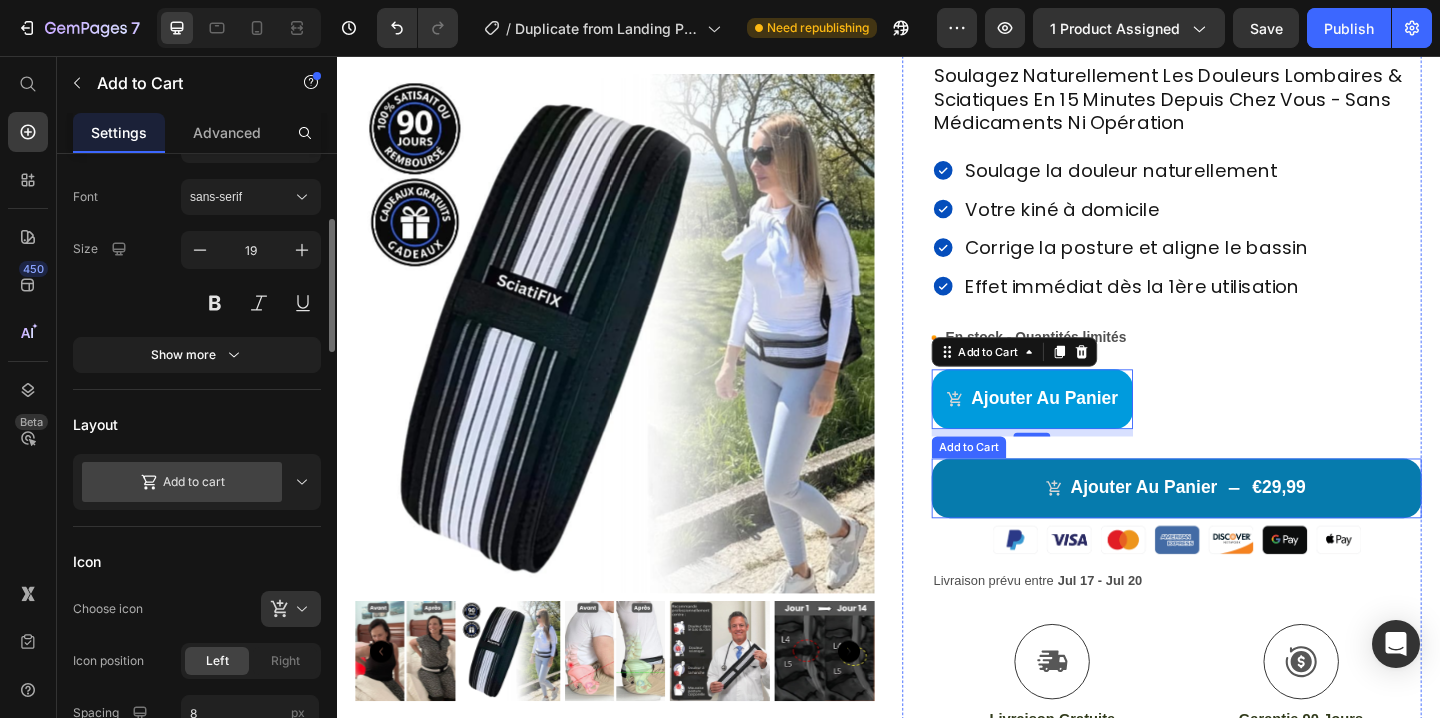click on "ajouter au panier
€29,99" at bounding box center (1250, 526) 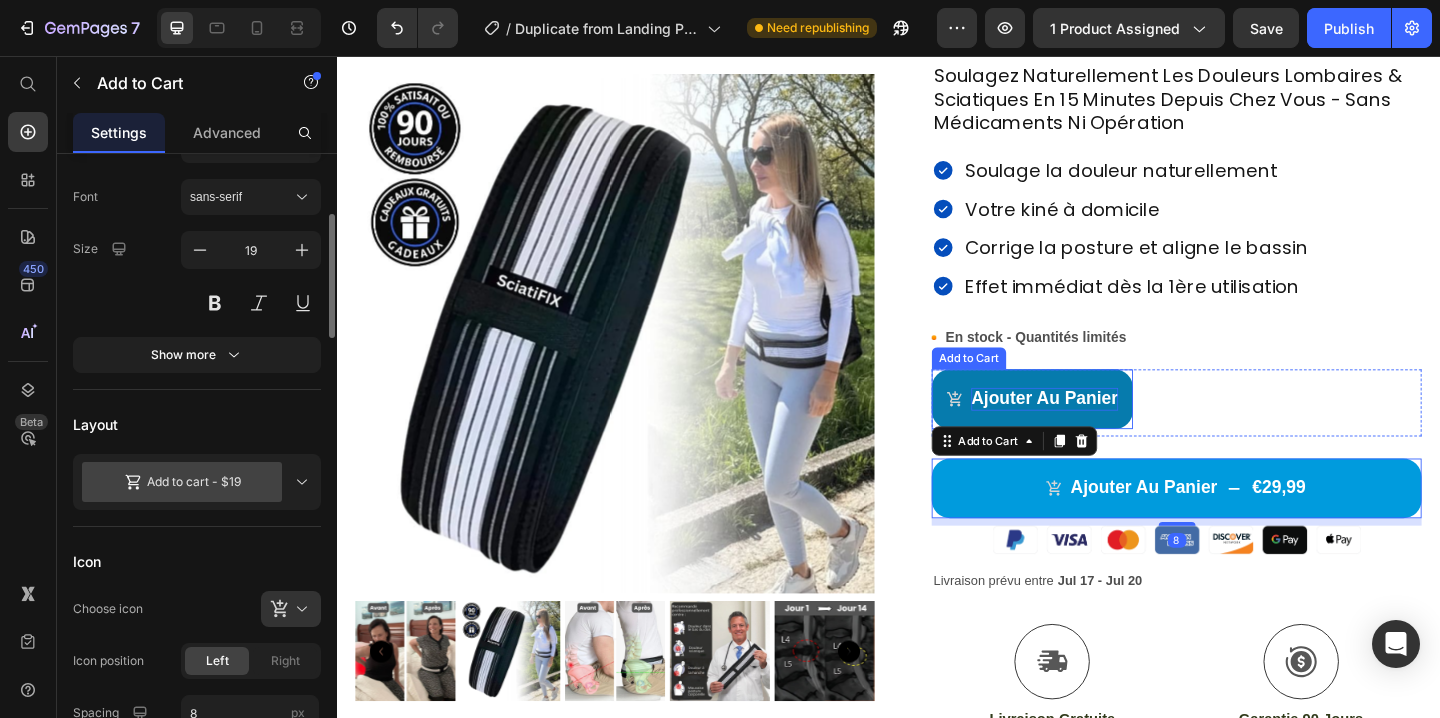 click on "ajouter au panier" at bounding box center [1107, 429] 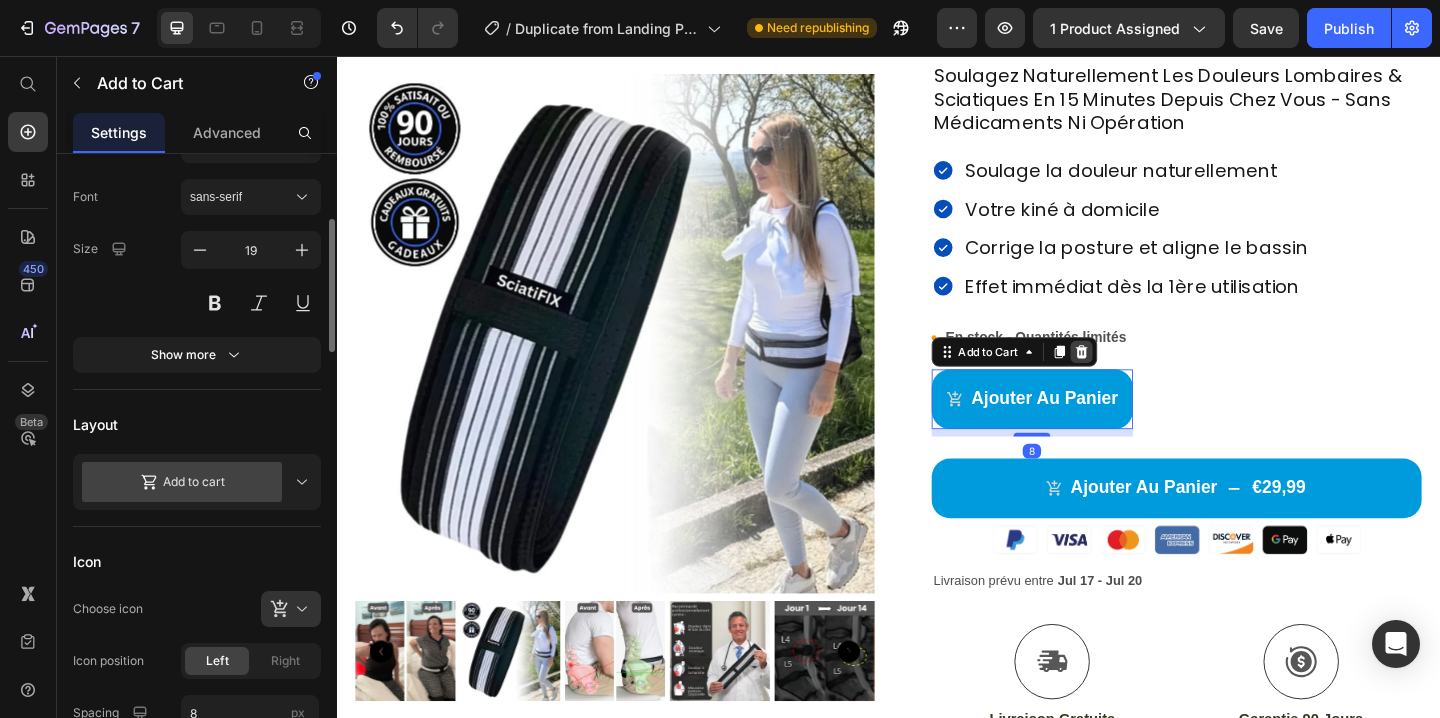 click 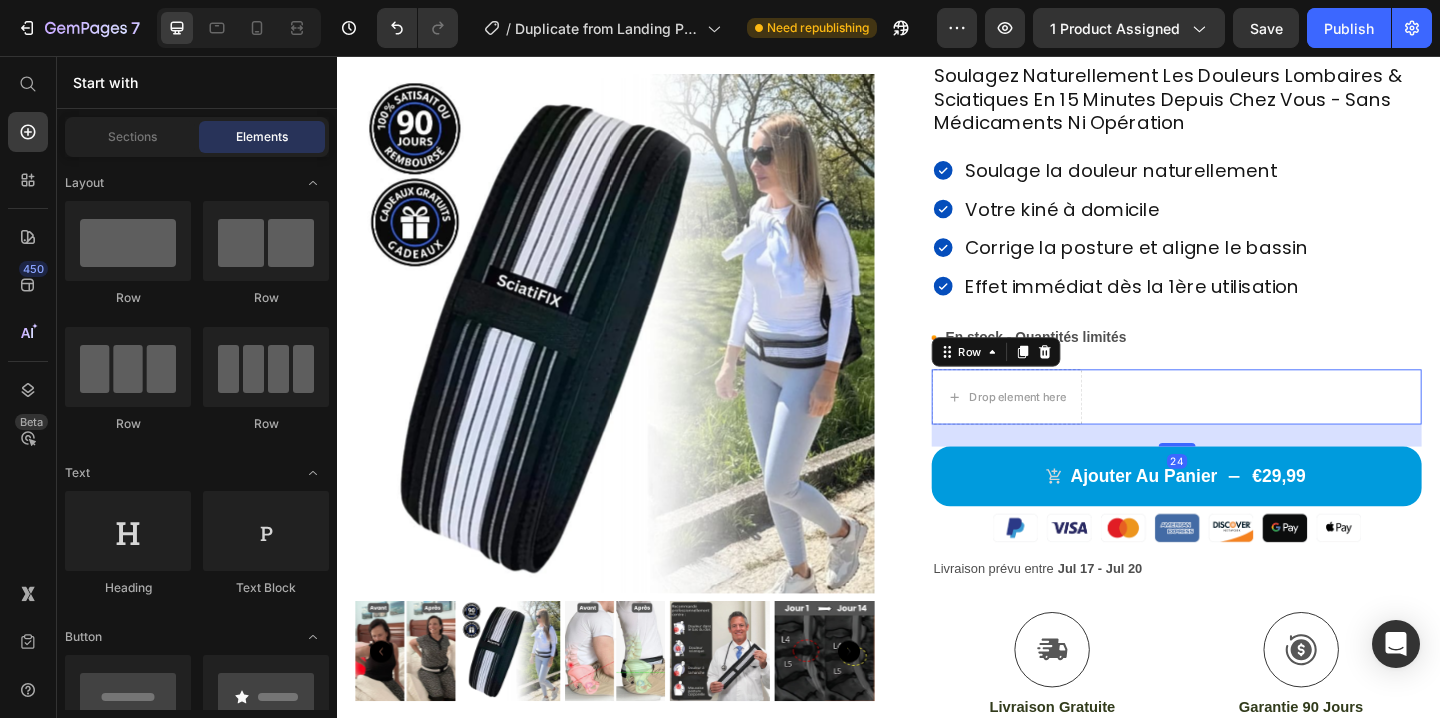 click on "Drop element here Row   24" at bounding box center (1250, 427) 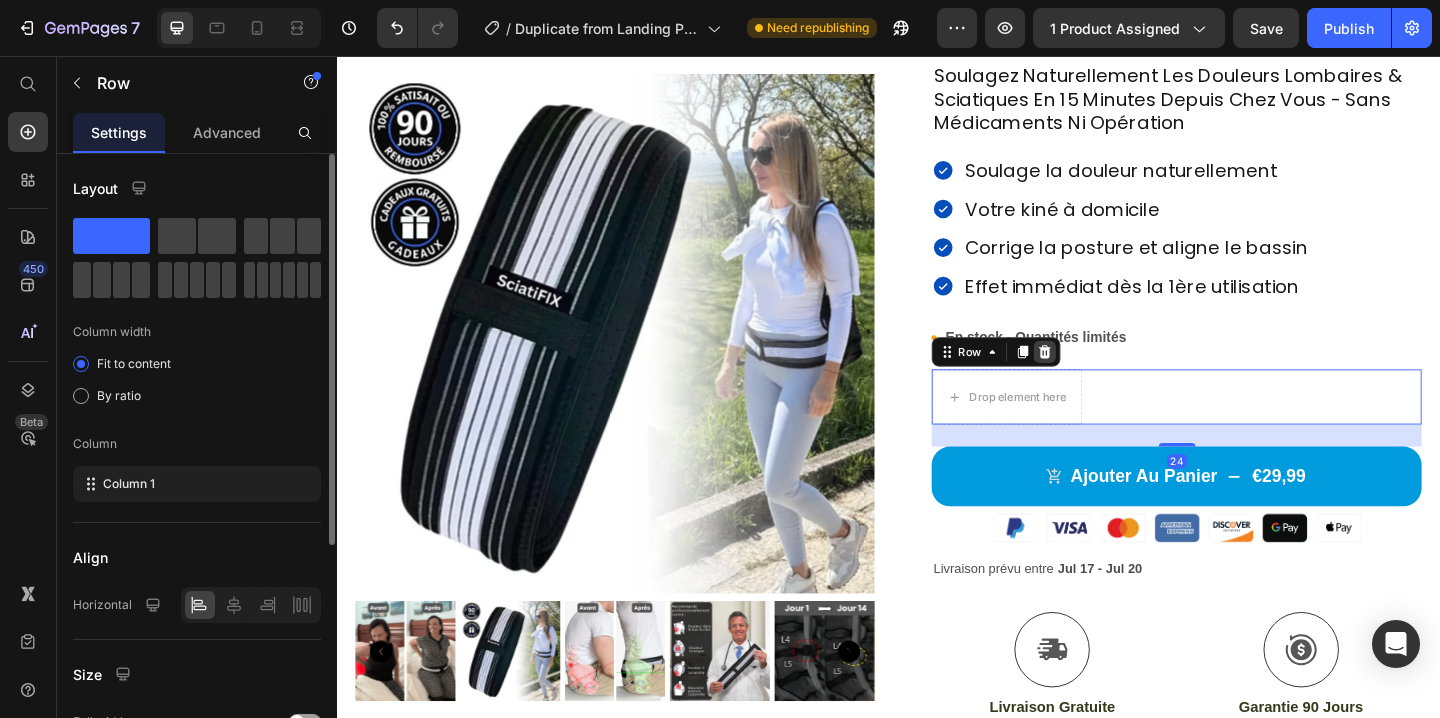 click 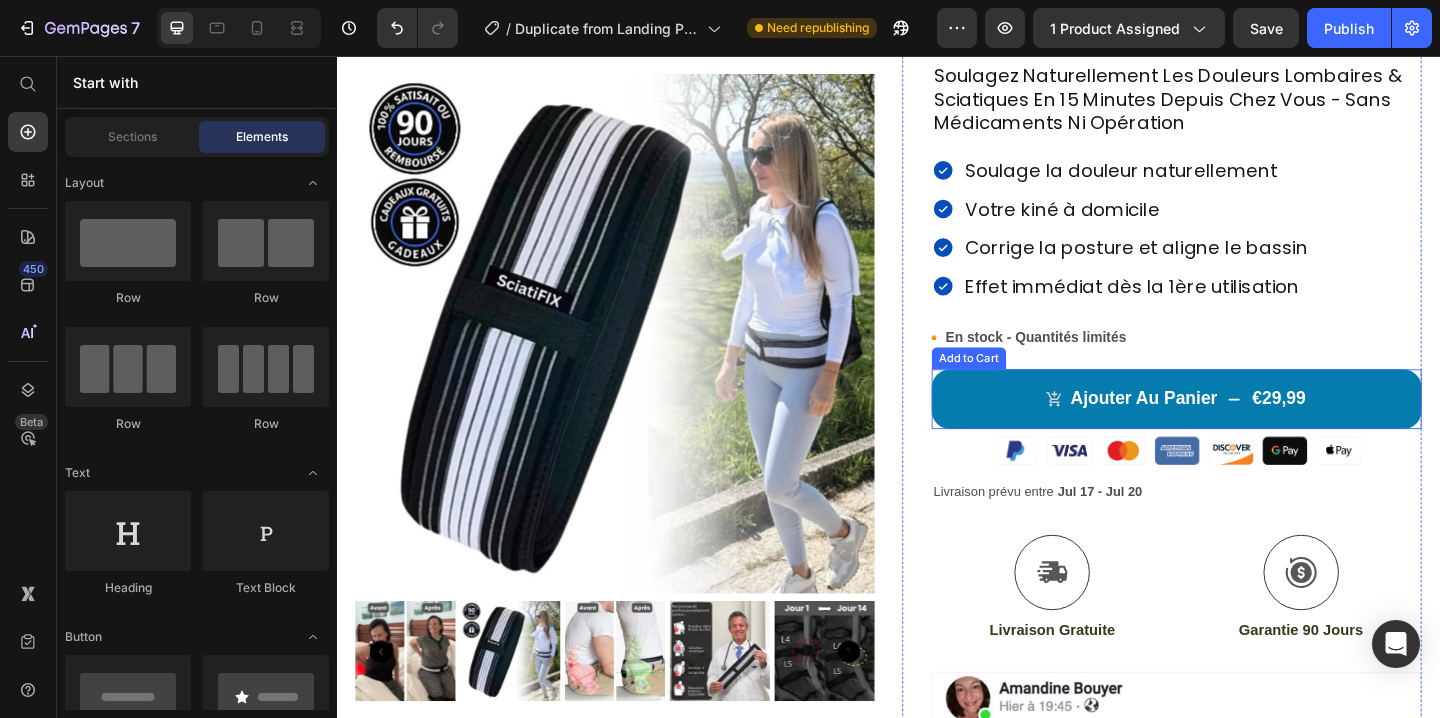 click on "ajouter au panier" at bounding box center [1201, 429] 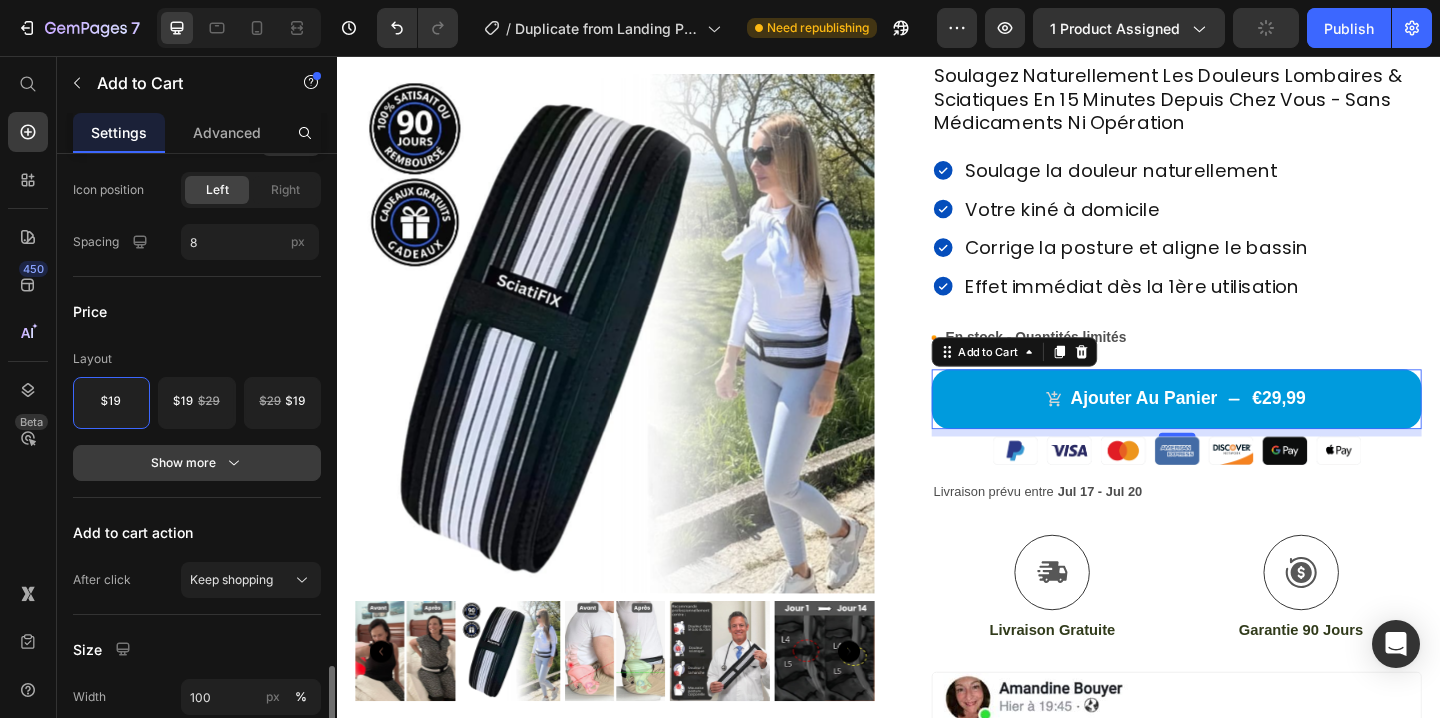 scroll, scrollTop: 1073, scrollLeft: 0, axis: vertical 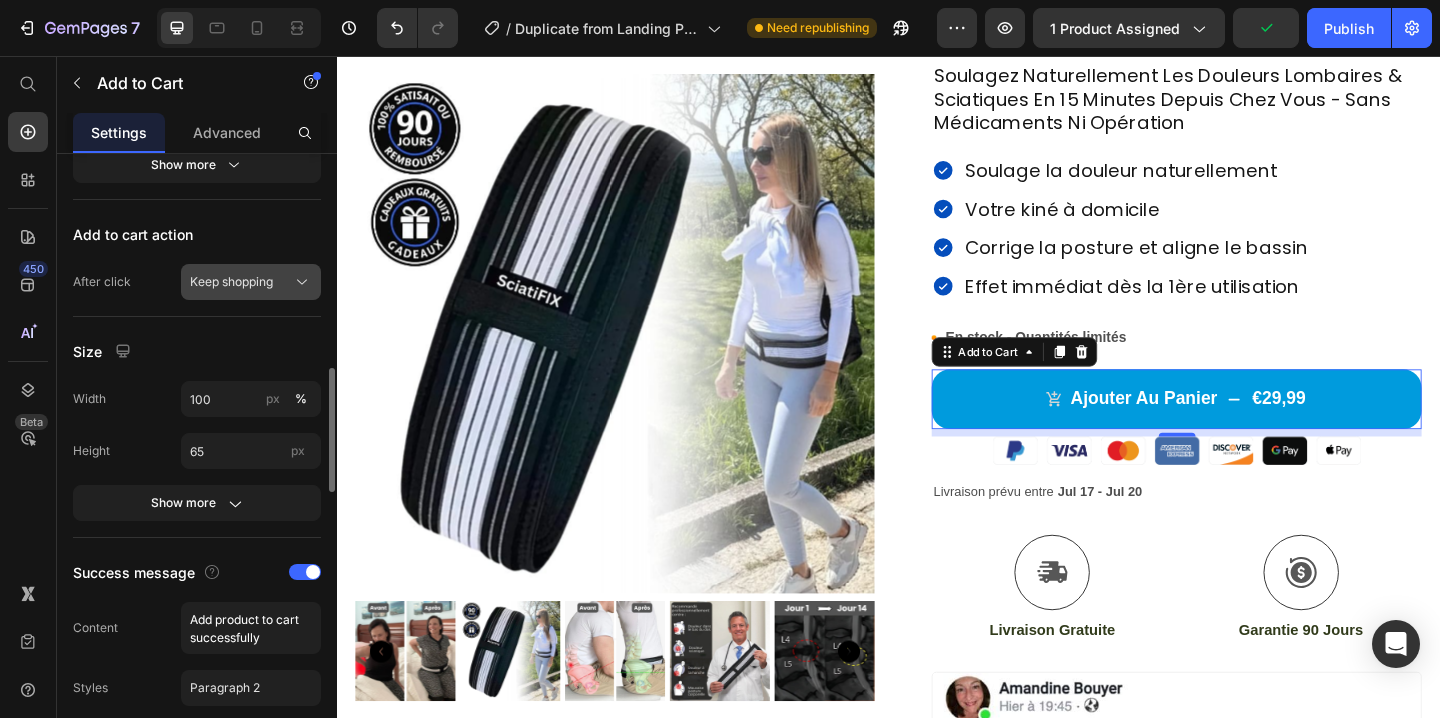 click on "Keep shopping" at bounding box center [231, 282] 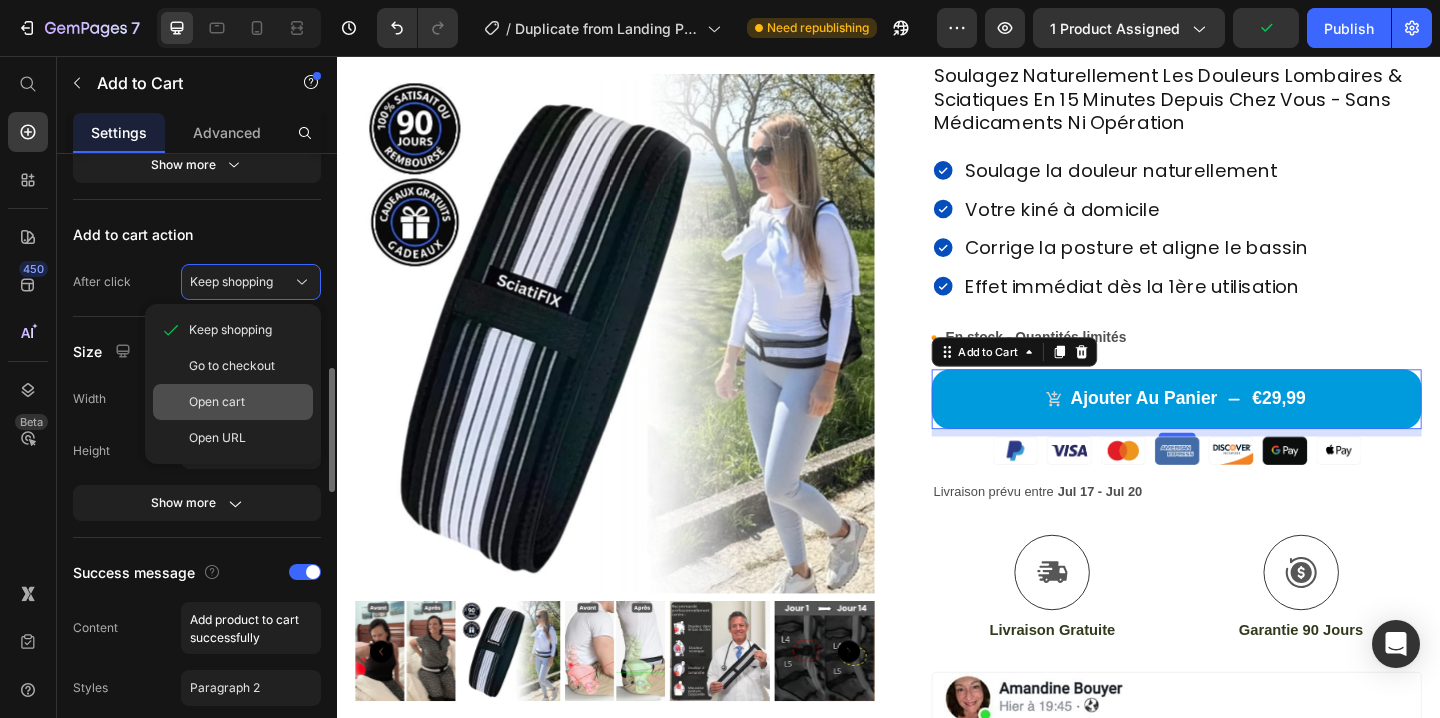 click on "Open cart" 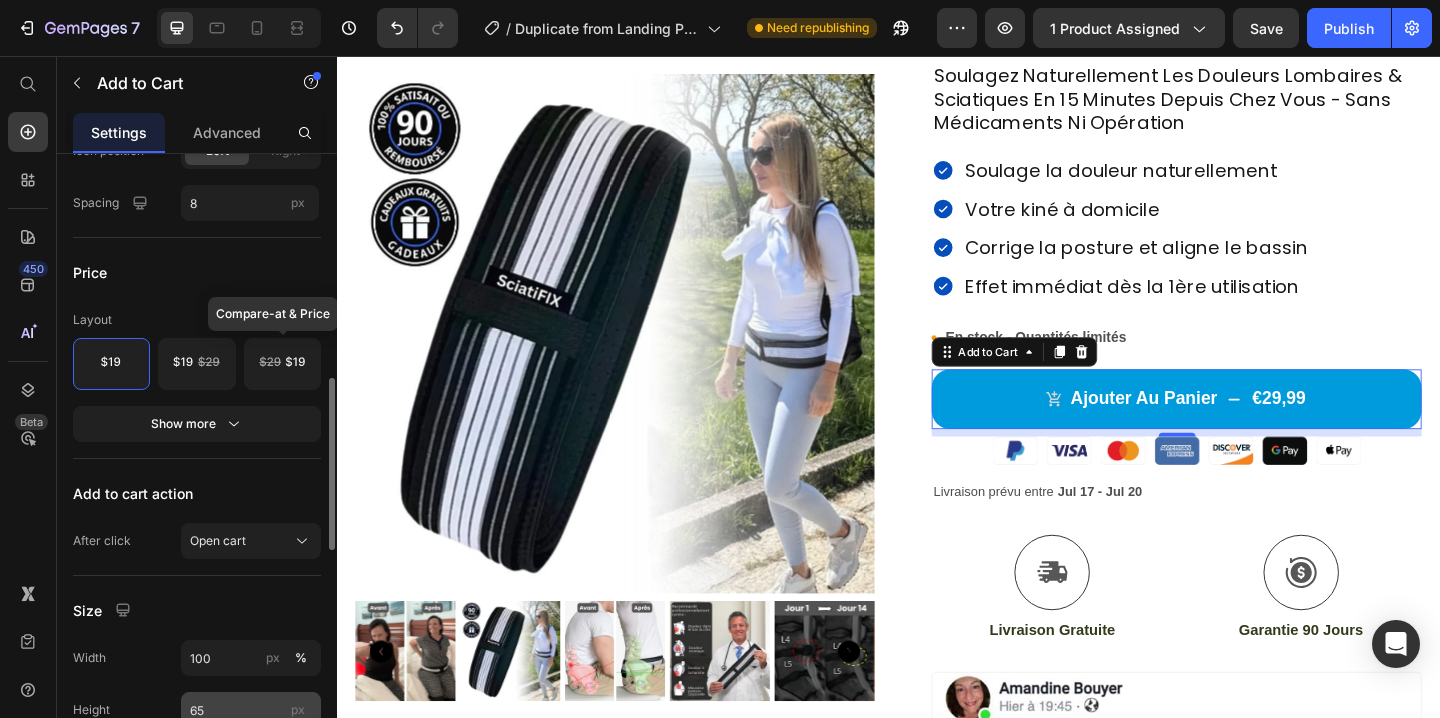 scroll, scrollTop: 812, scrollLeft: 0, axis: vertical 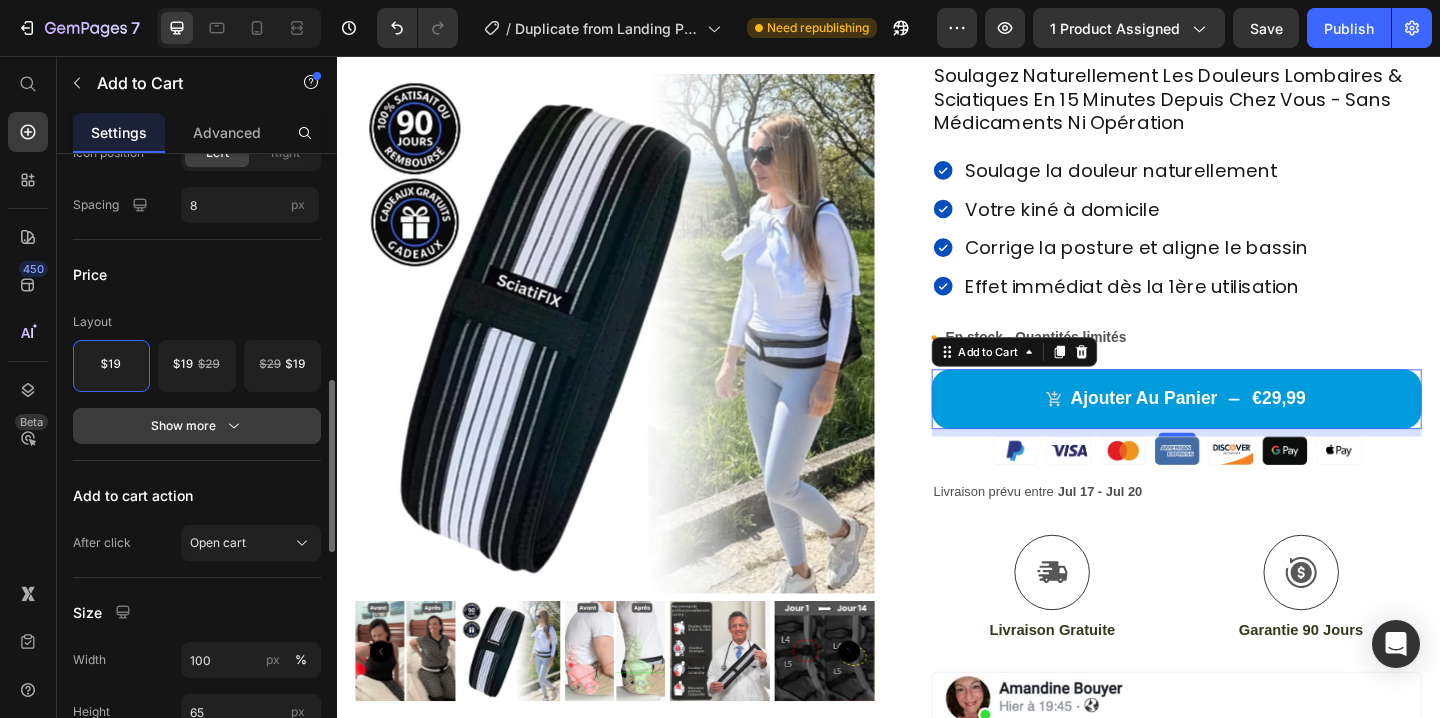 click on "Show more" at bounding box center [197, 426] 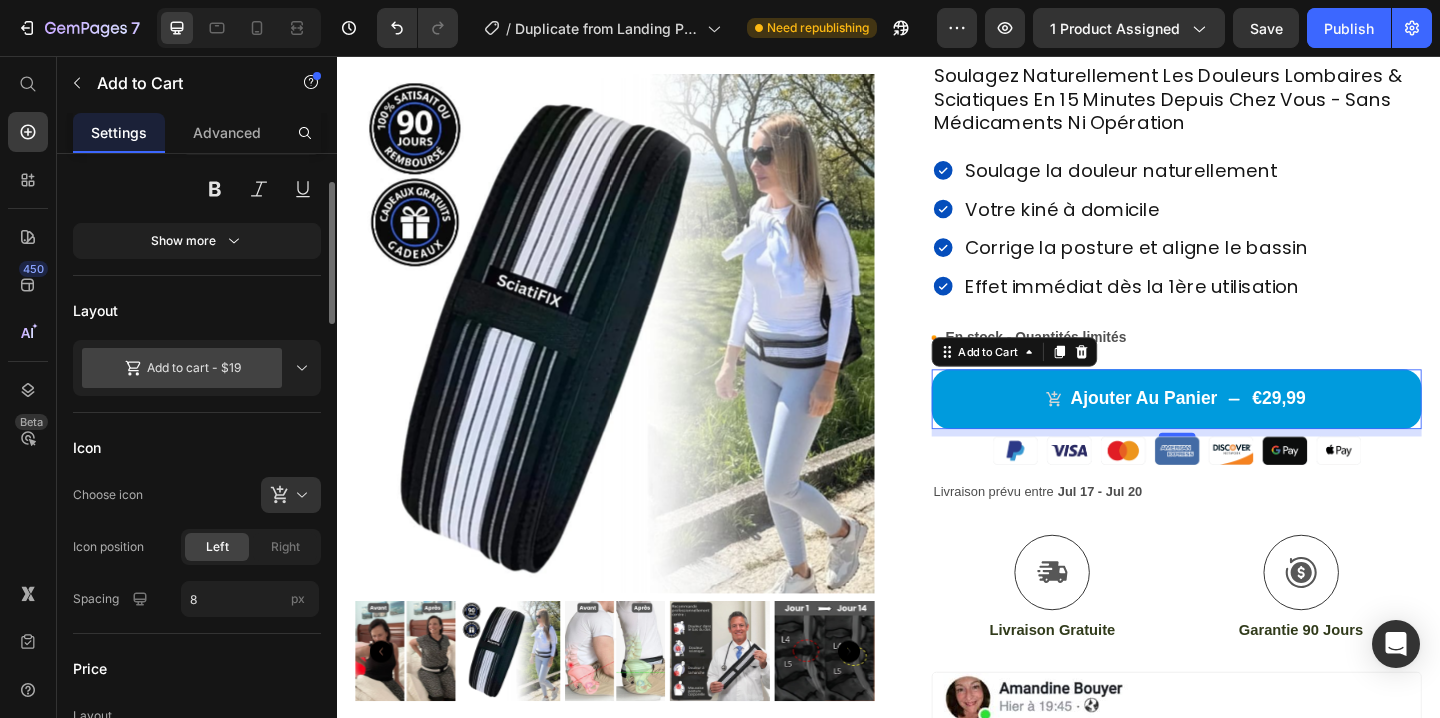 scroll, scrollTop: 363, scrollLeft: 0, axis: vertical 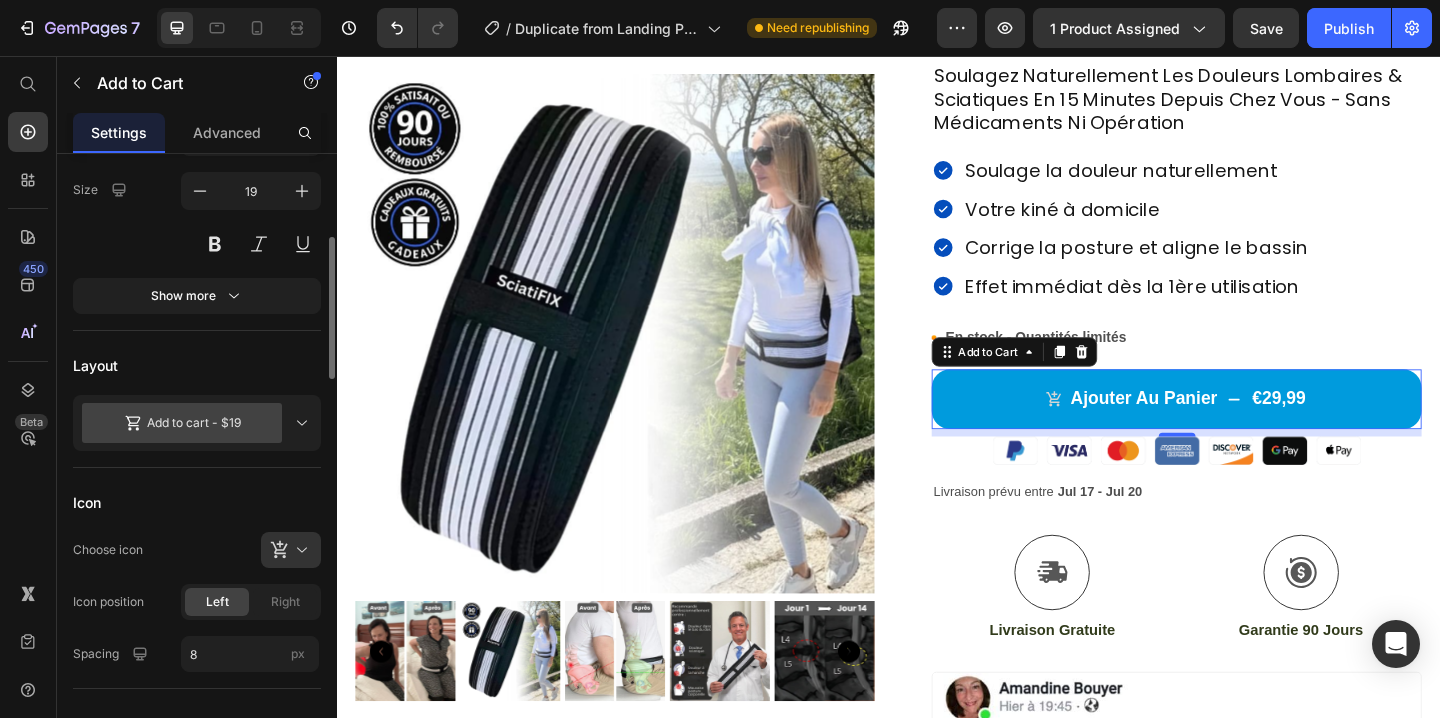 click on "Add to cart  -  $19" at bounding box center [182, 423] 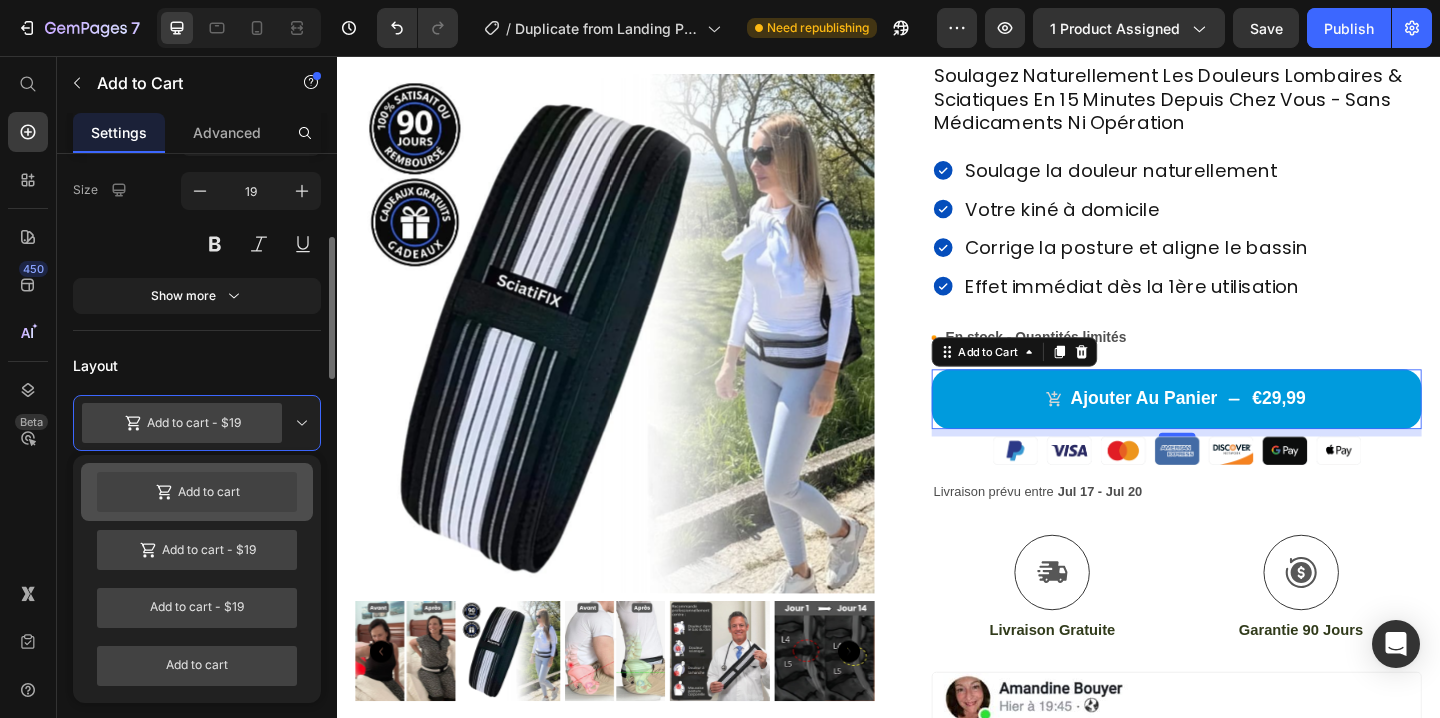 click on "Add to cart" at bounding box center [197, 492] 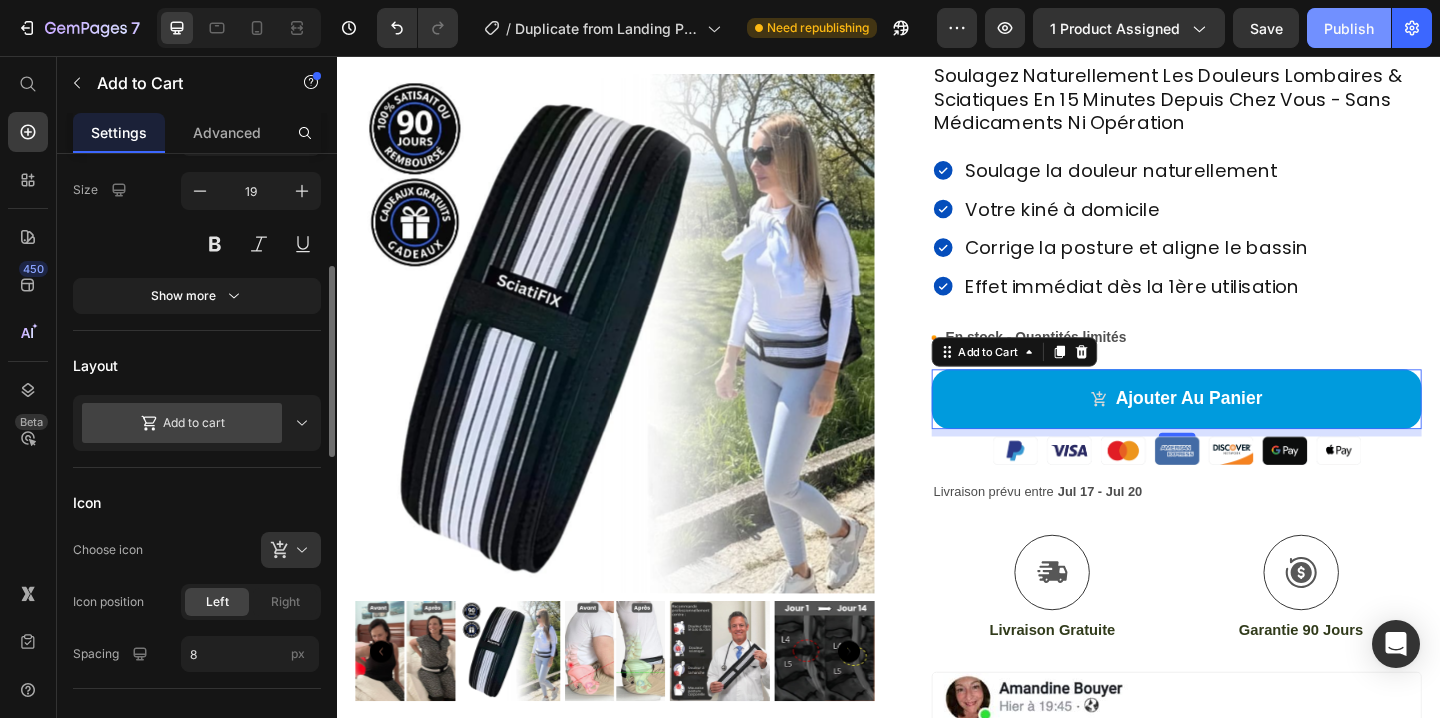 click on "Publish" at bounding box center [1349, 28] 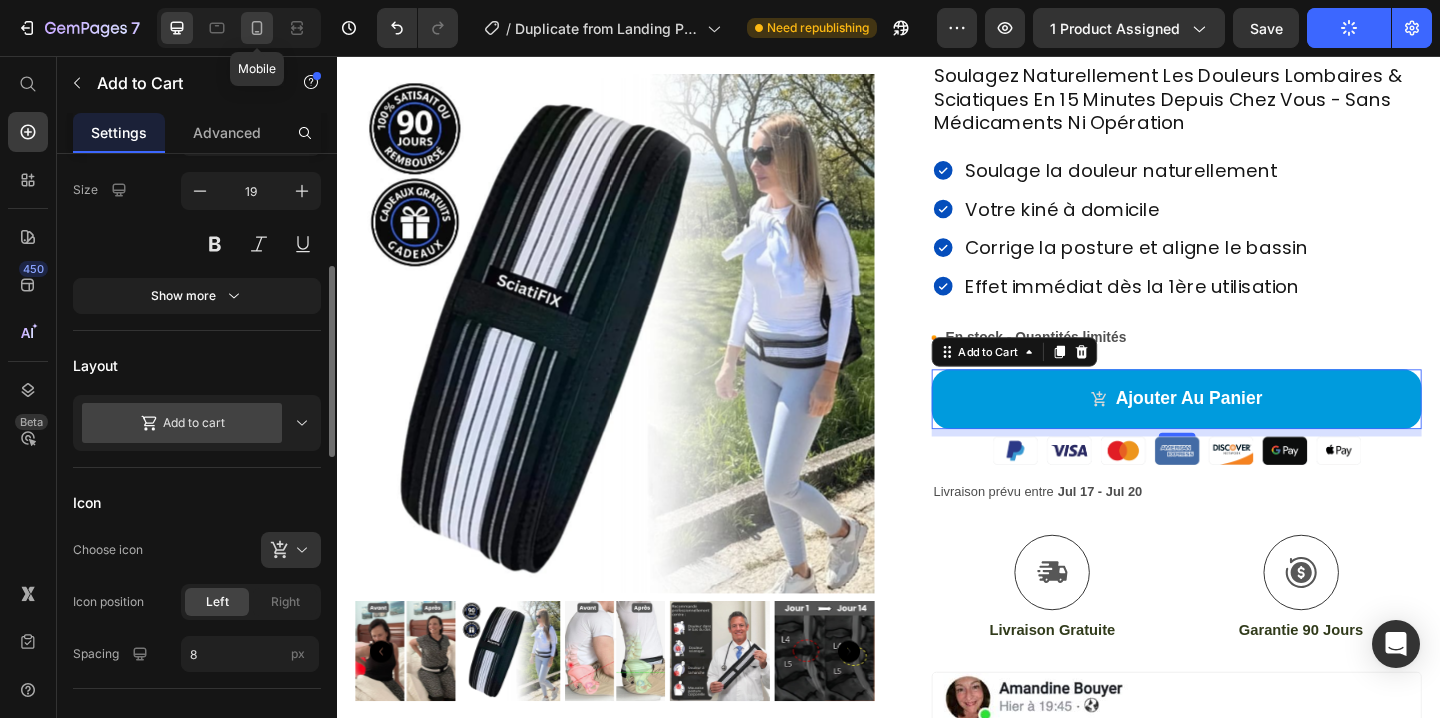 click 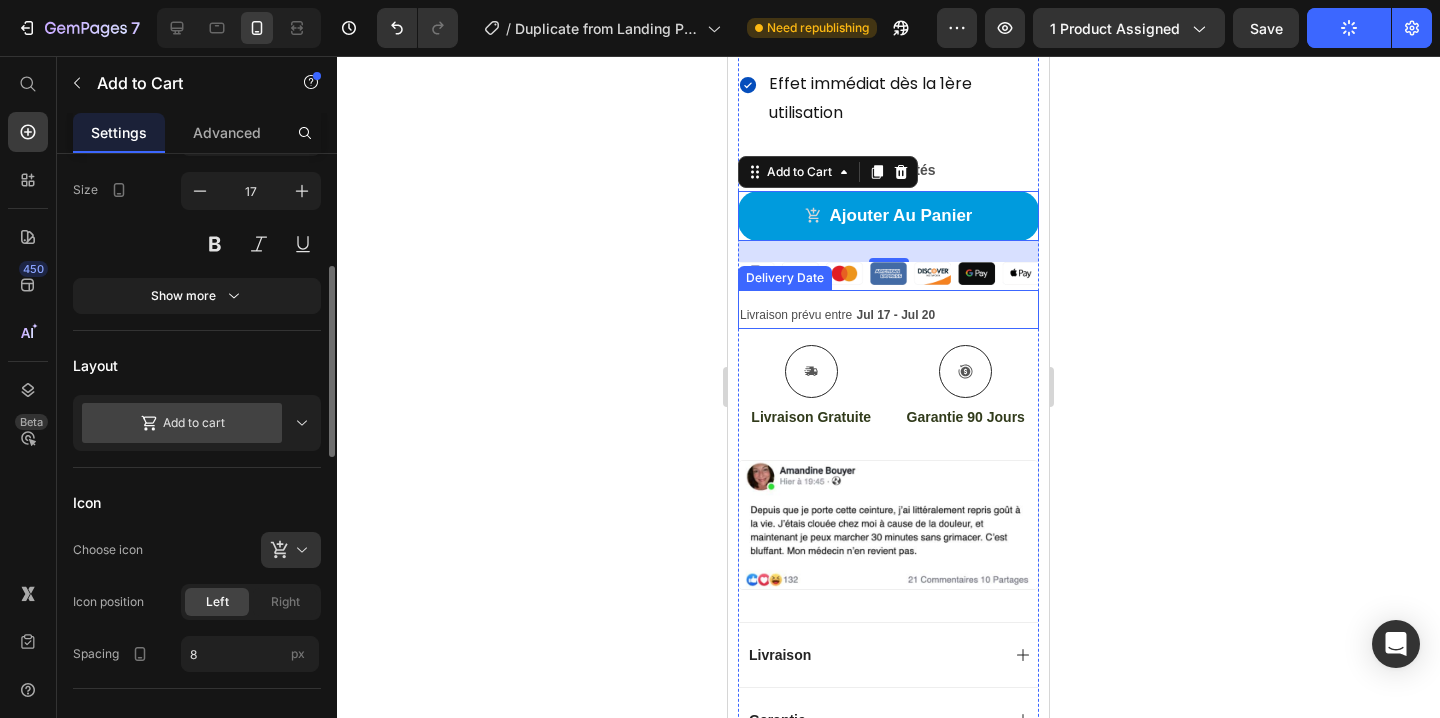 scroll, scrollTop: 805, scrollLeft: 0, axis: vertical 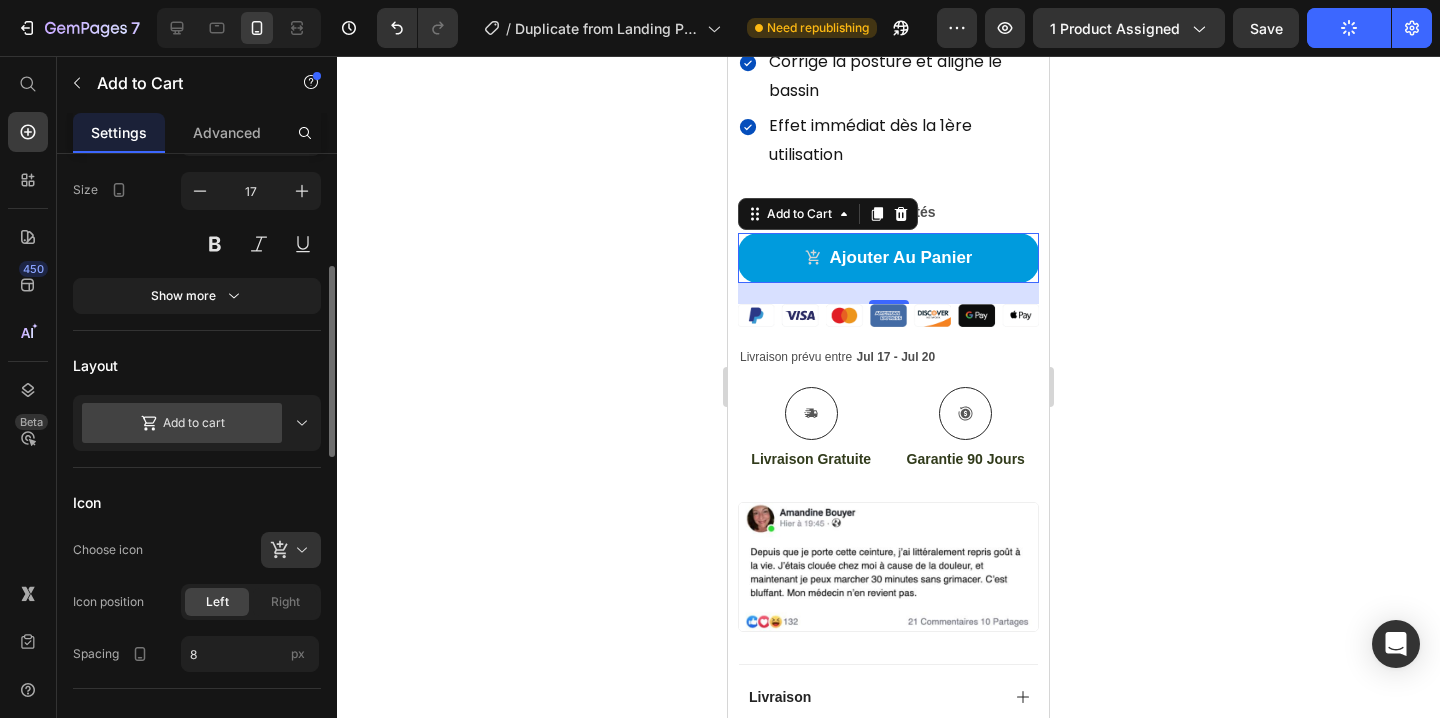 click 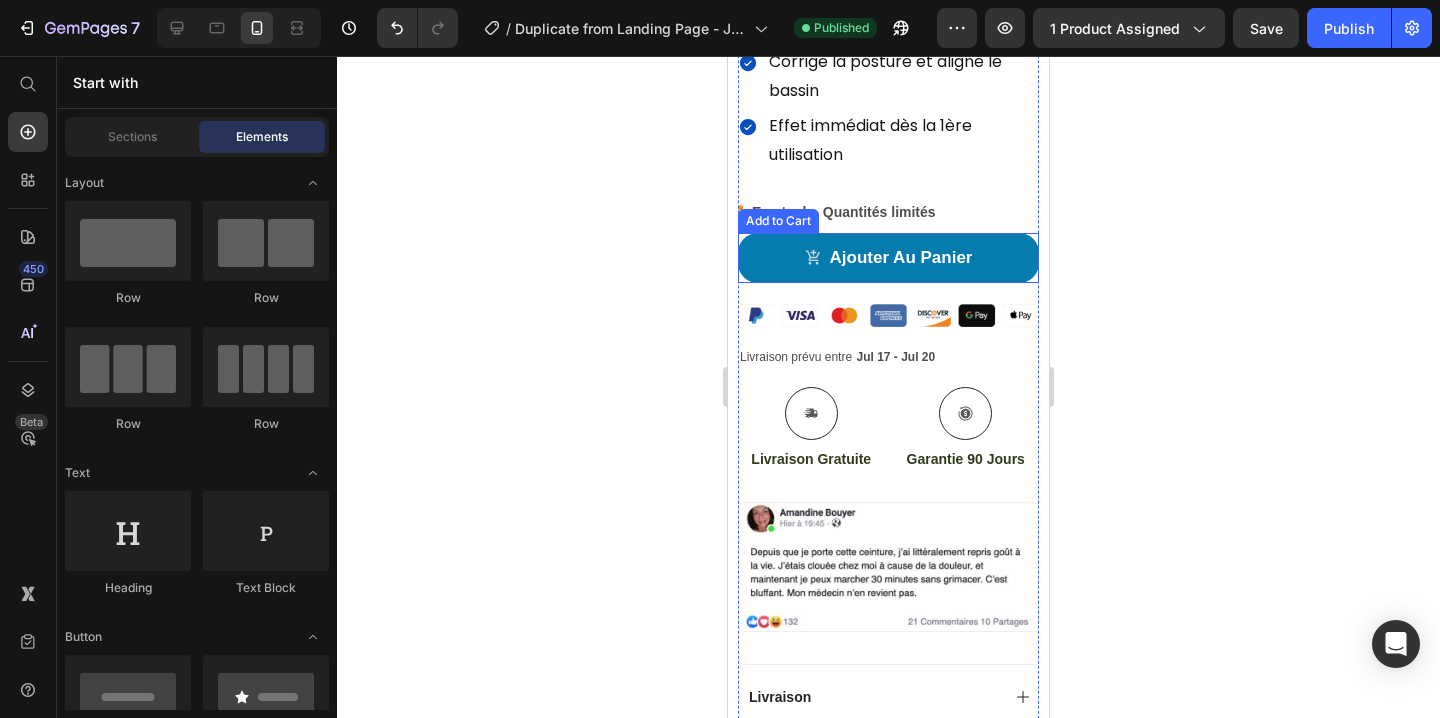 click on "ajouter au panier" at bounding box center (888, 258) 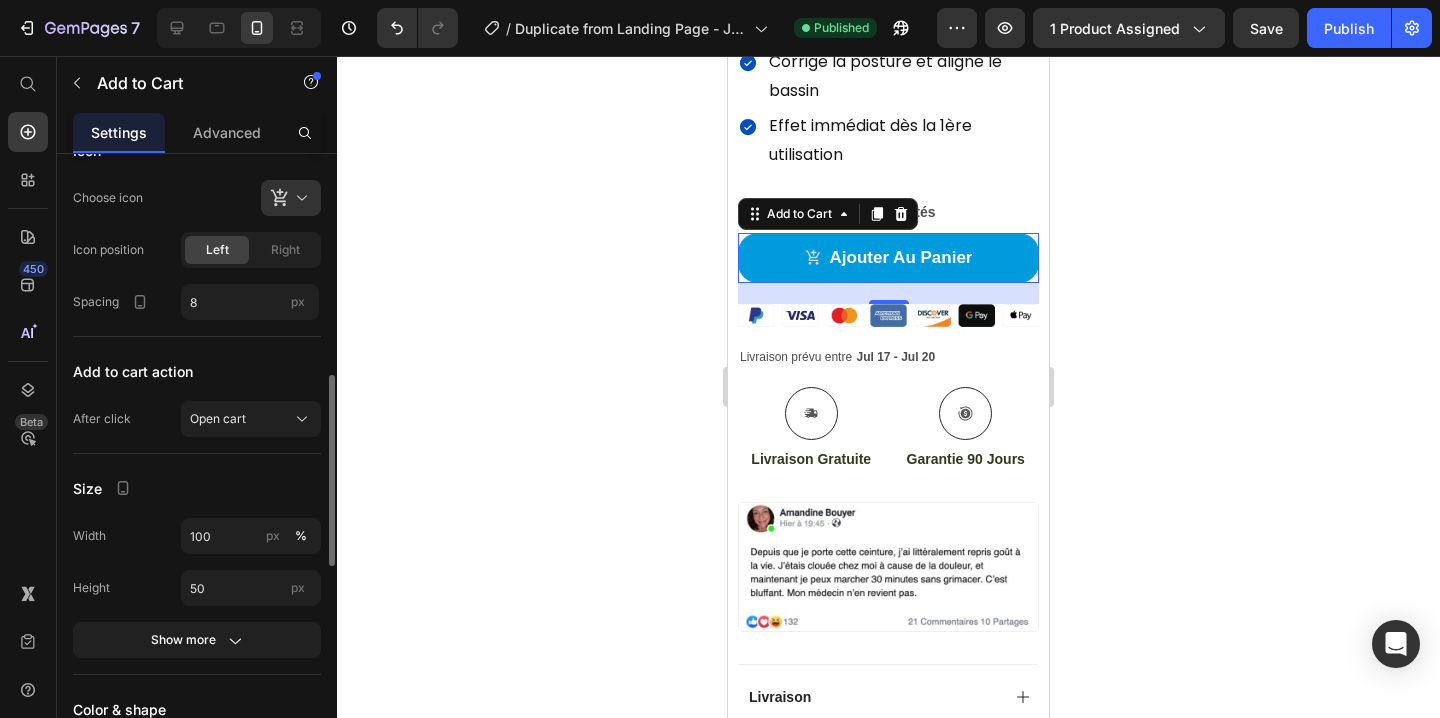 scroll, scrollTop: 717, scrollLeft: 0, axis: vertical 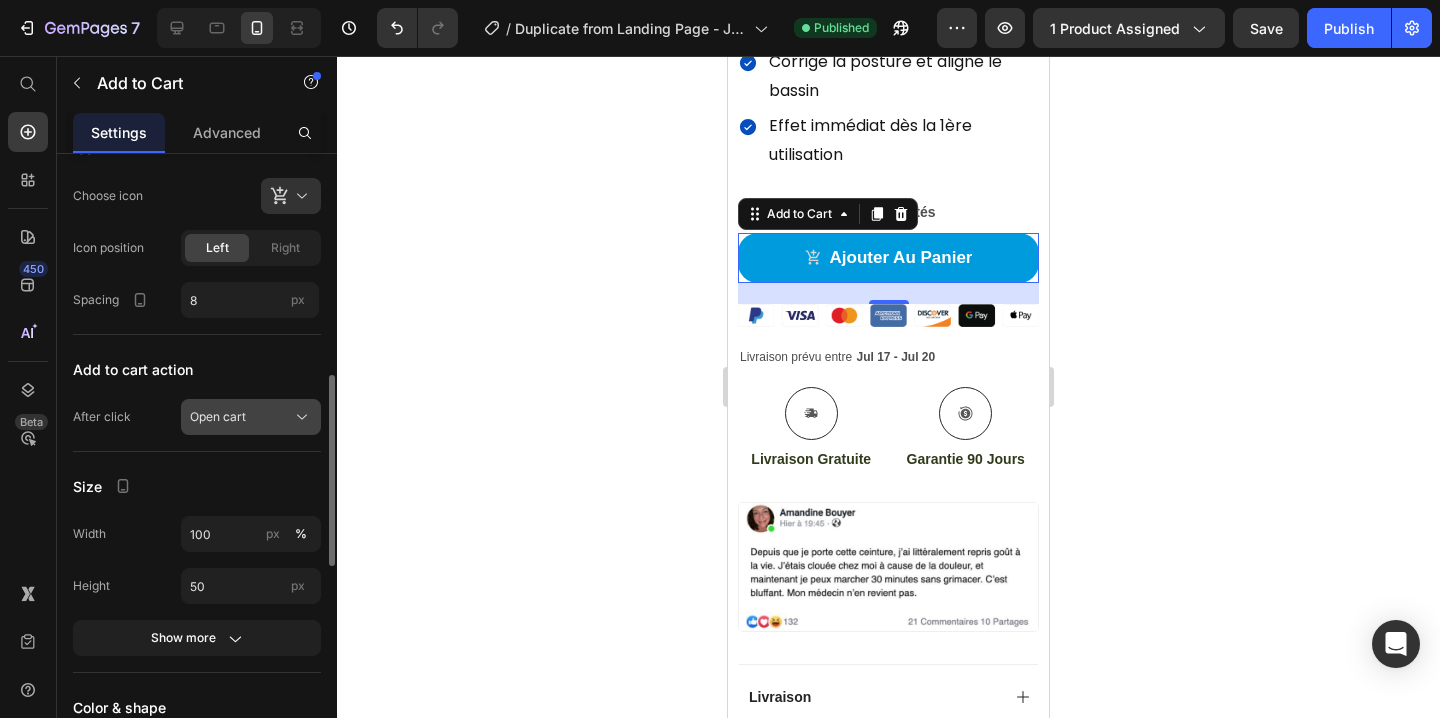 click on "Open cart" 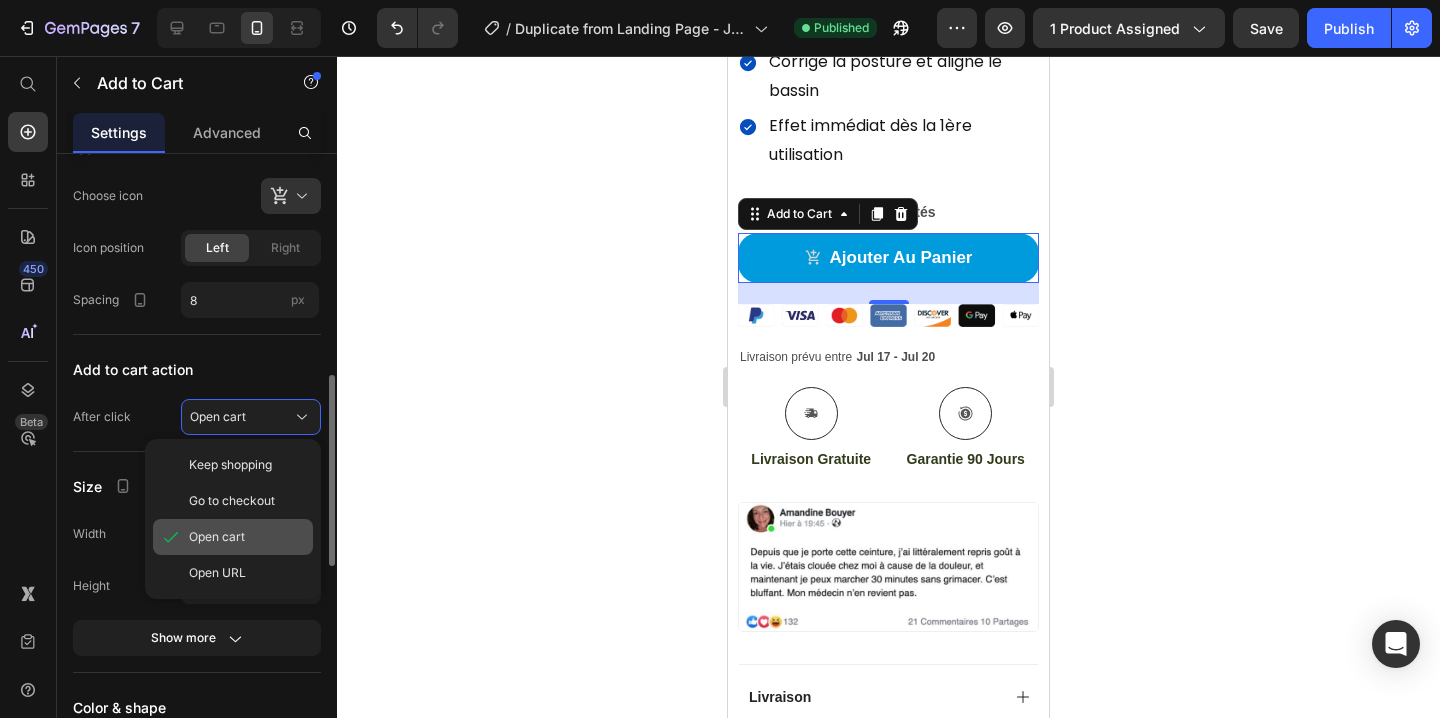 click on "Open cart" at bounding box center (217, 537) 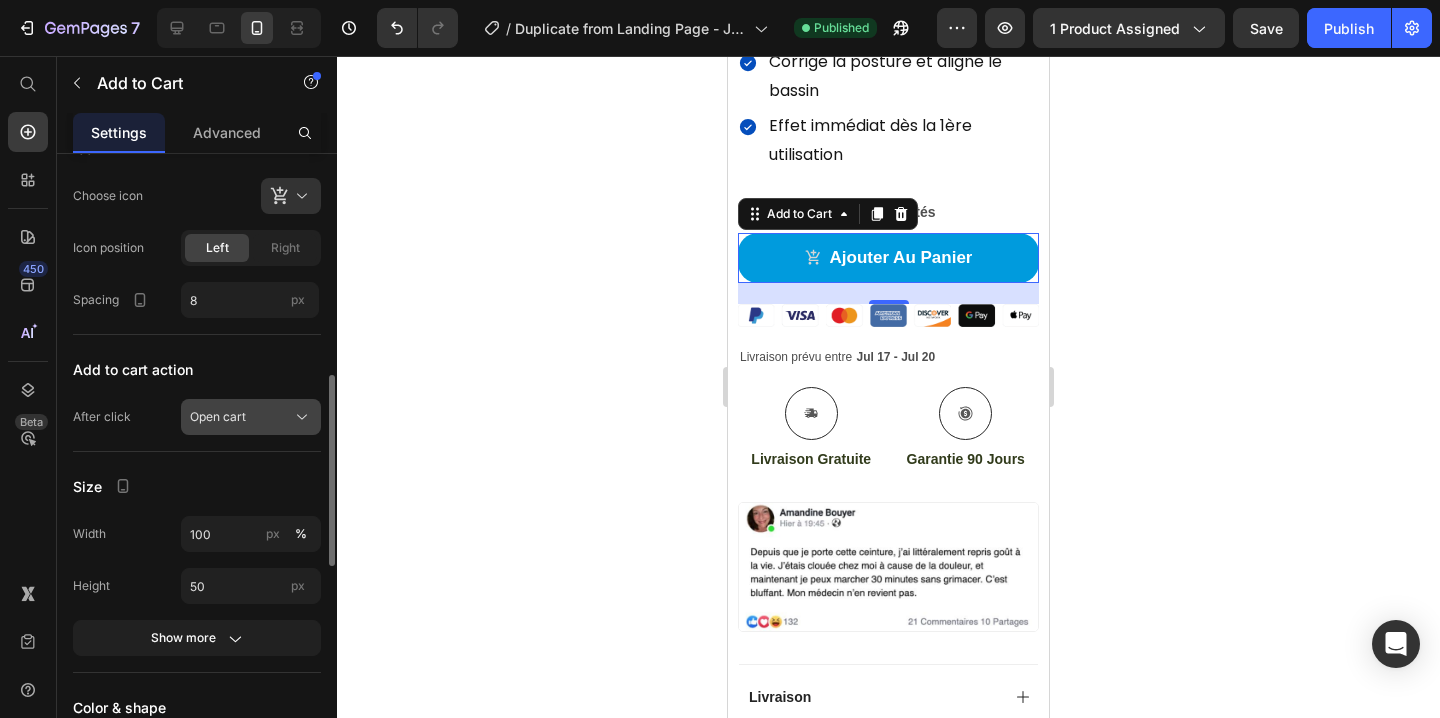 click on "Open cart" 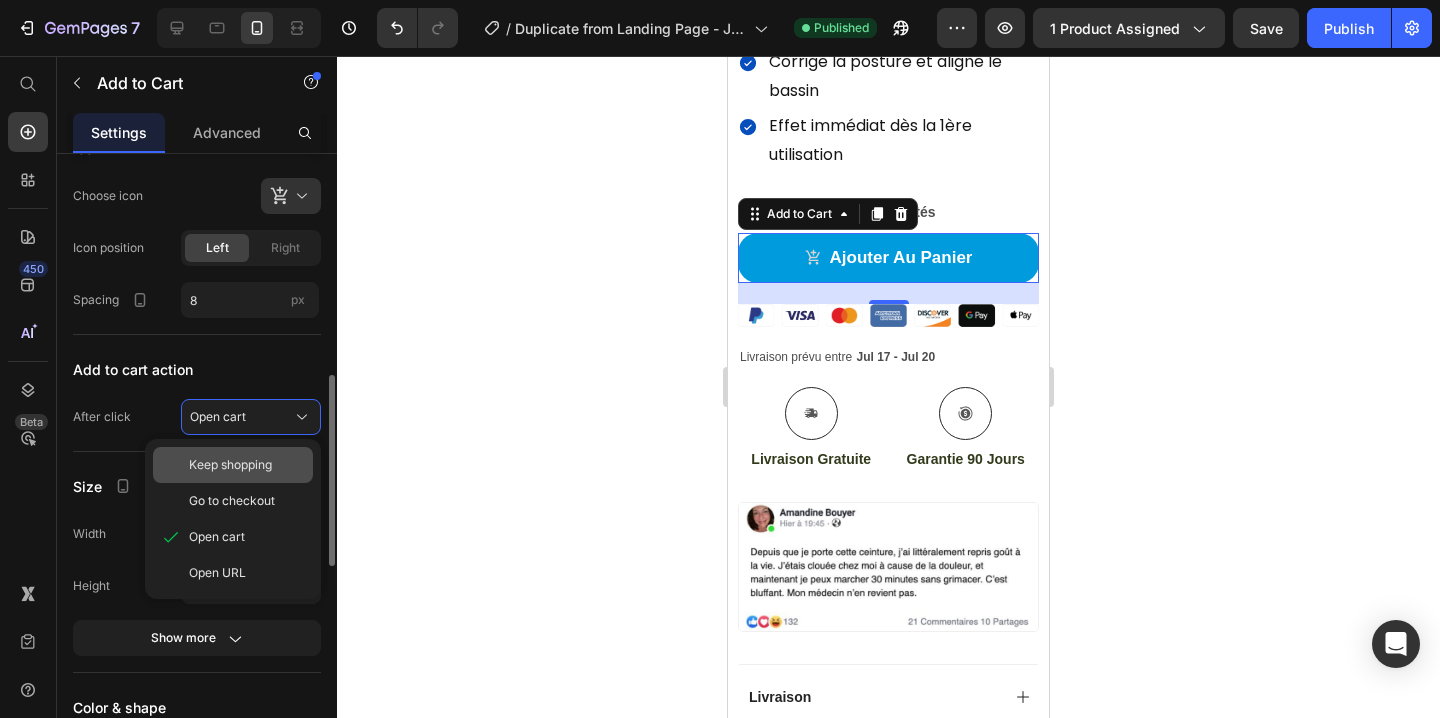 click on "Keep shopping" at bounding box center [230, 465] 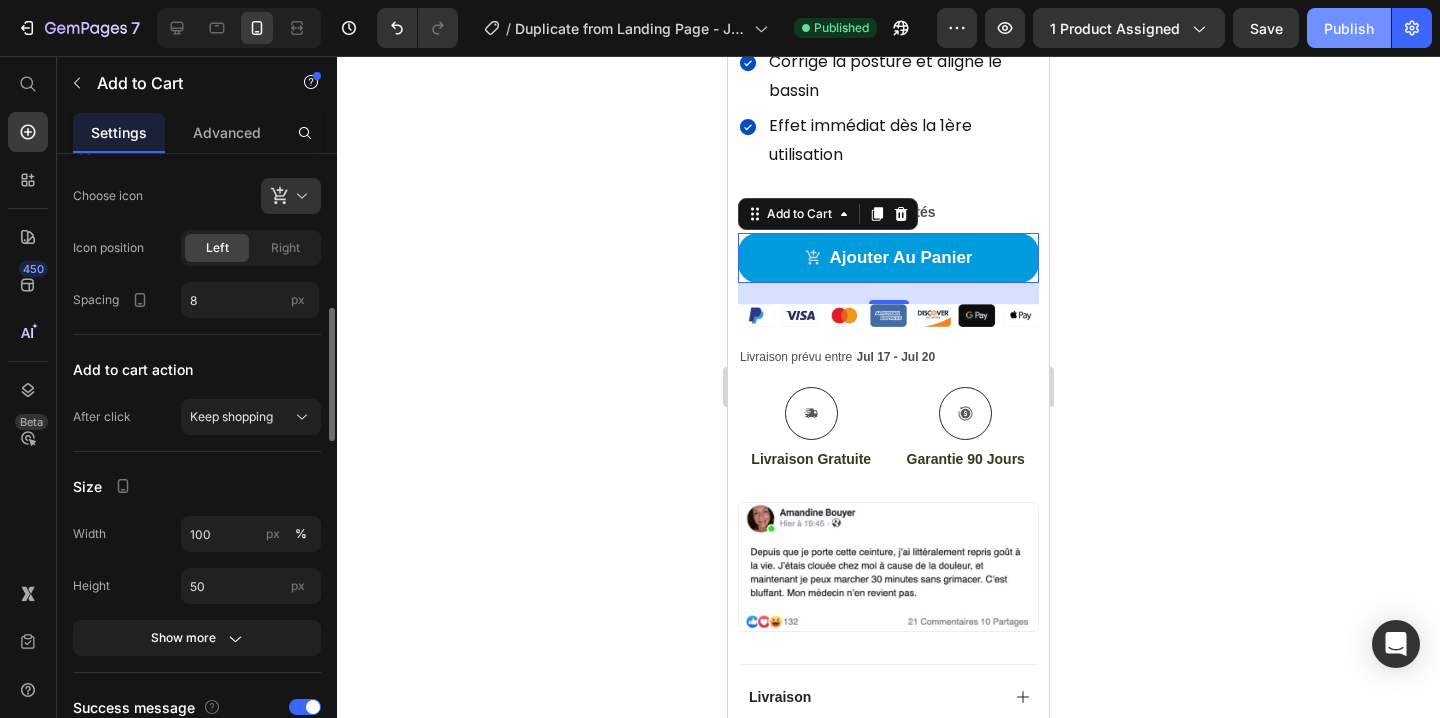 click on "Publish" at bounding box center [1349, 28] 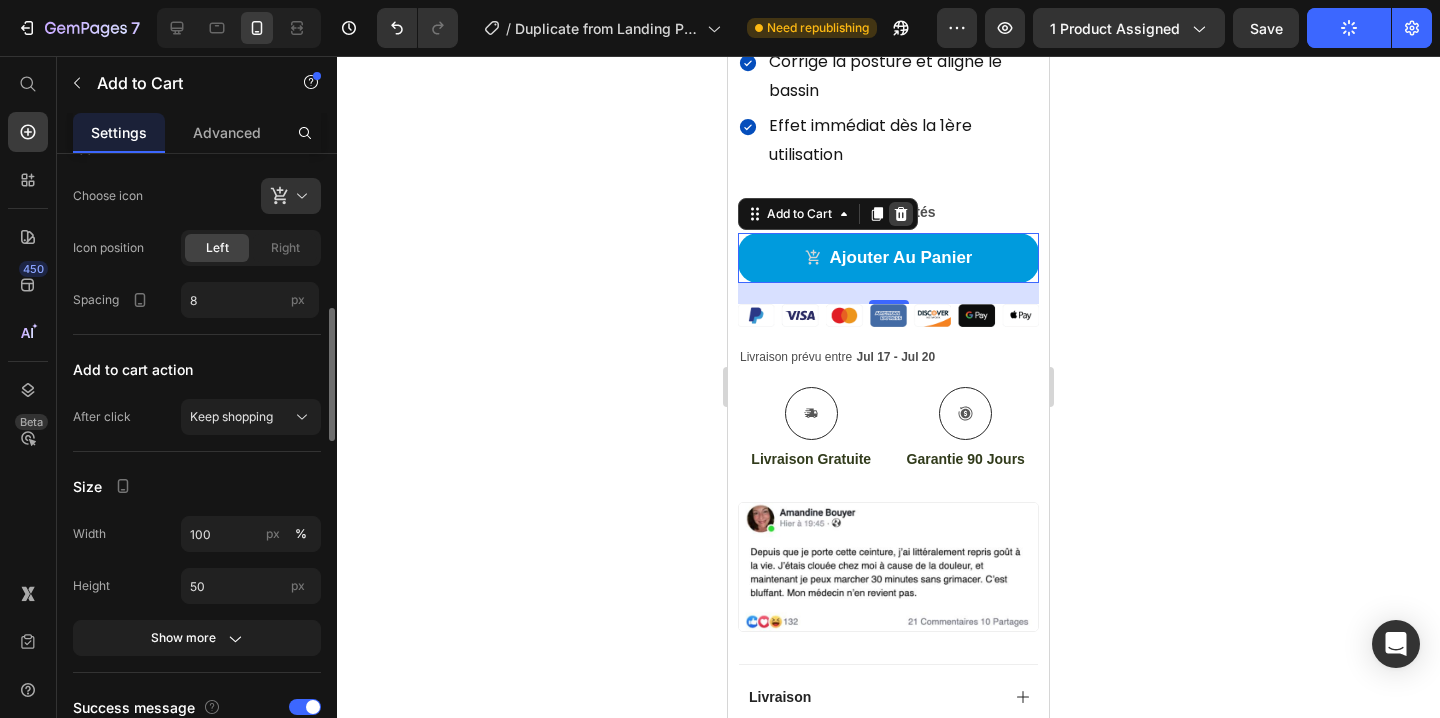 scroll, scrollTop: 0, scrollLeft: 0, axis: both 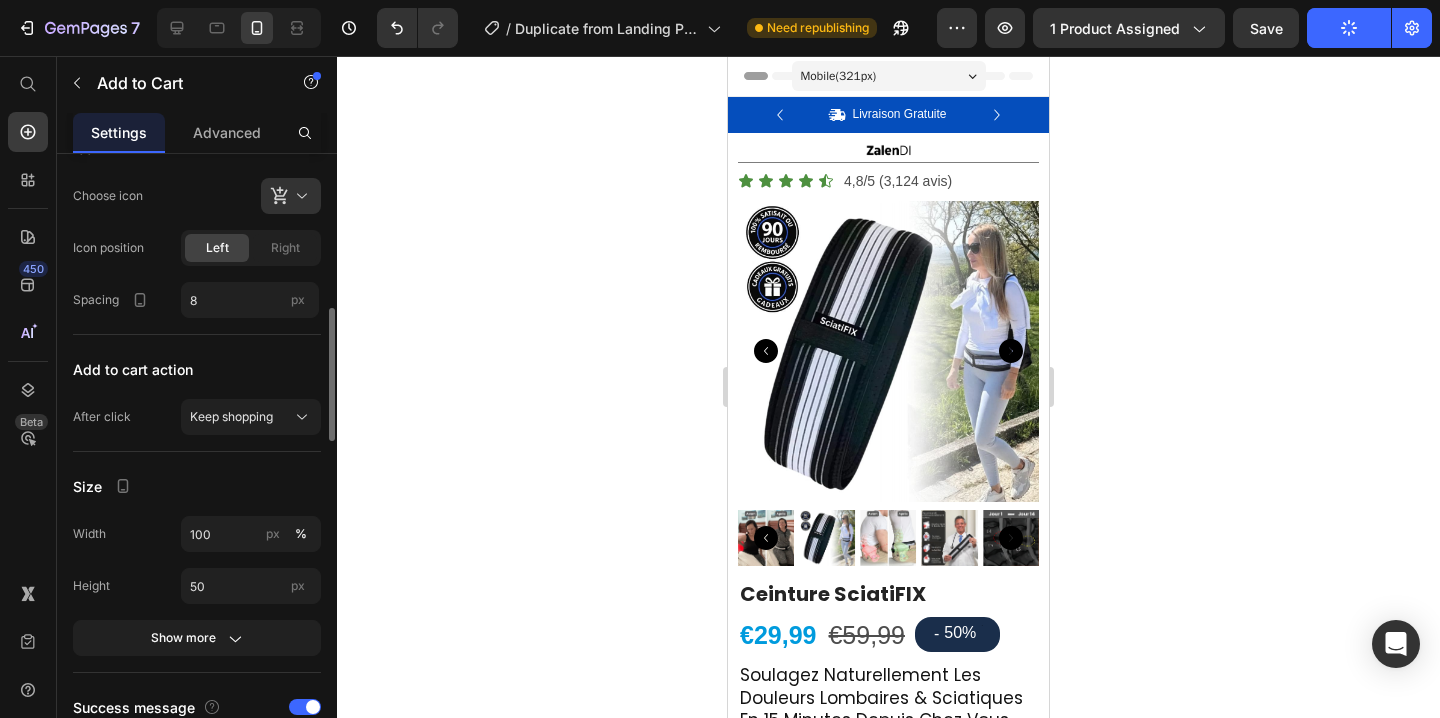 click on "Header" at bounding box center (888, 76) 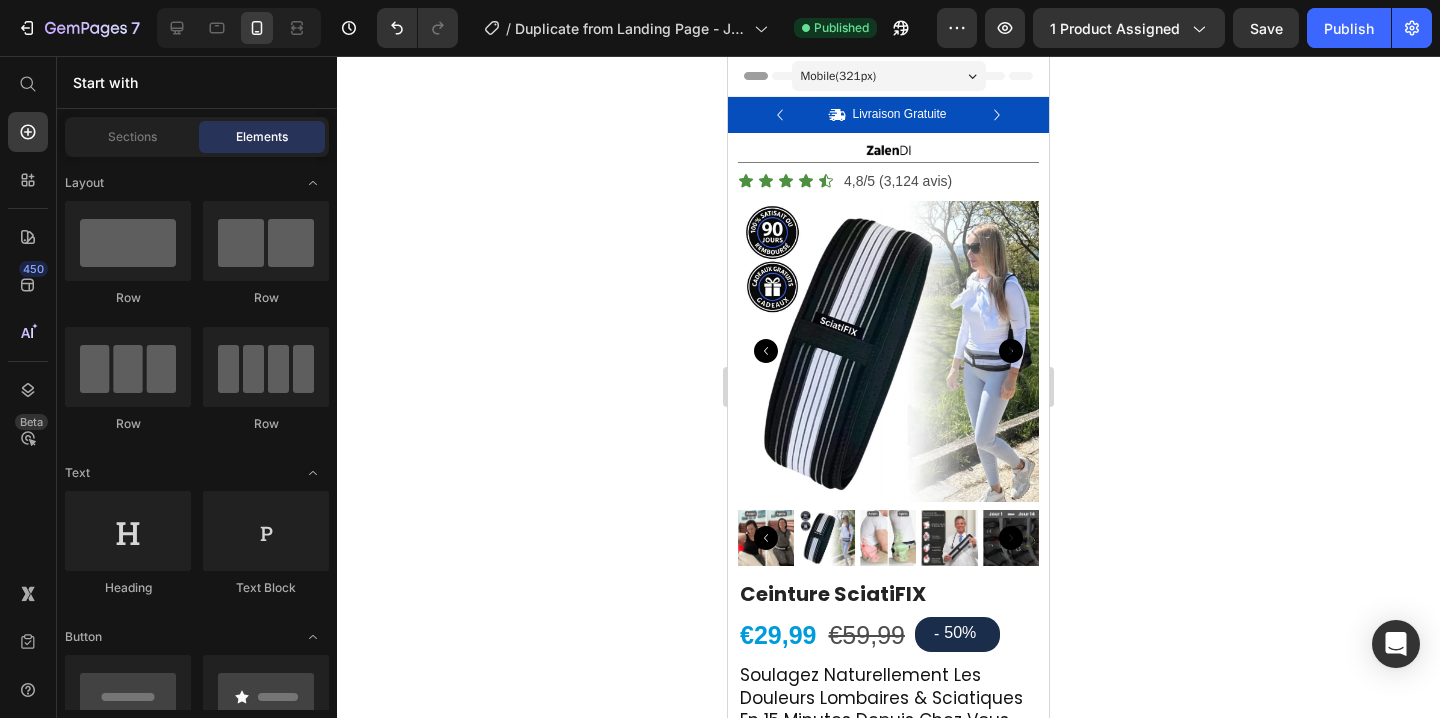 click on "Header" at bounding box center [774, 76] 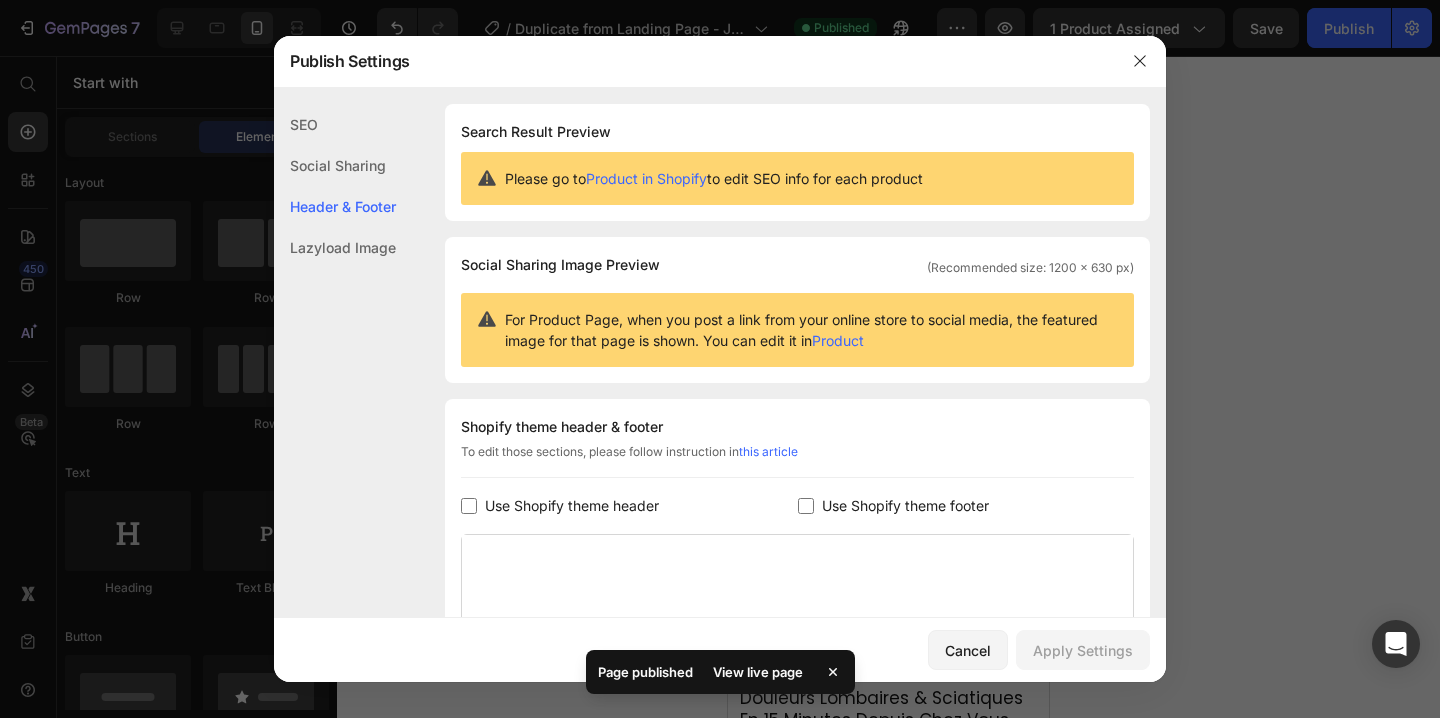 scroll, scrollTop: 283, scrollLeft: 0, axis: vertical 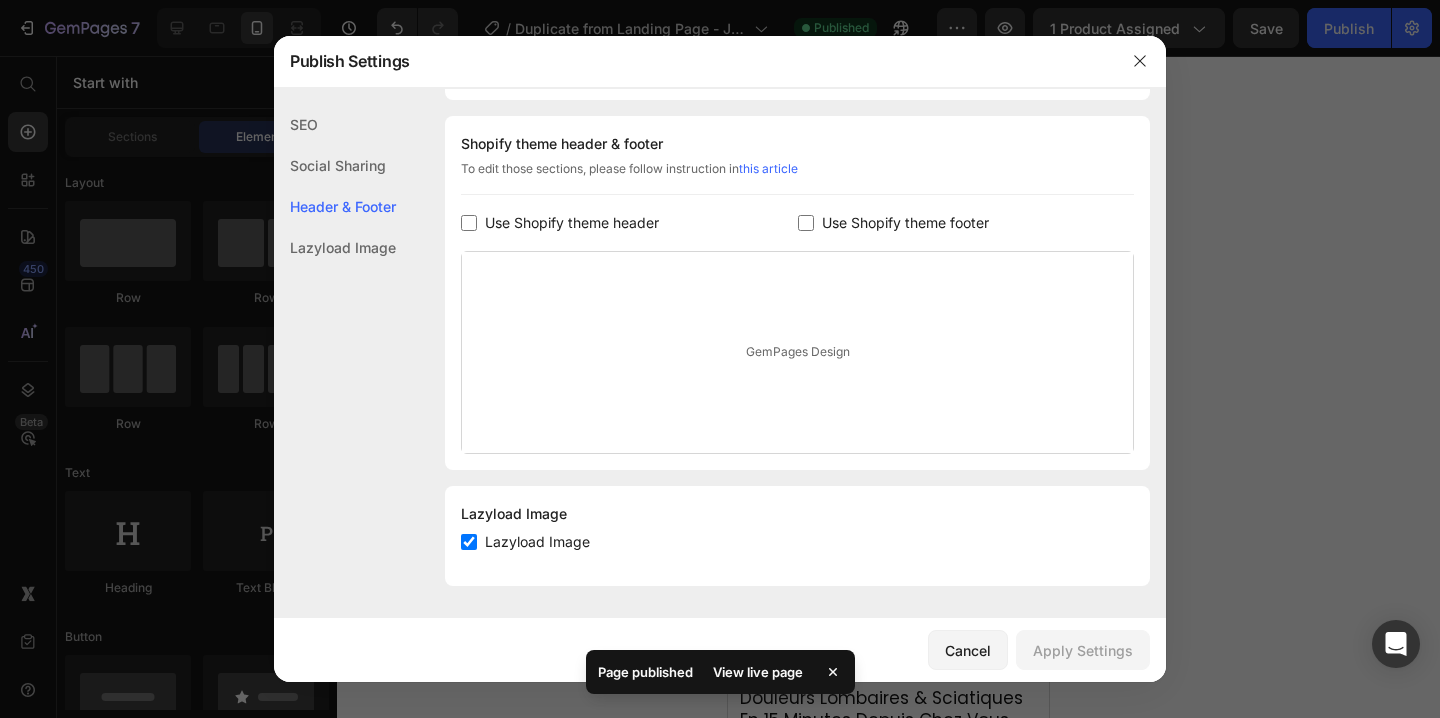 click on "Use Shopify theme header" at bounding box center [572, 223] 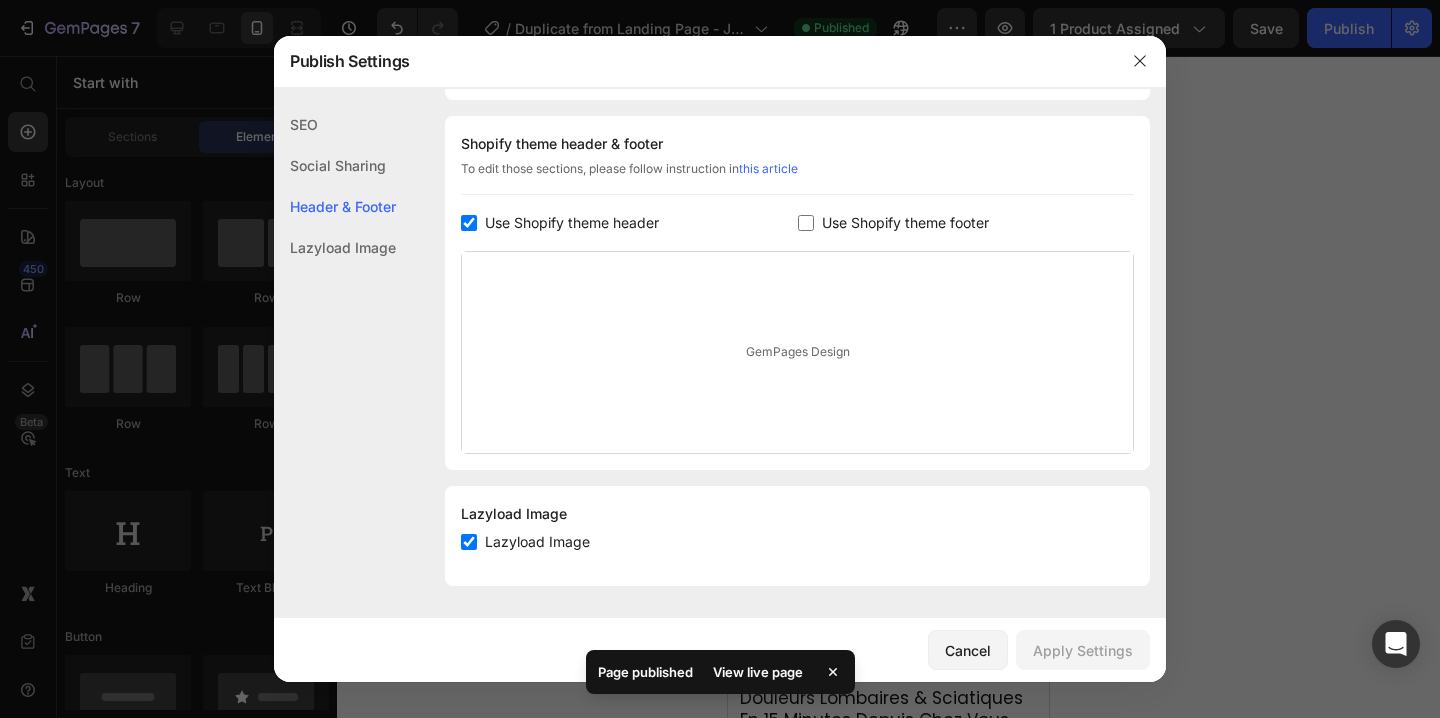 checkbox on "true" 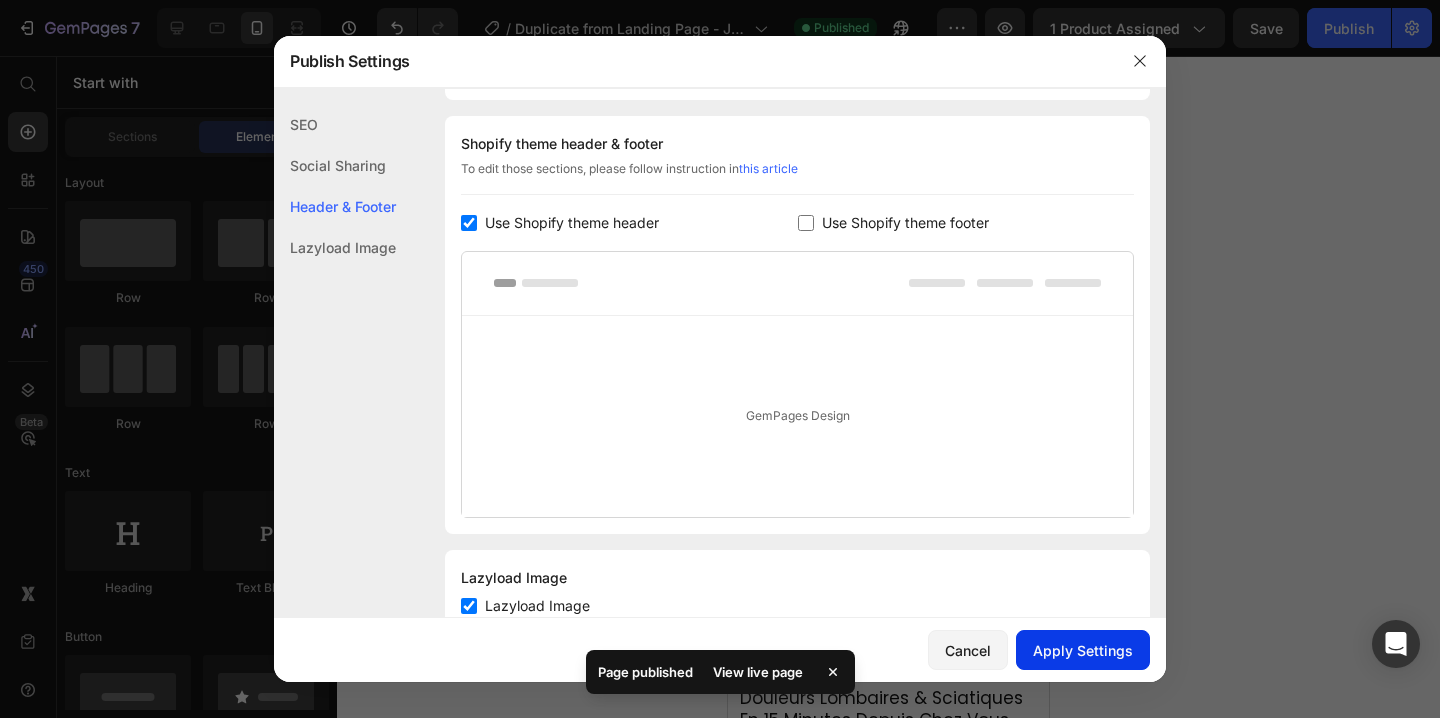 click on "Apply Settings" at bounding box center [1083, 650] 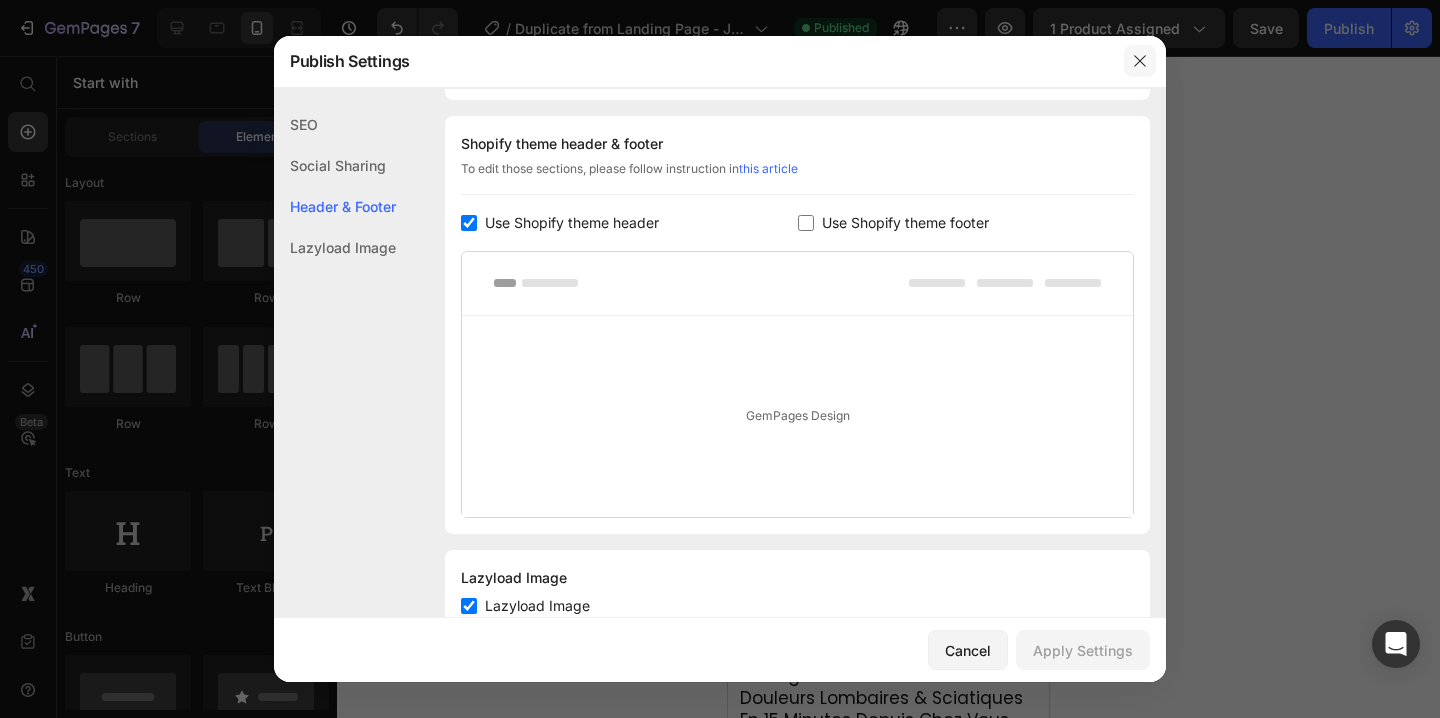 click 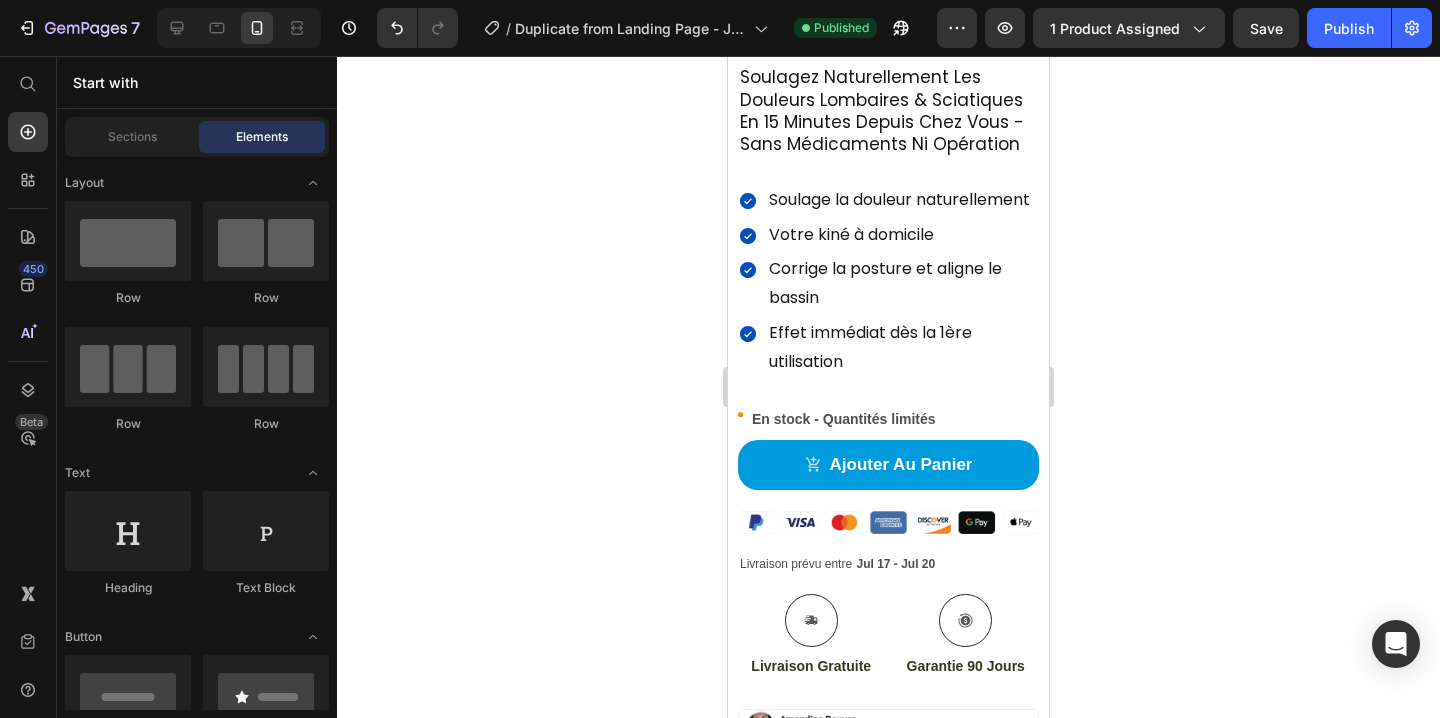 scroll, scrollTop: 766, scrollLeft: 0, axis: vertical 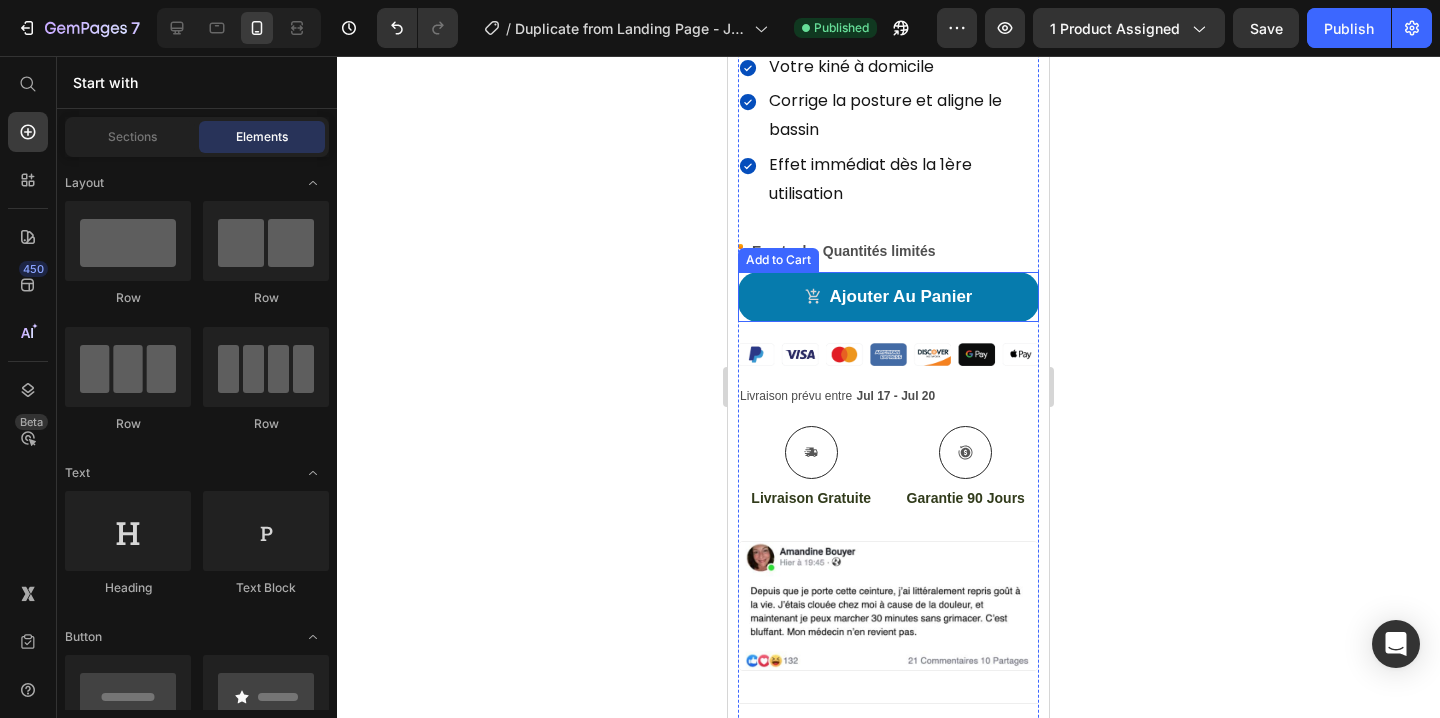 click on "ajouter au panier" at bounding box center (888, 297) 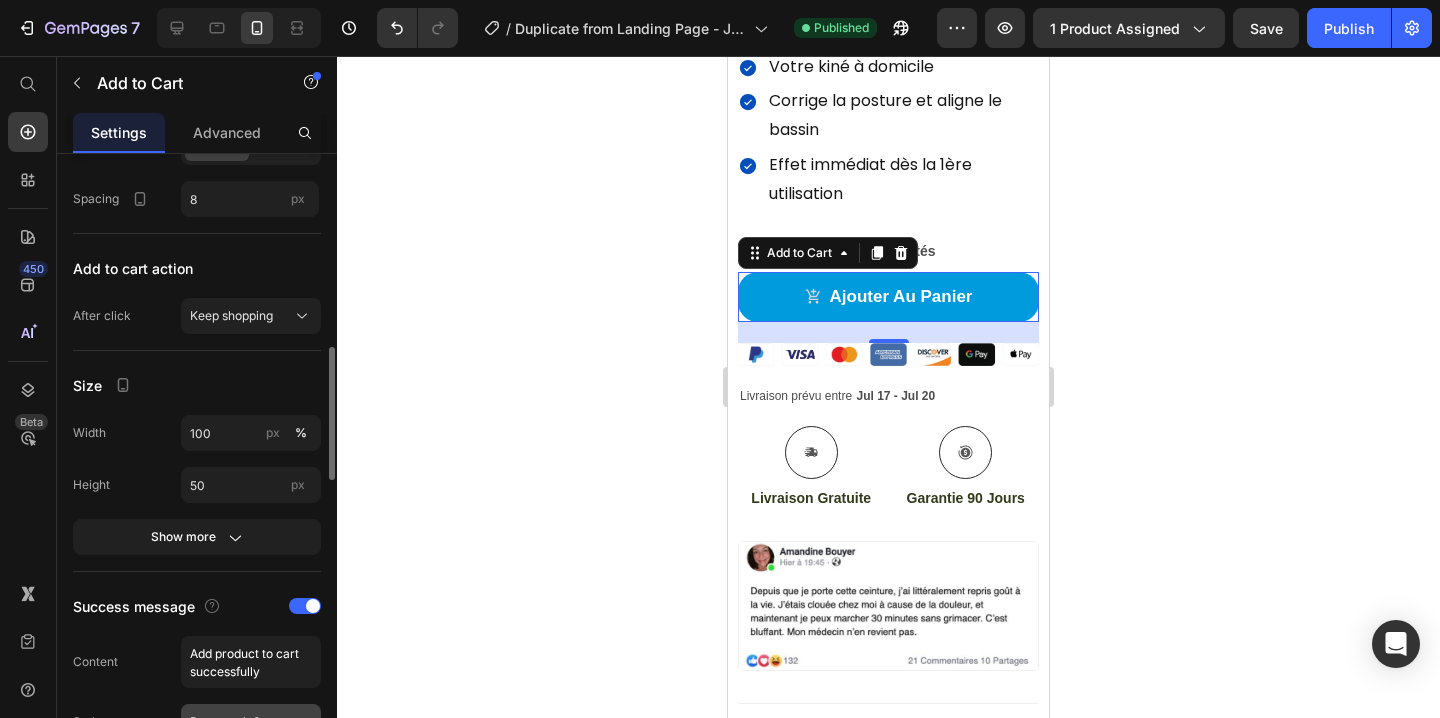 scroll, scrollTop: 795, scrollLeft: 0, axis: vertical 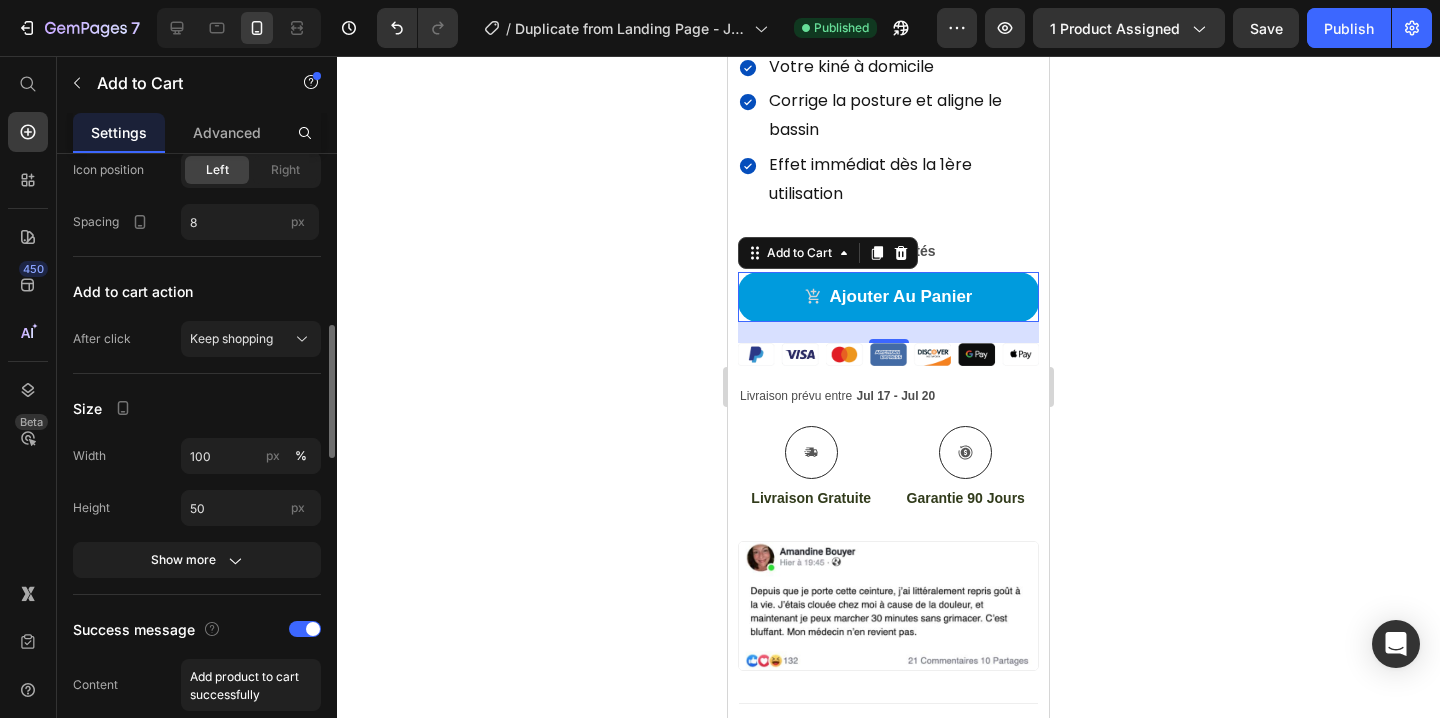 click on "Keep shopping" at bounding box center (251, 339) 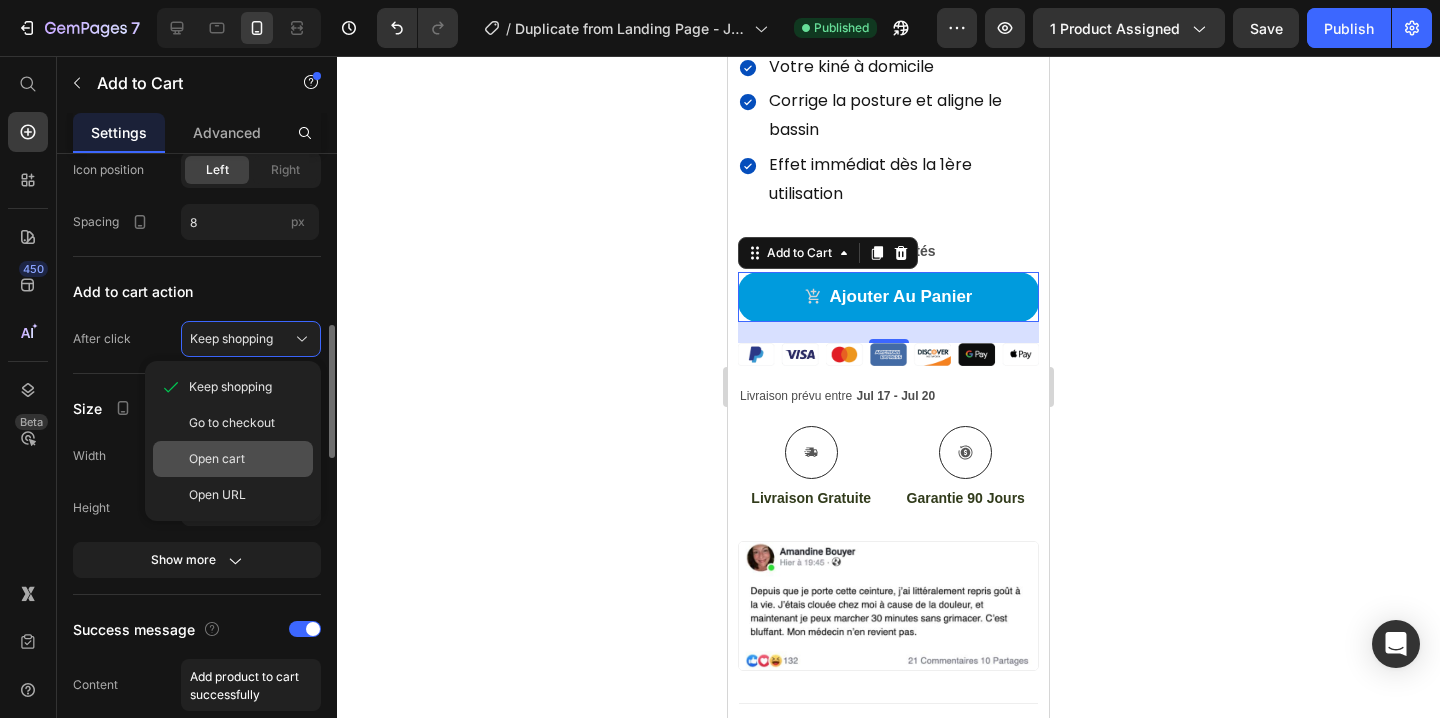 click on "Open cart" 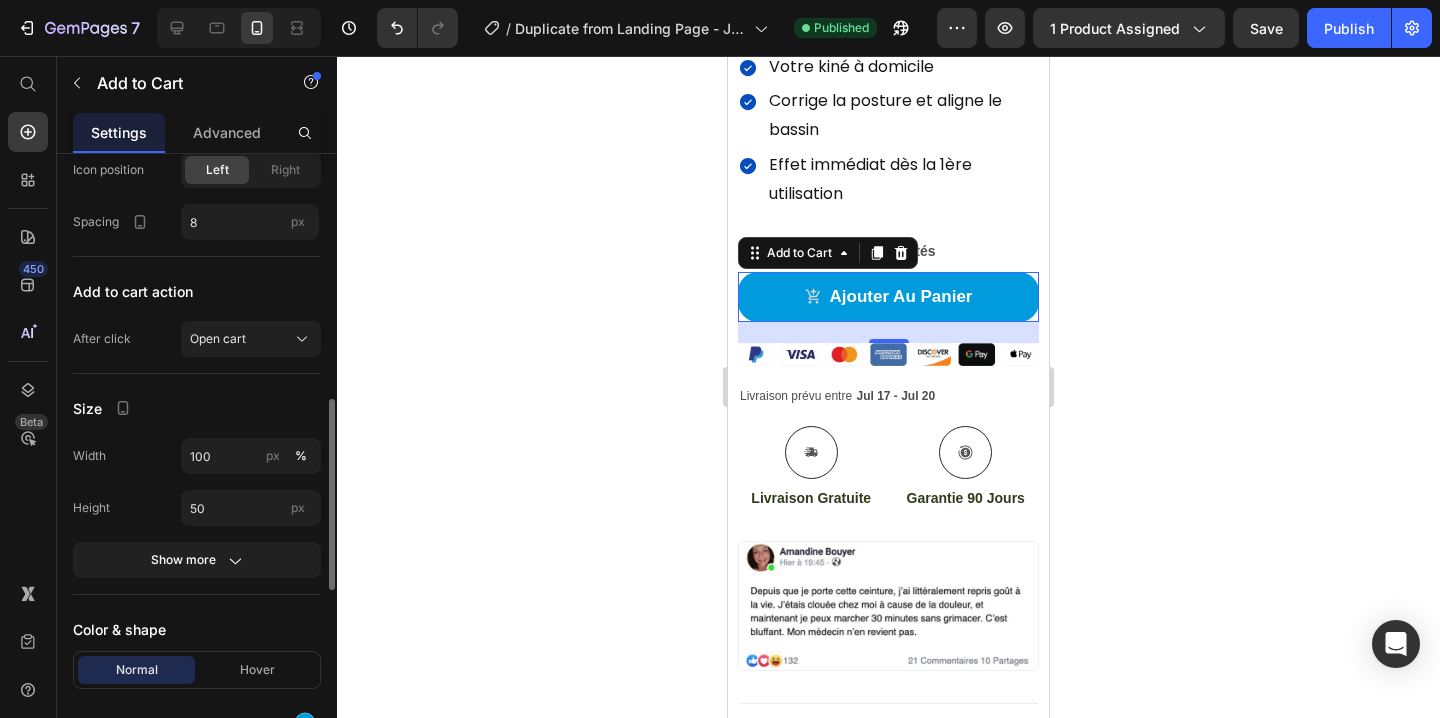 click 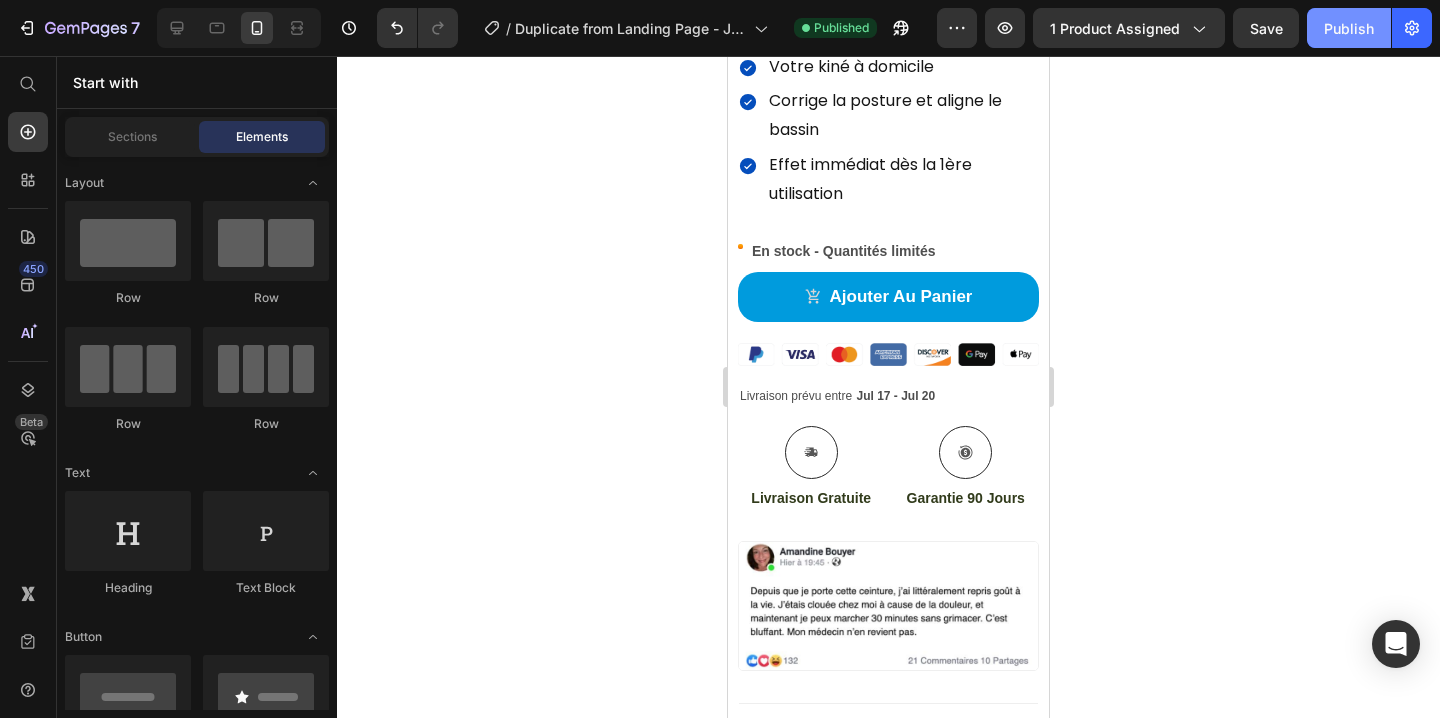 click on "Publish" at bounding box center [1349, 28] 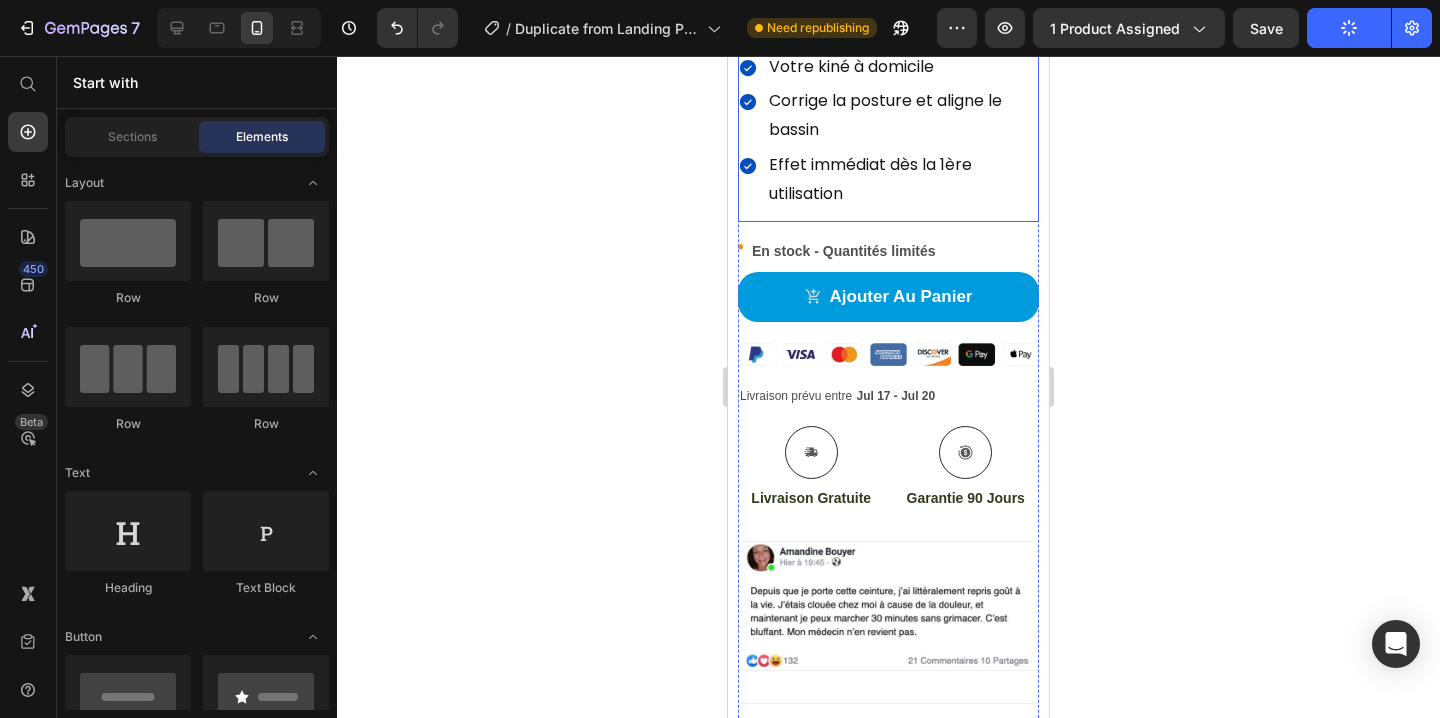 scroll, scrollTop: 0, scrollLeft: 0, axis: both 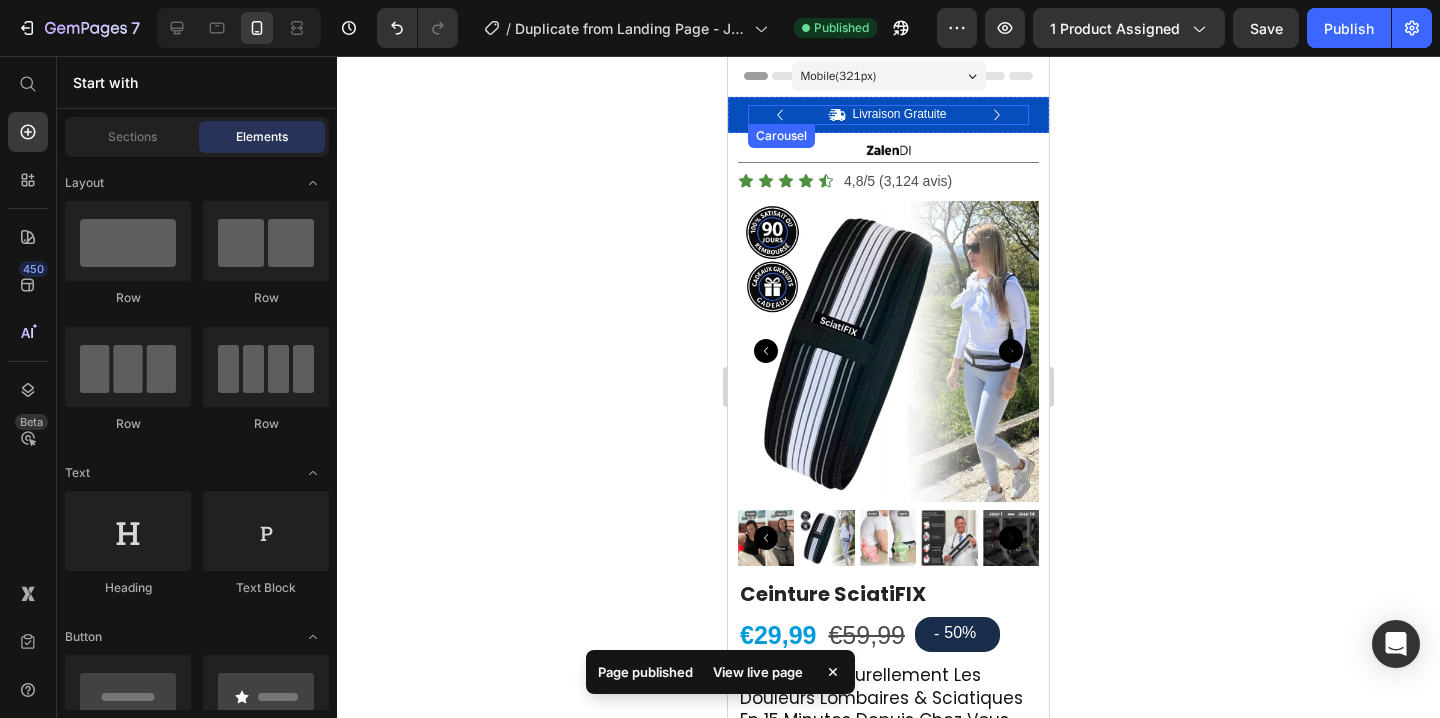click 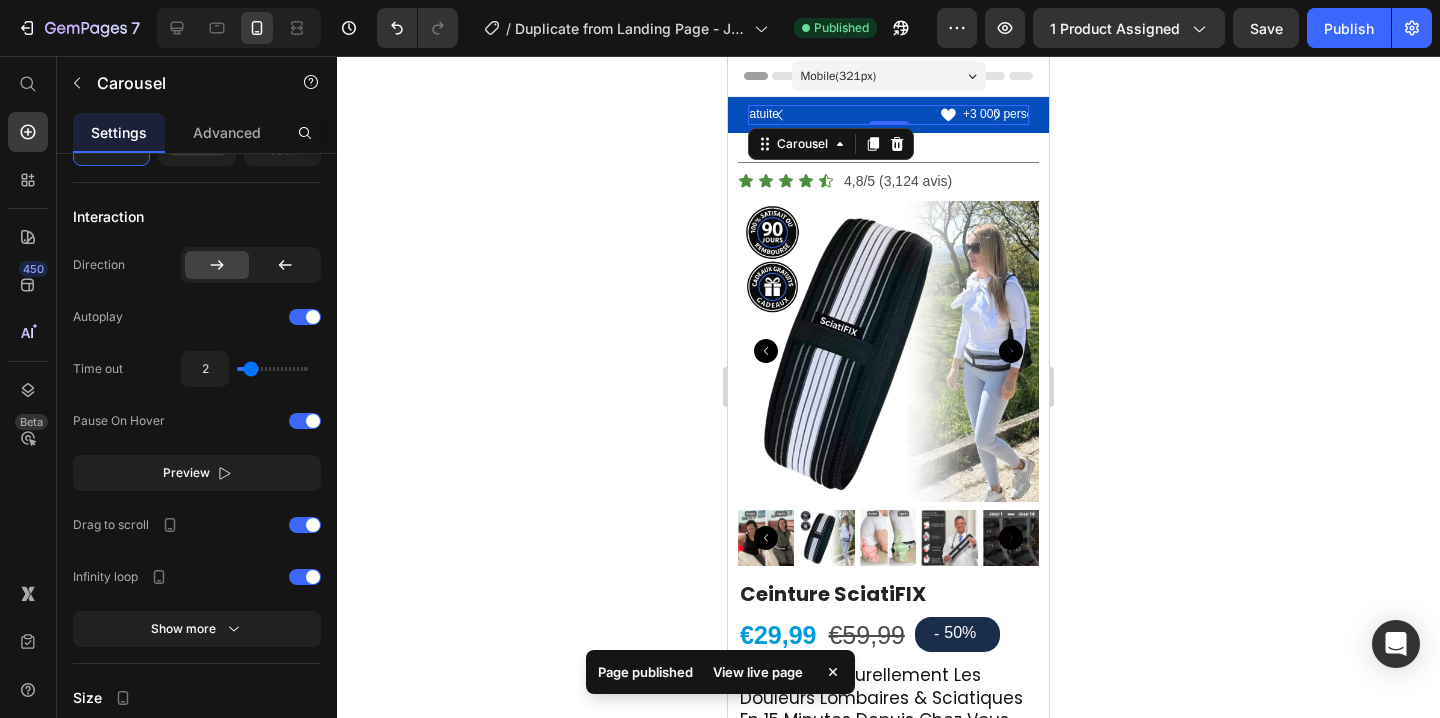 scroll, scrollTop: 0, scrollLeft: 0, axis: both 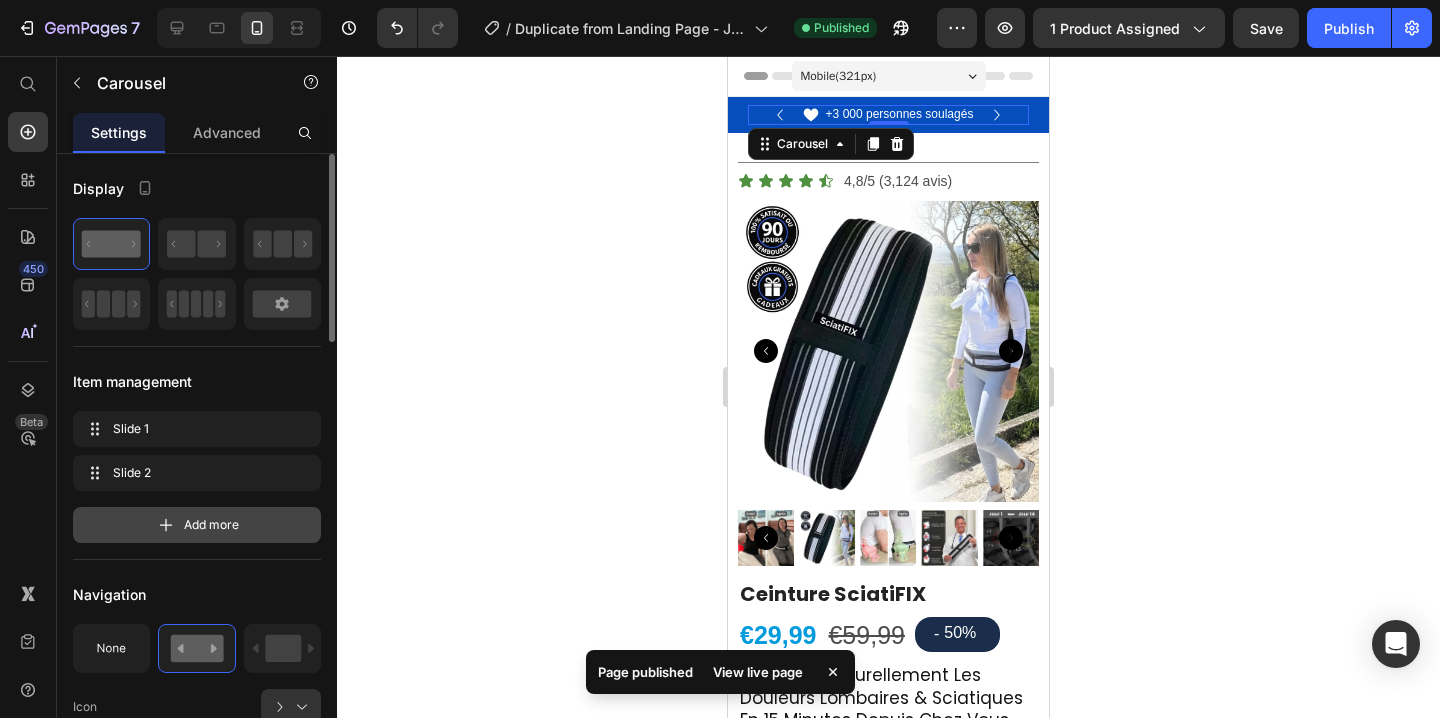 click on "Add more" at bounding box center (197, 525) 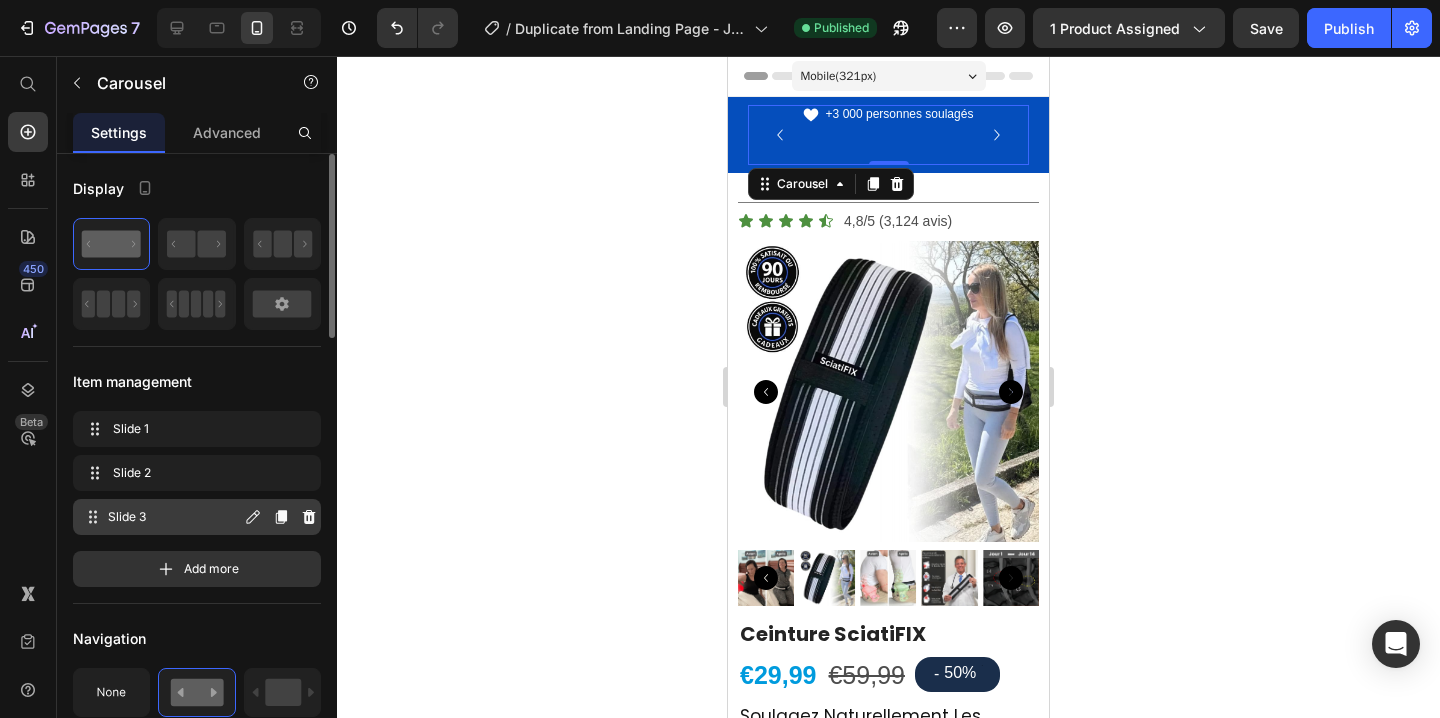 click on "Slide 3" at bounding box center [174, 517] 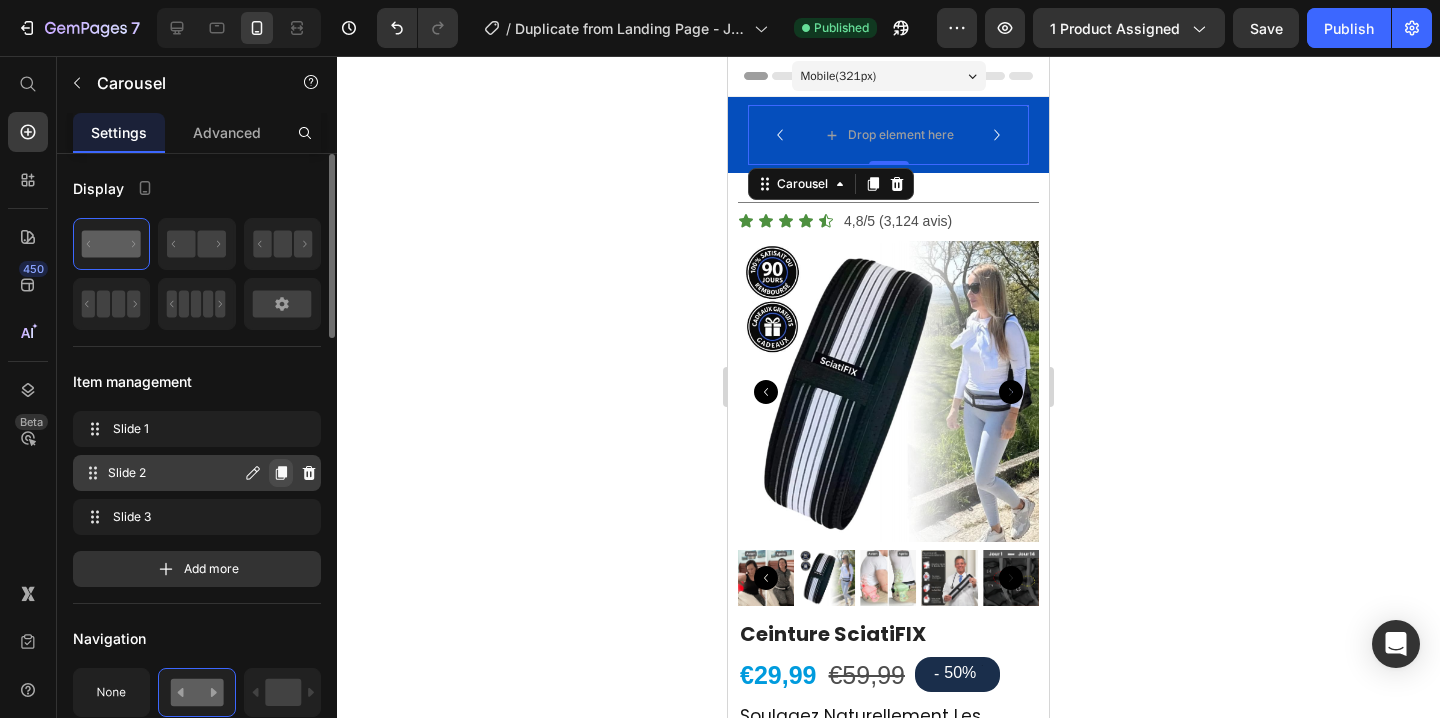 click 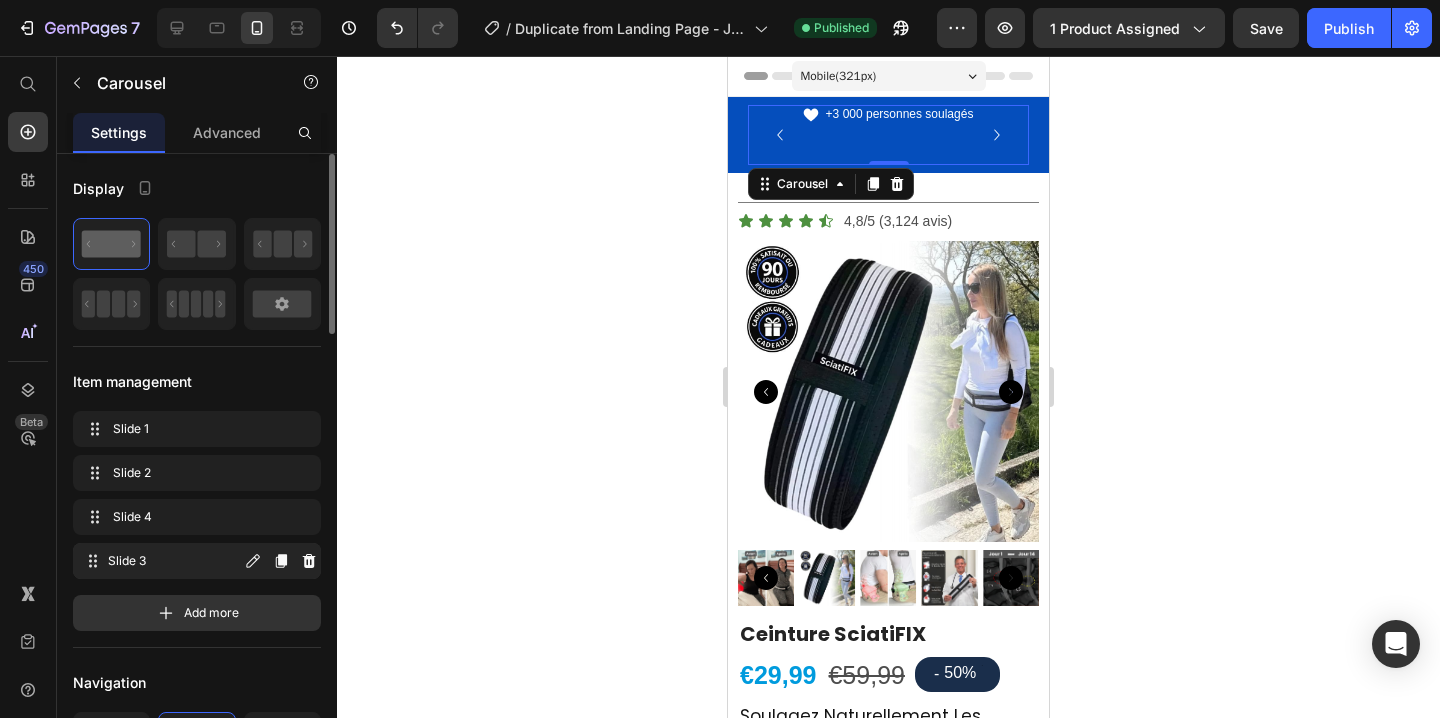 click on "Slide 3" at bounding box center (174, 561) 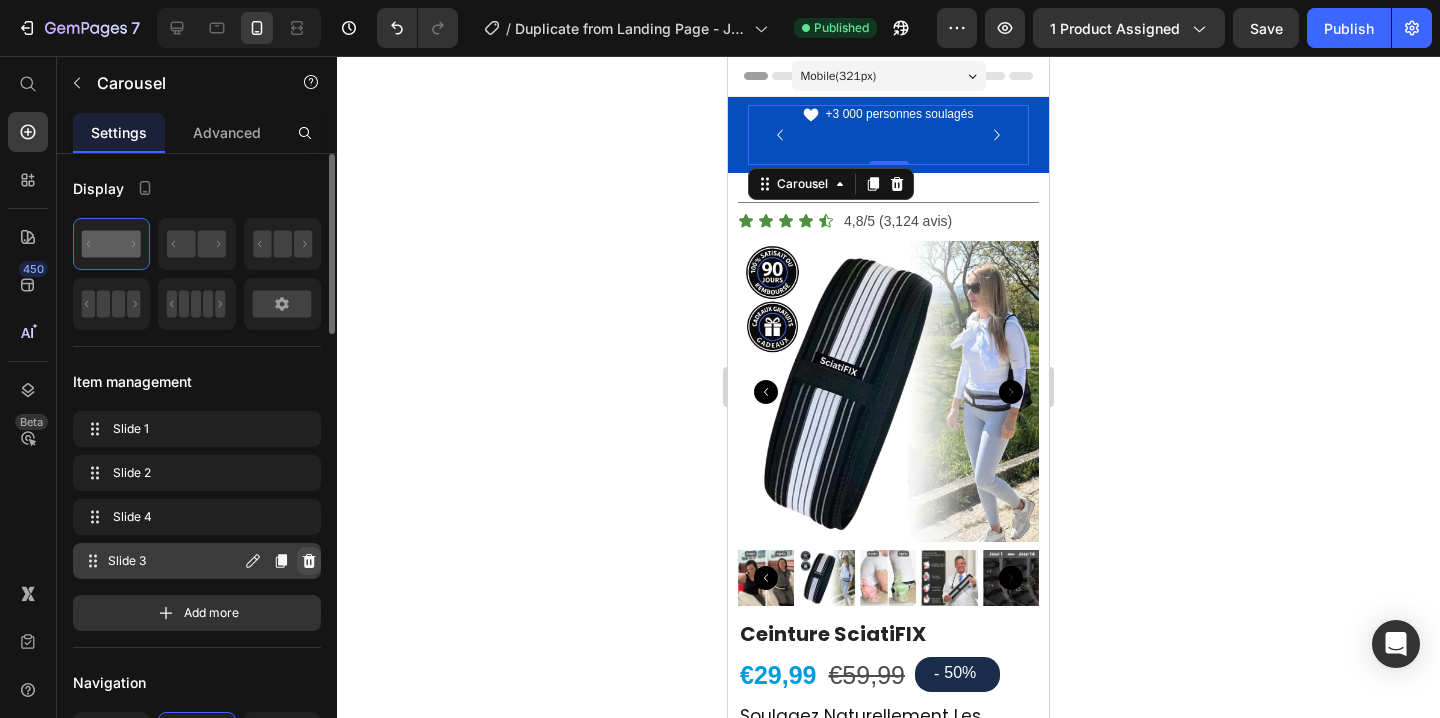 click 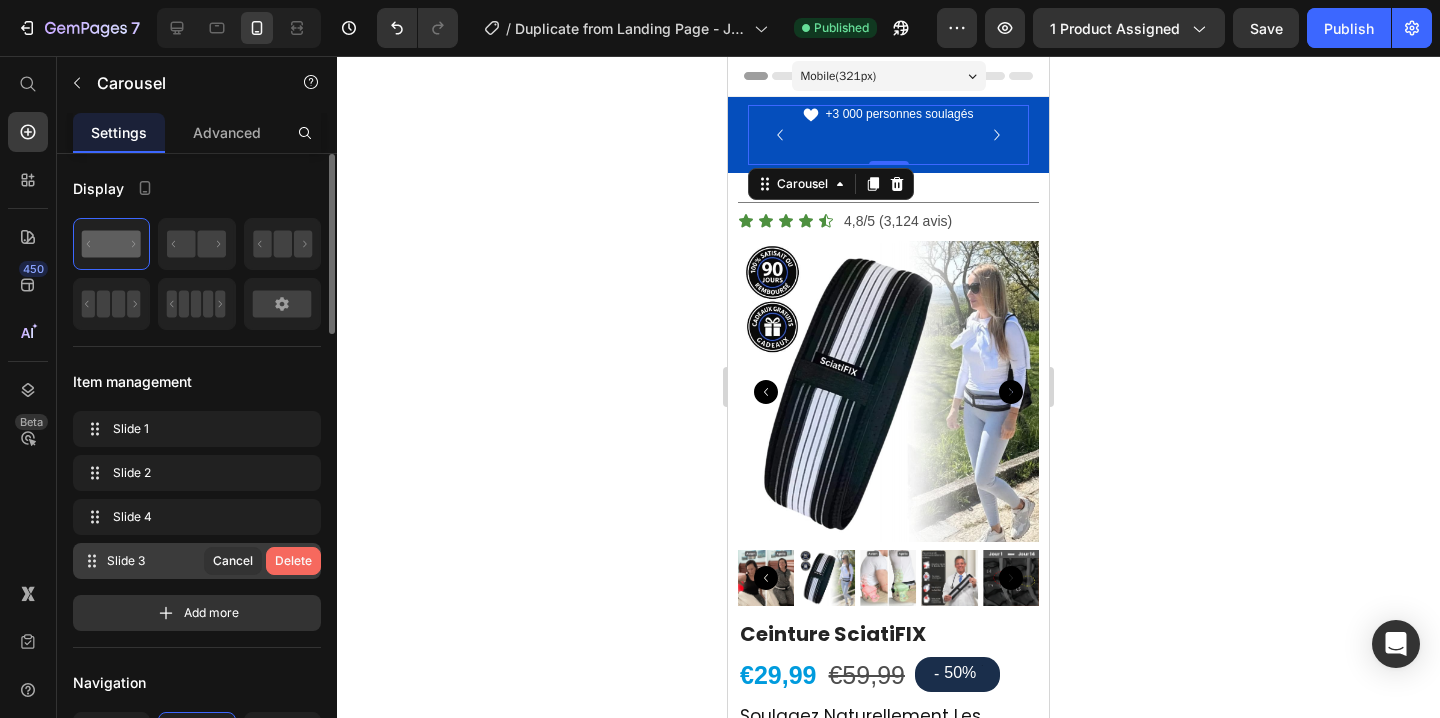 click on "Delete" at bounding box center (293, 561) 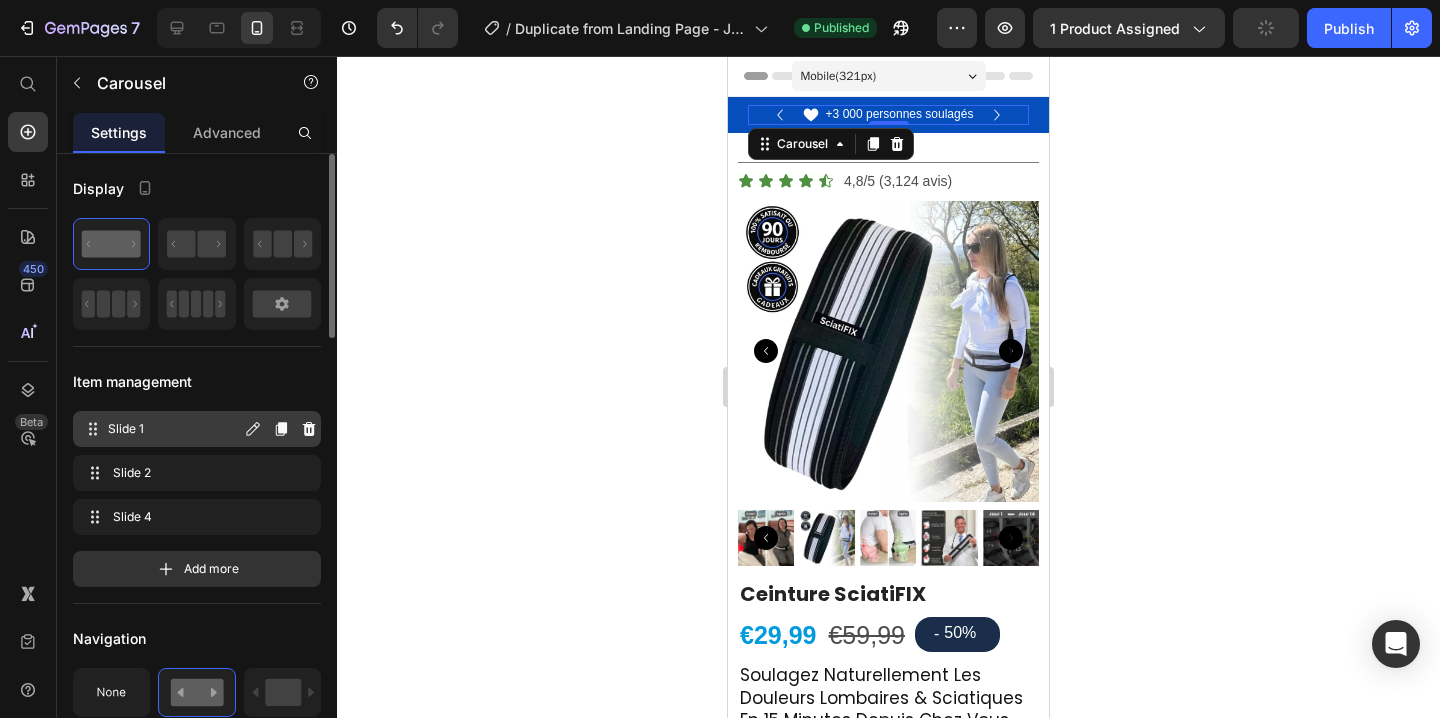 click on "Slide 1" at bounding box center (174, 429) 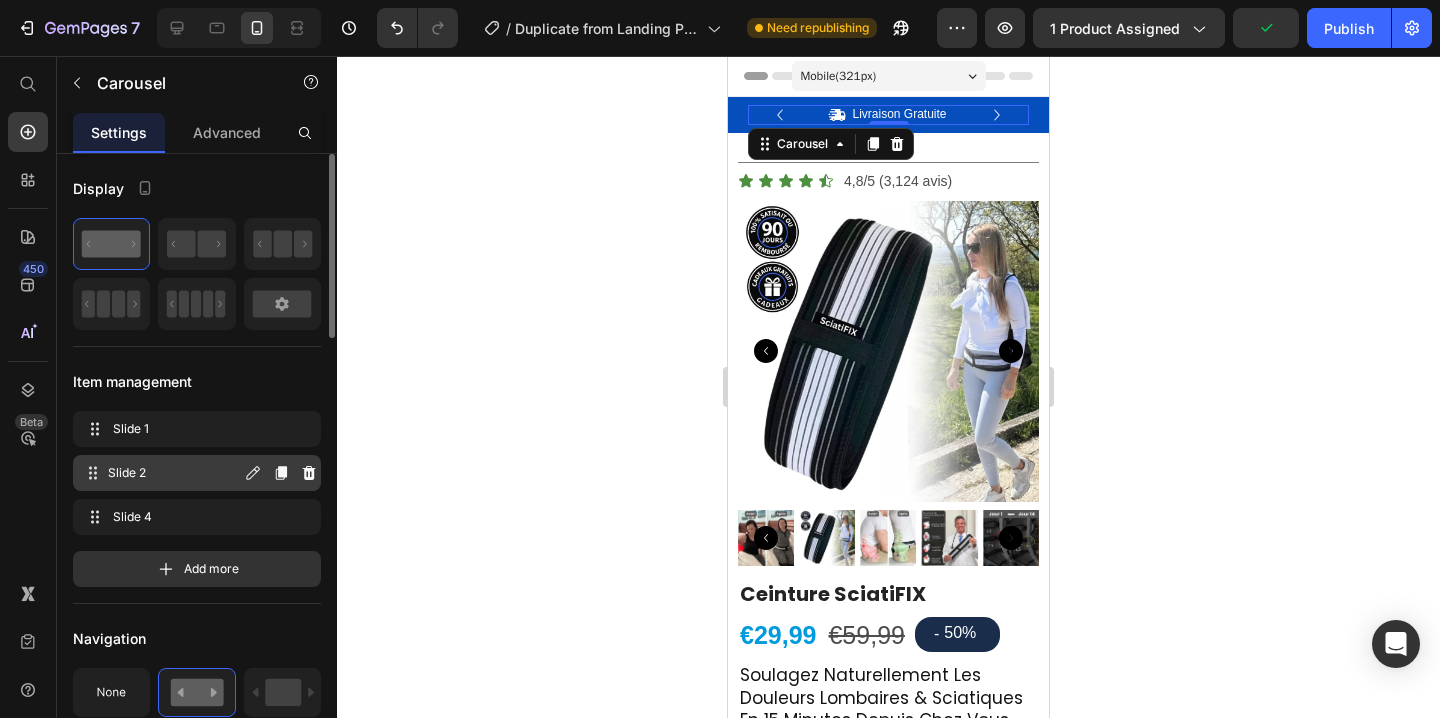 click on "Slide 2" at bounding box center [174, 473] 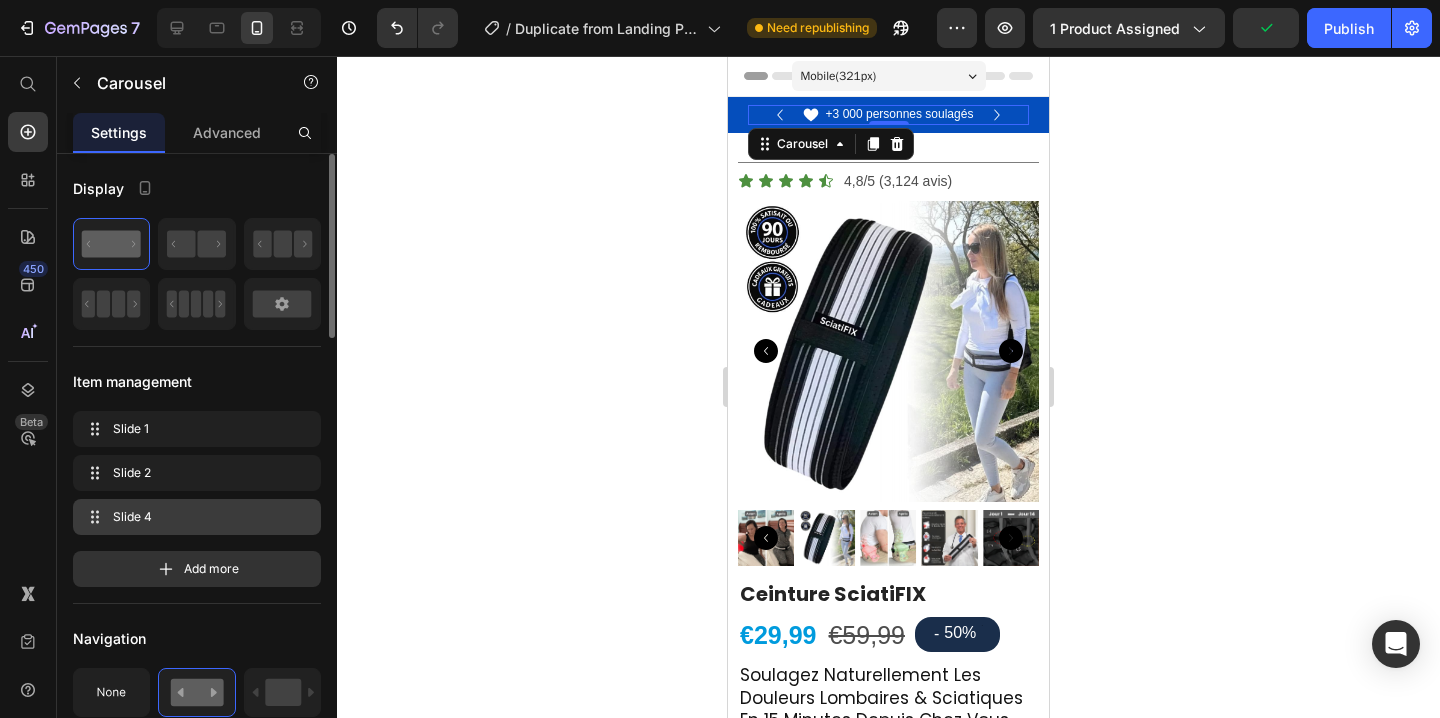 click on "Slide 4 Slide 4" at bounding box center [197, 517] 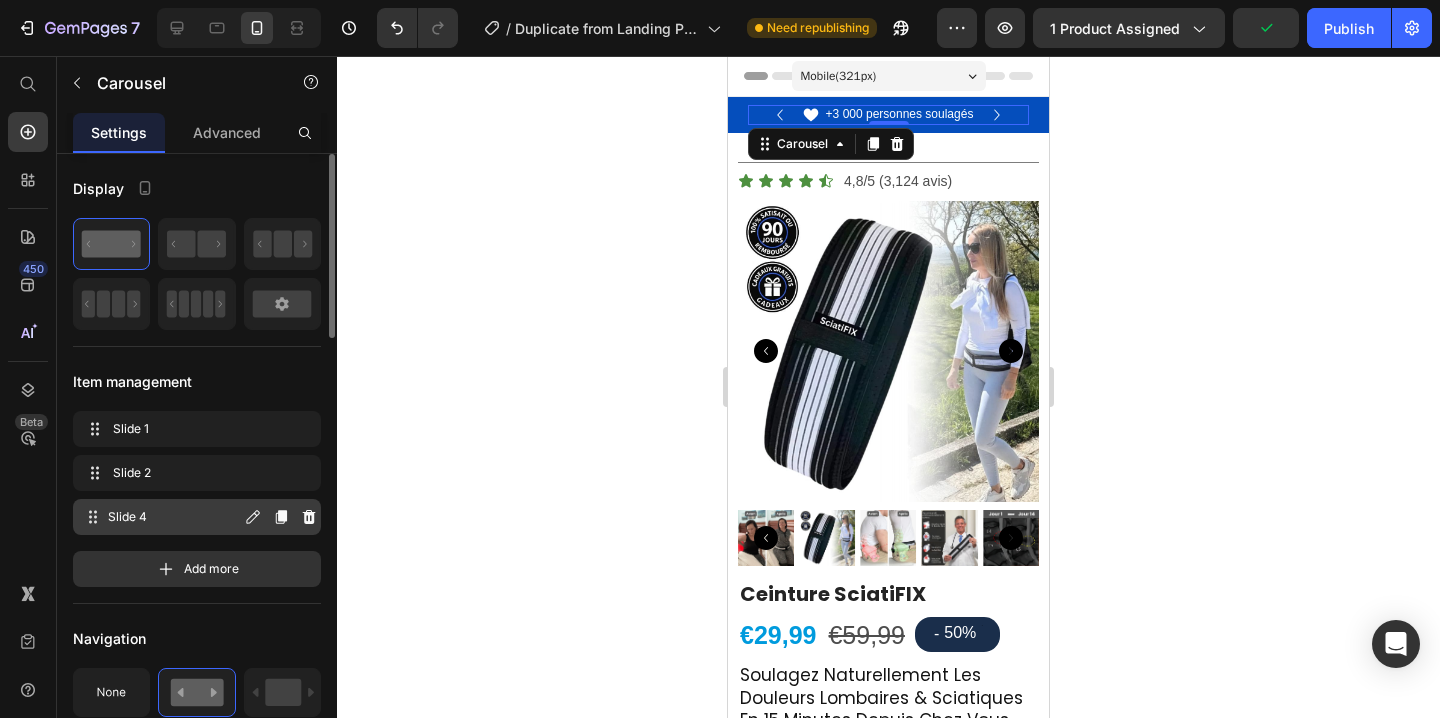 click on "Slide 4 Slide 4" at bounding box center (161, 517) 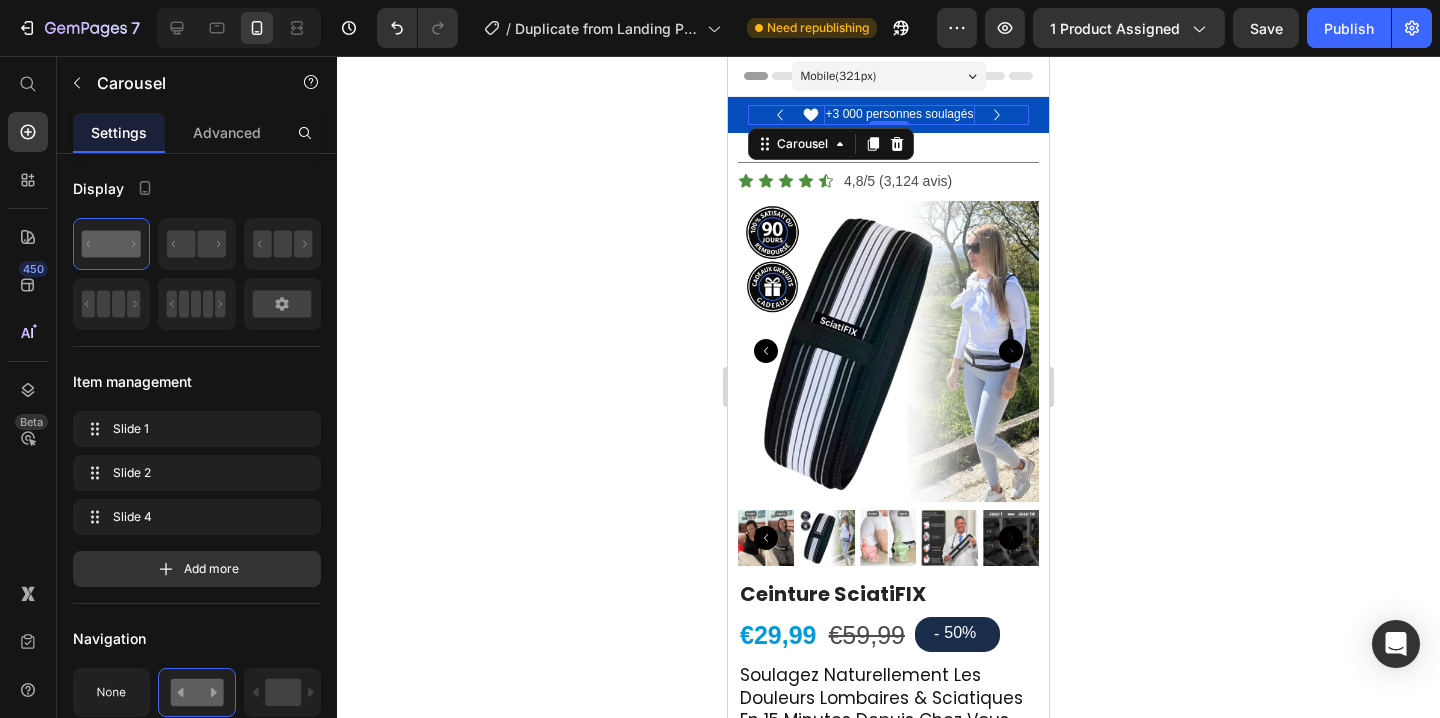 click on "+3 000 personnes soulagés" at bounding box center (900, 115) 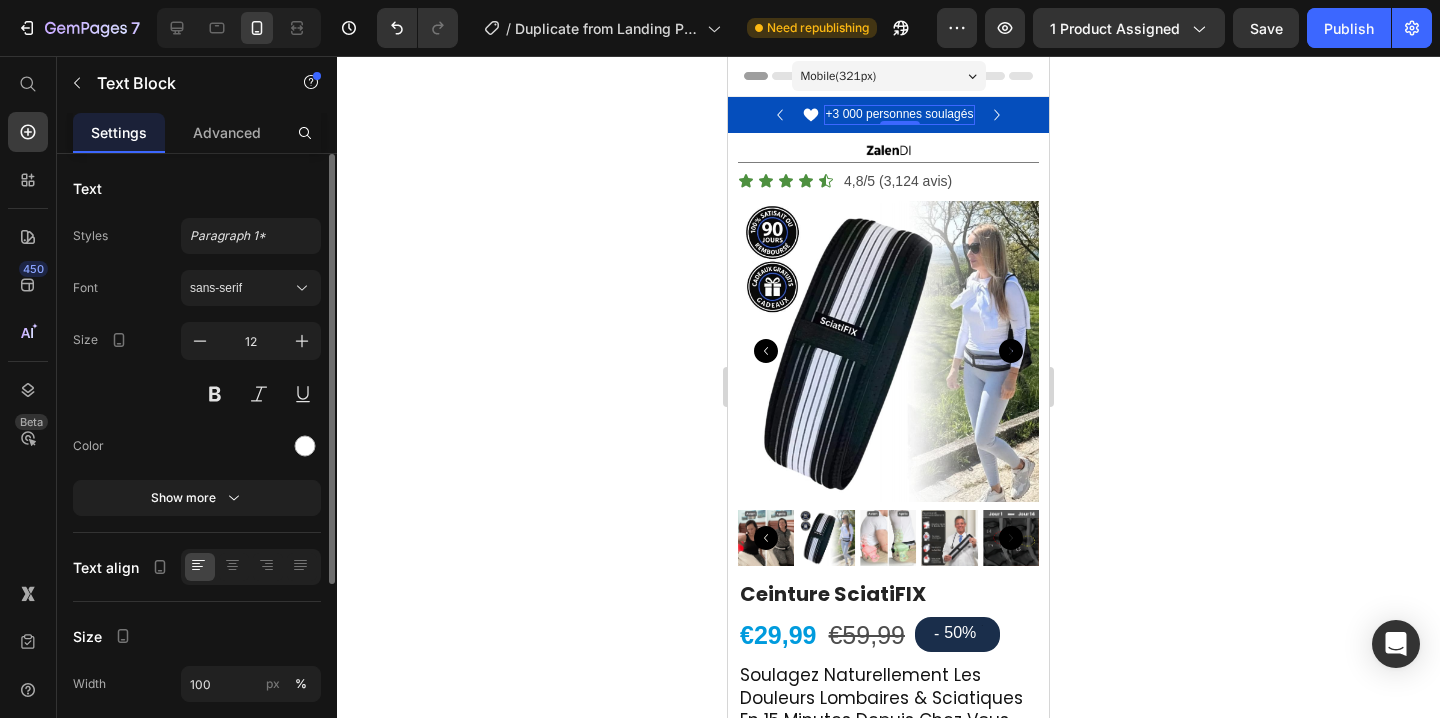 scroll, scrollTop: 274, scrollLeft: 0, axis: vertical 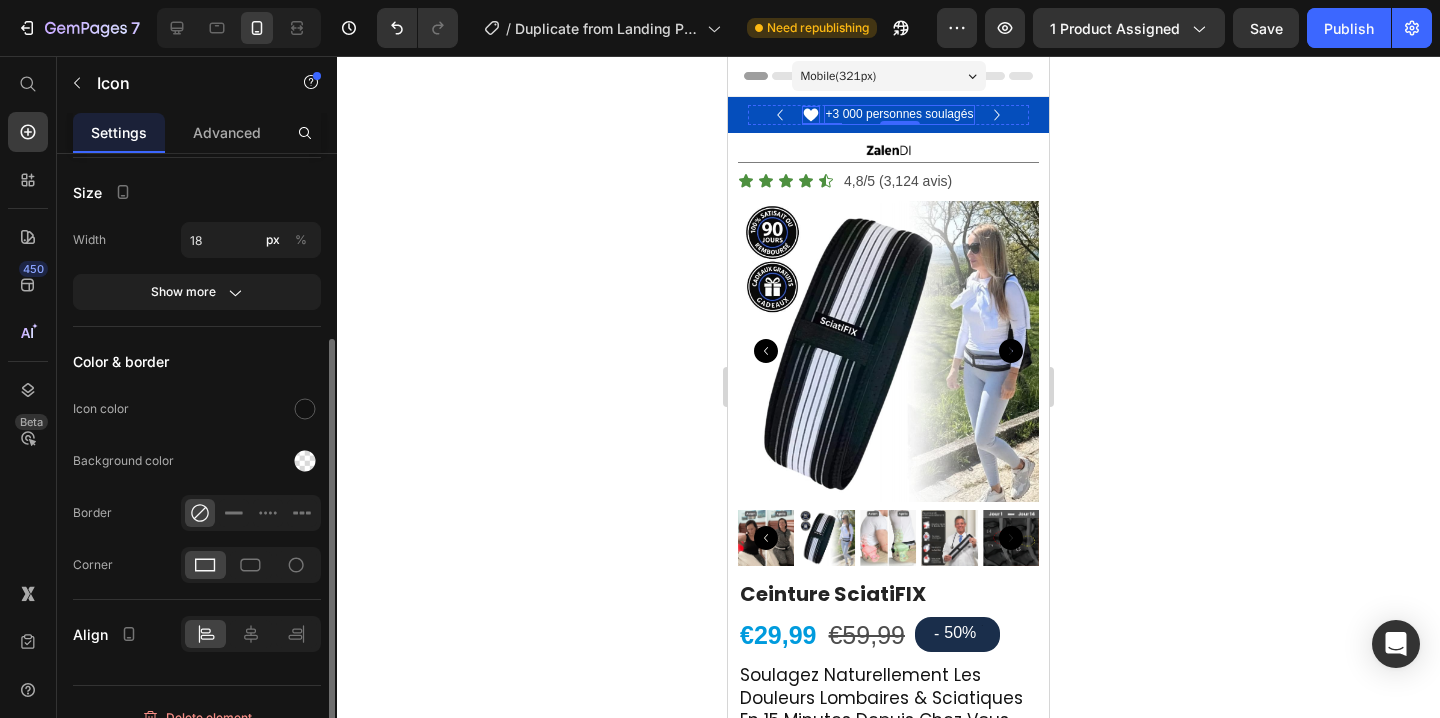 click 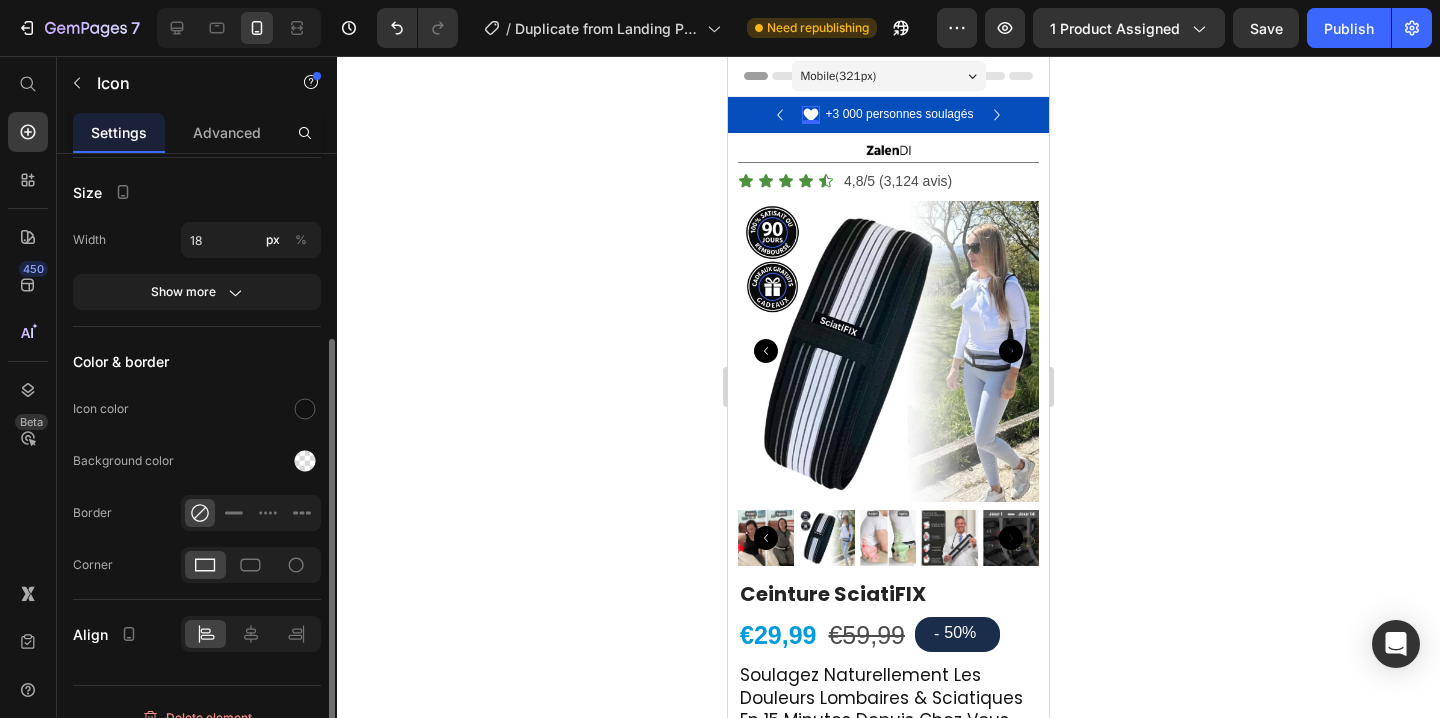 scroll, scrollTop: 0, scrollLeft: 0, axis: both 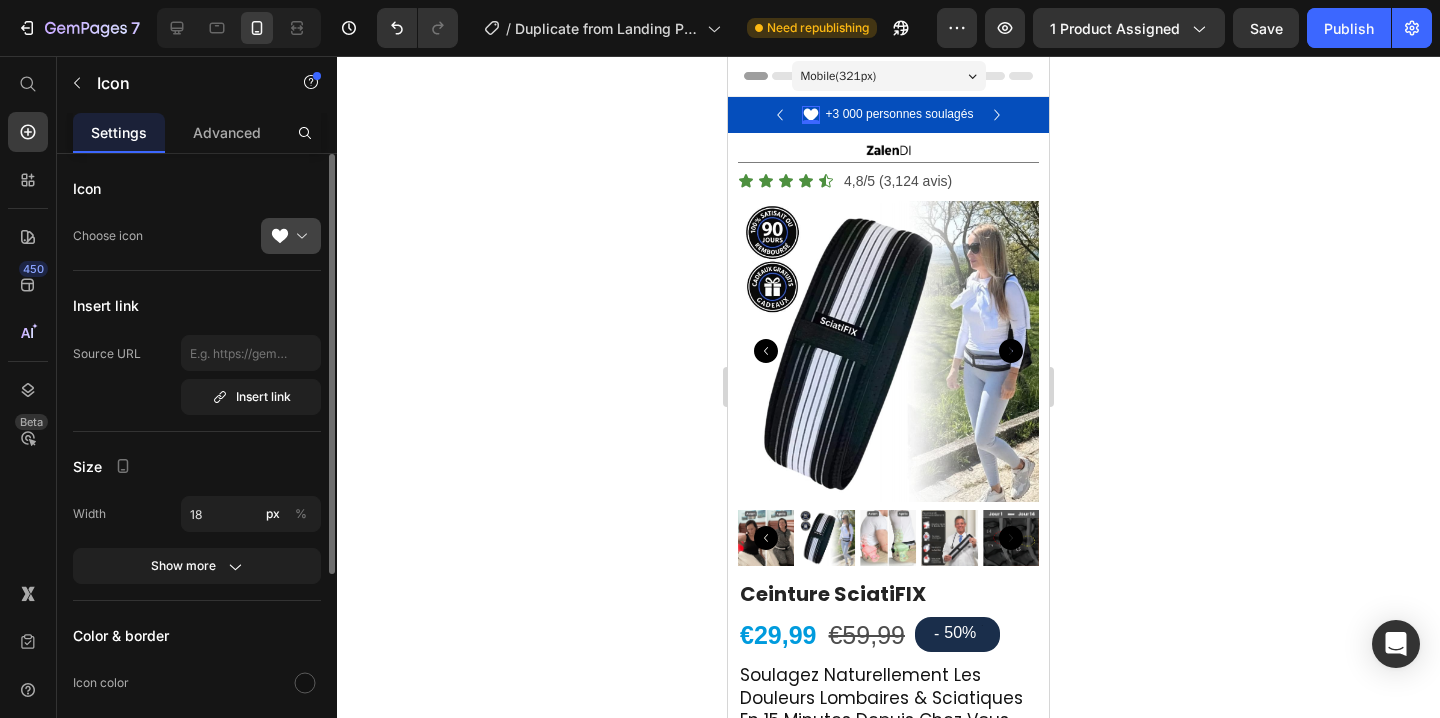 click at bounding box center (299, 236) 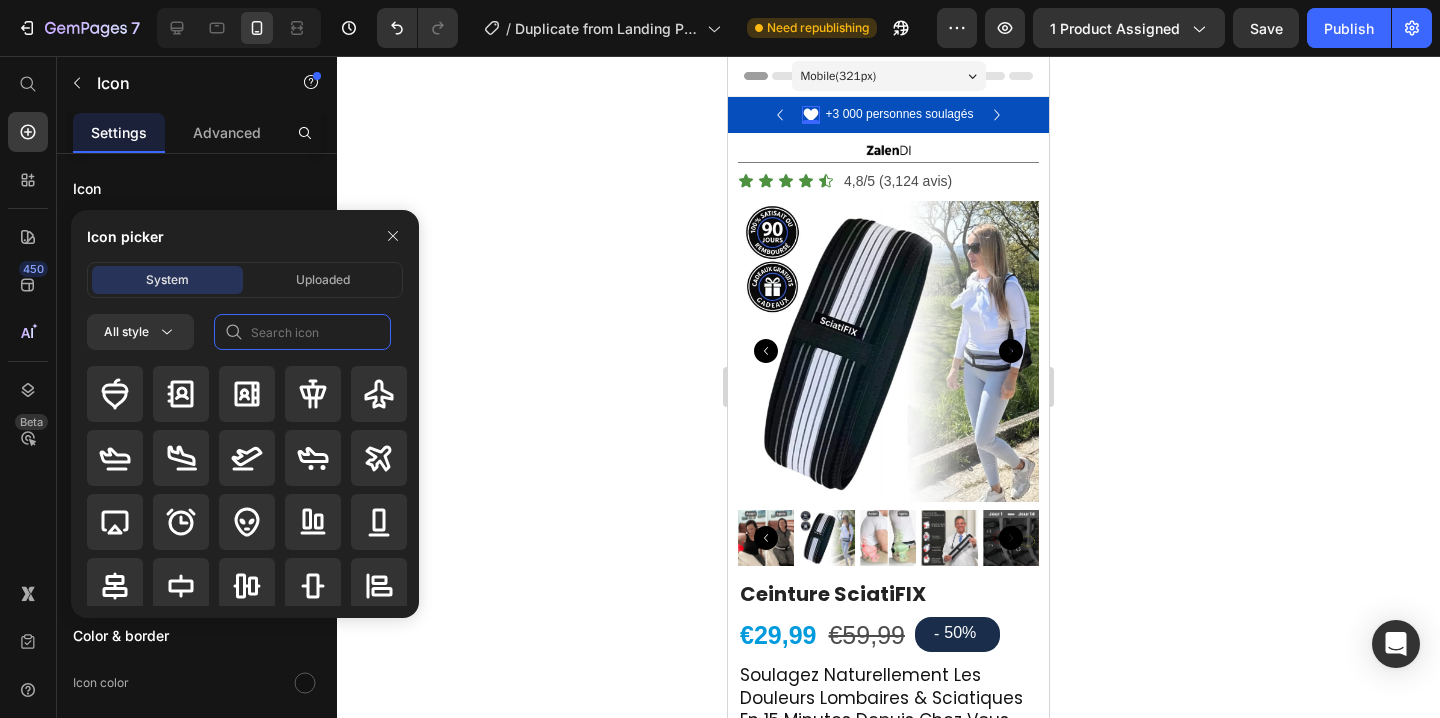 click 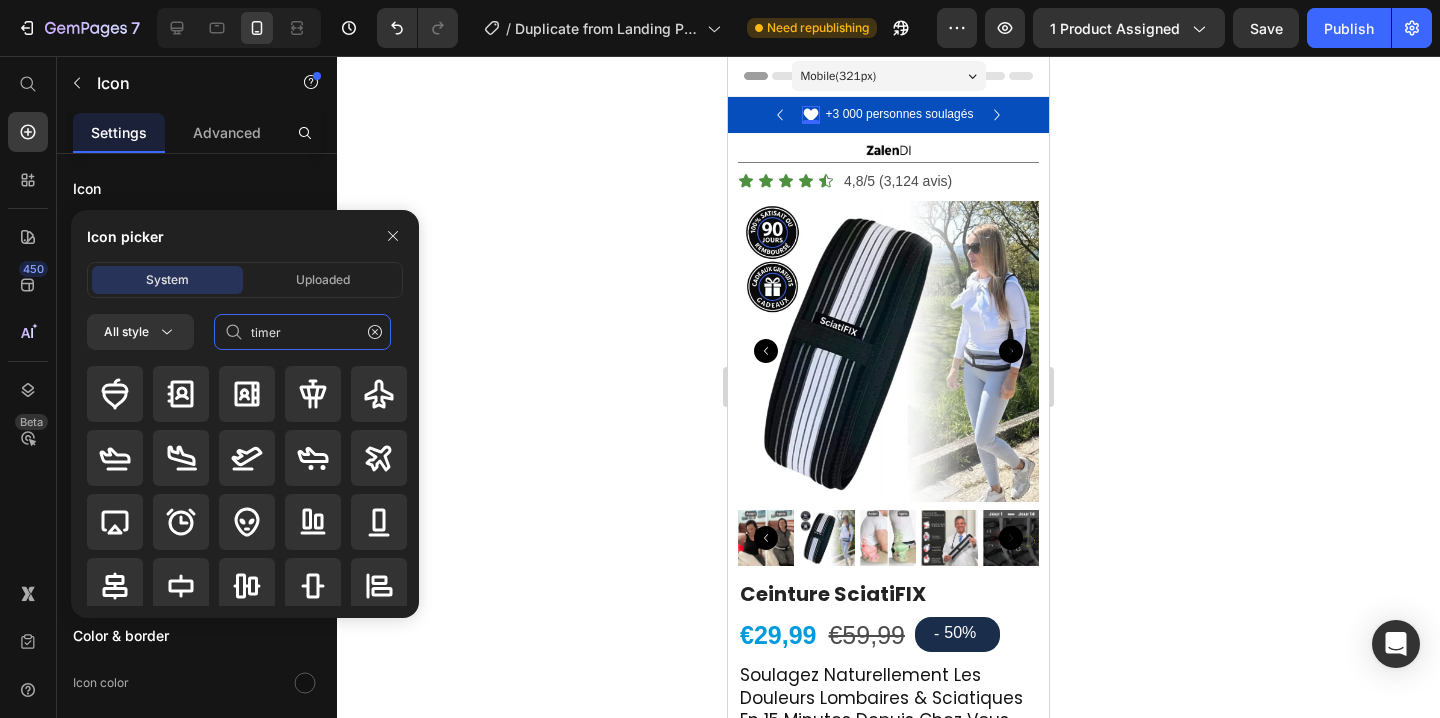 type on "timer" 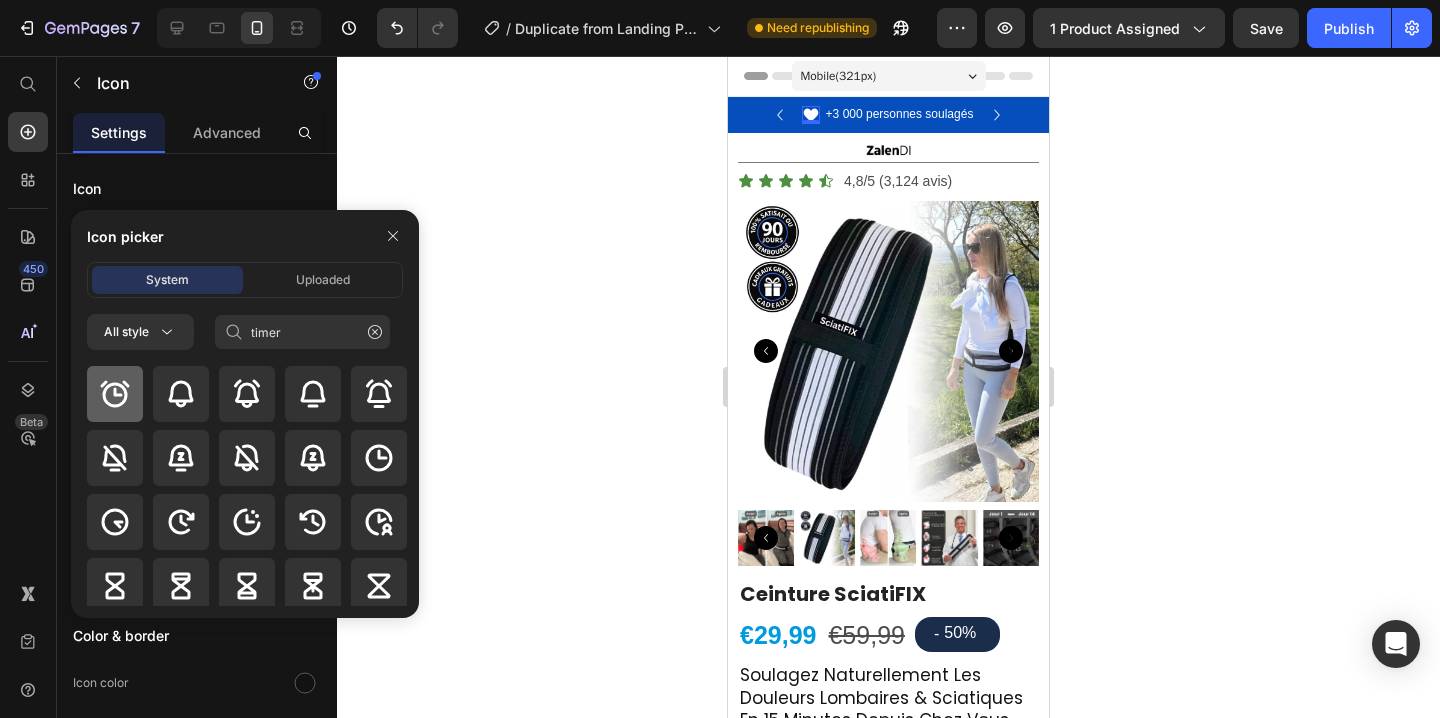 click 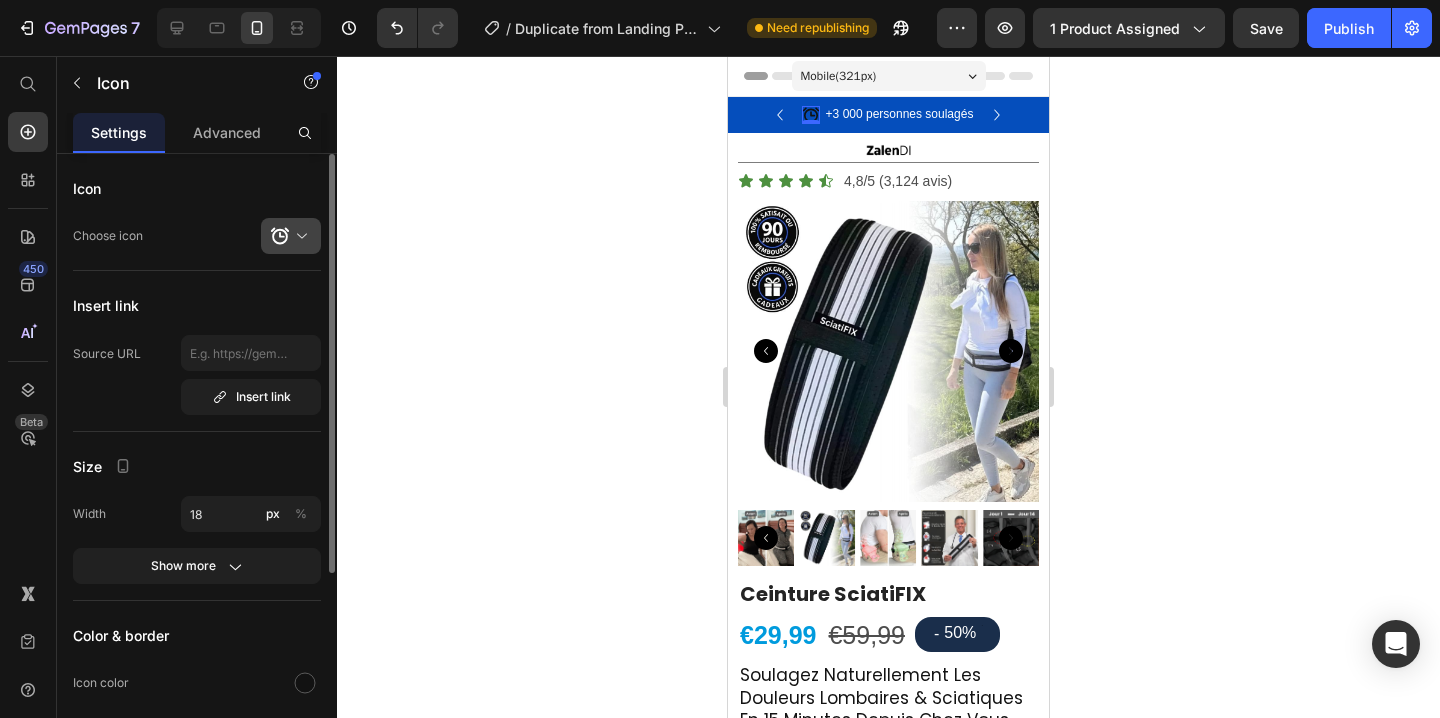click at bounding box center (299, 236) 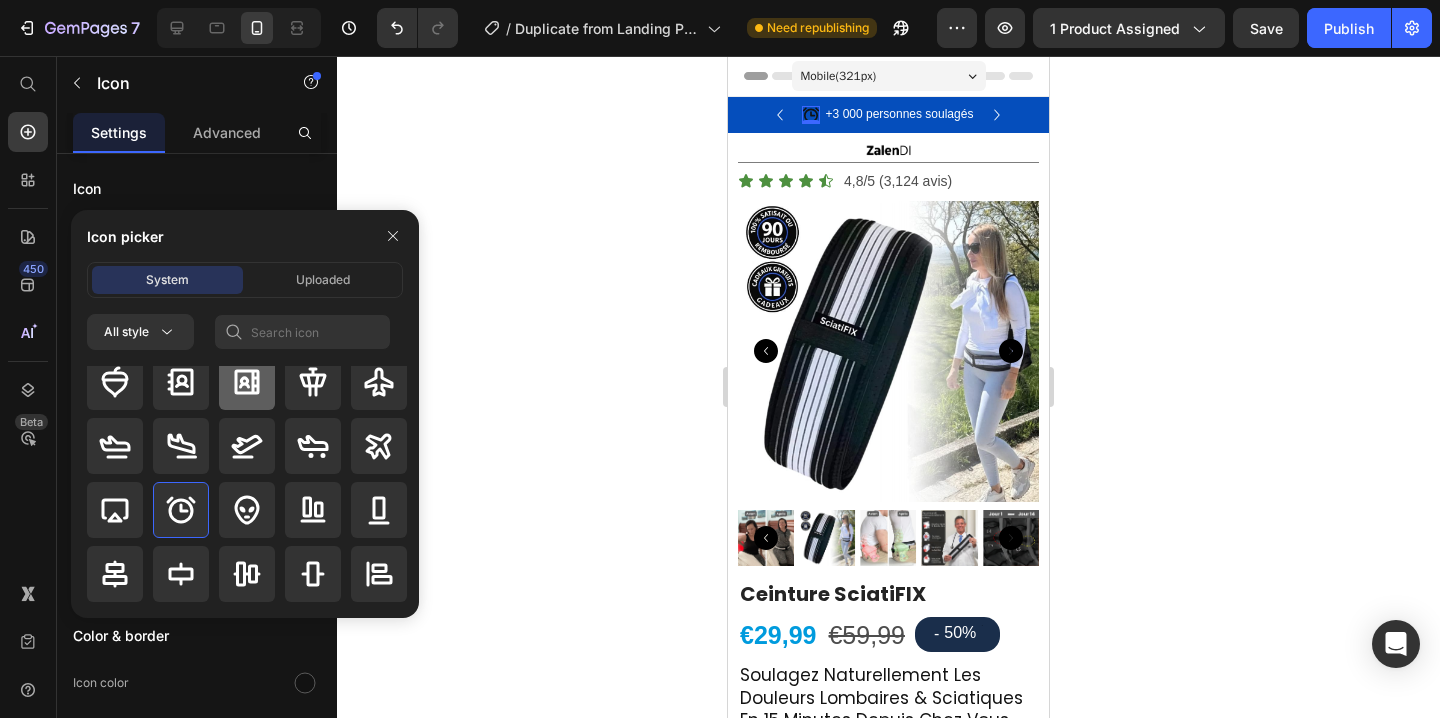 scroll, scrollTop: 0, scrollLeft: 0, axis: both 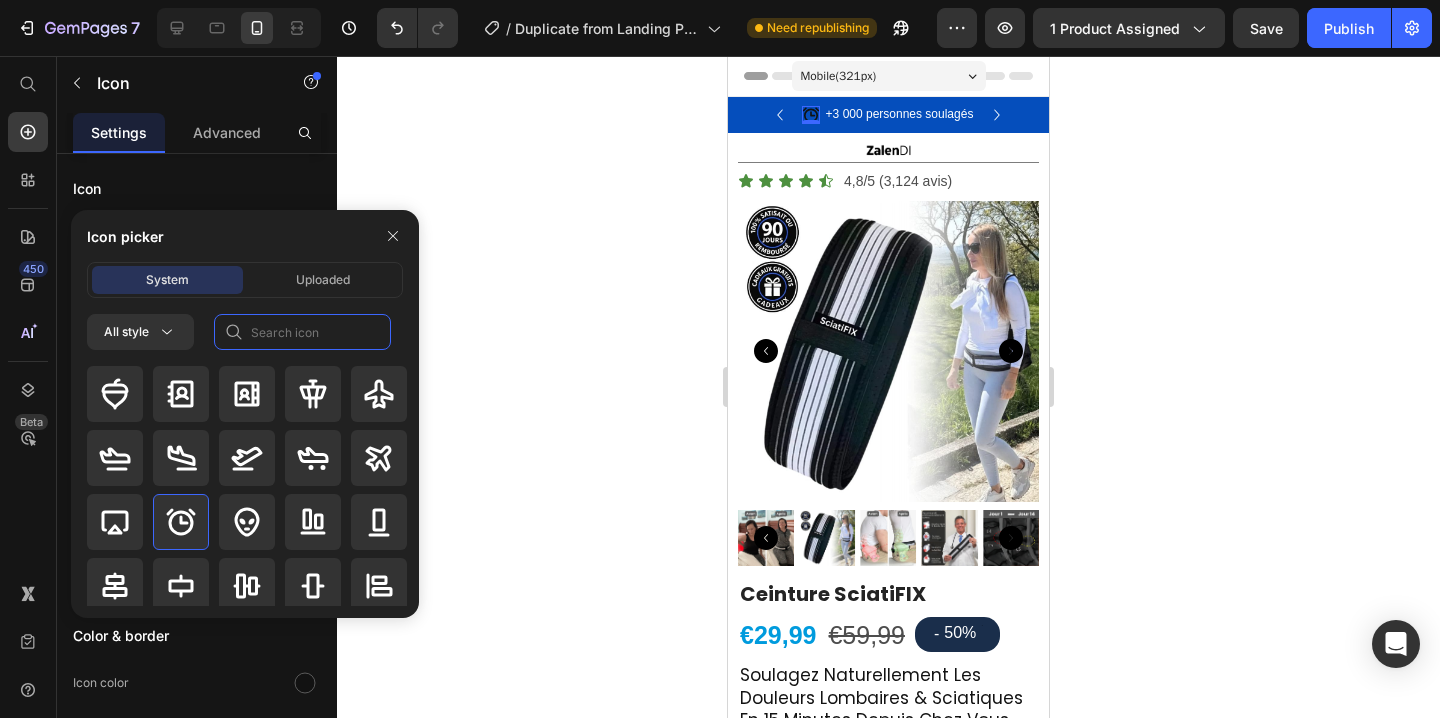 click 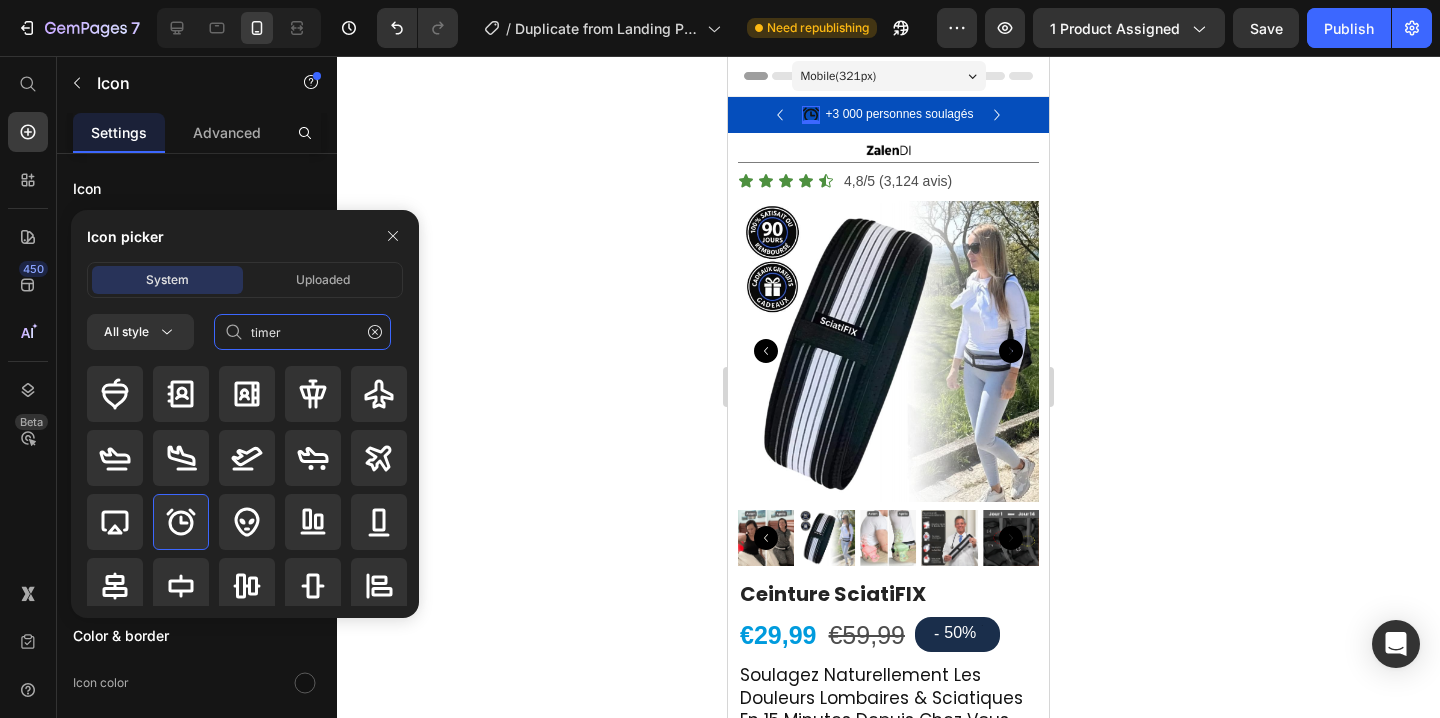 type on "timer" 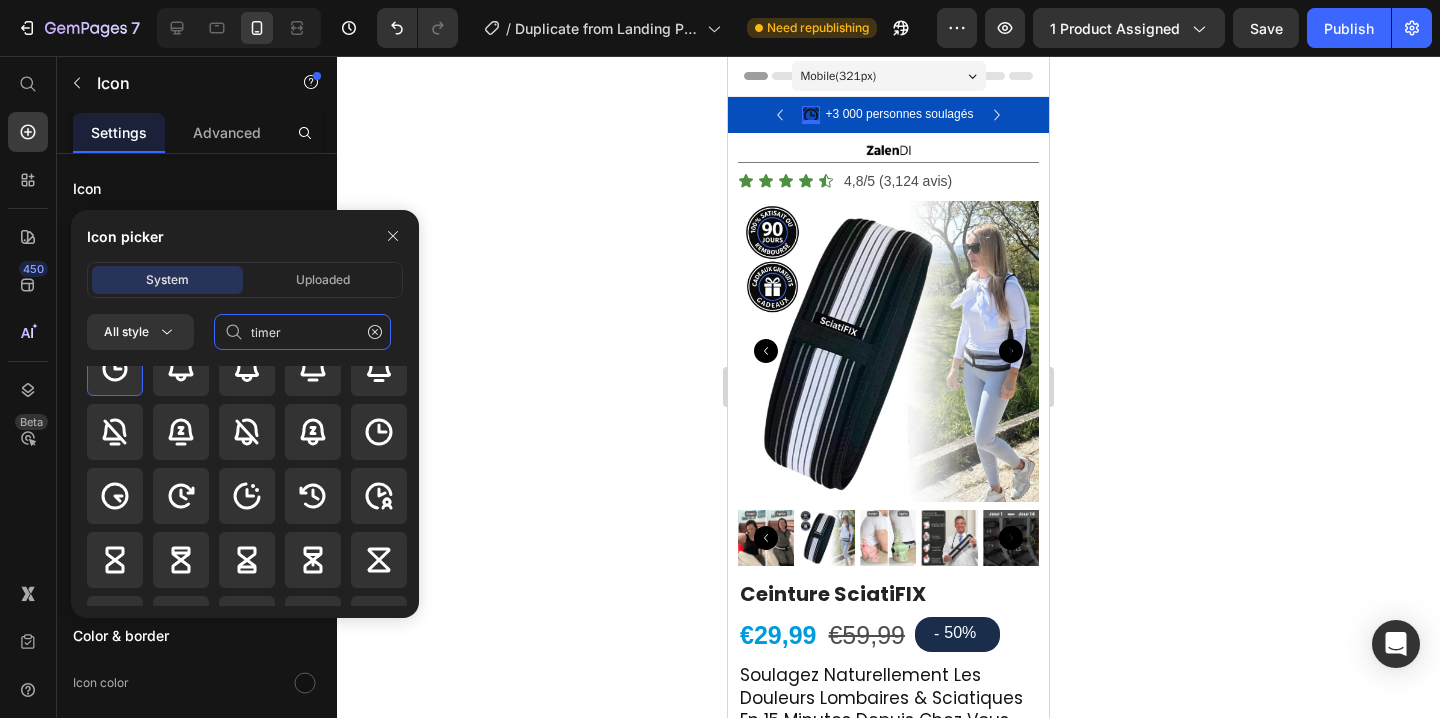 scroll, scrollTop: 0, scrollLeft: 0, axis: both 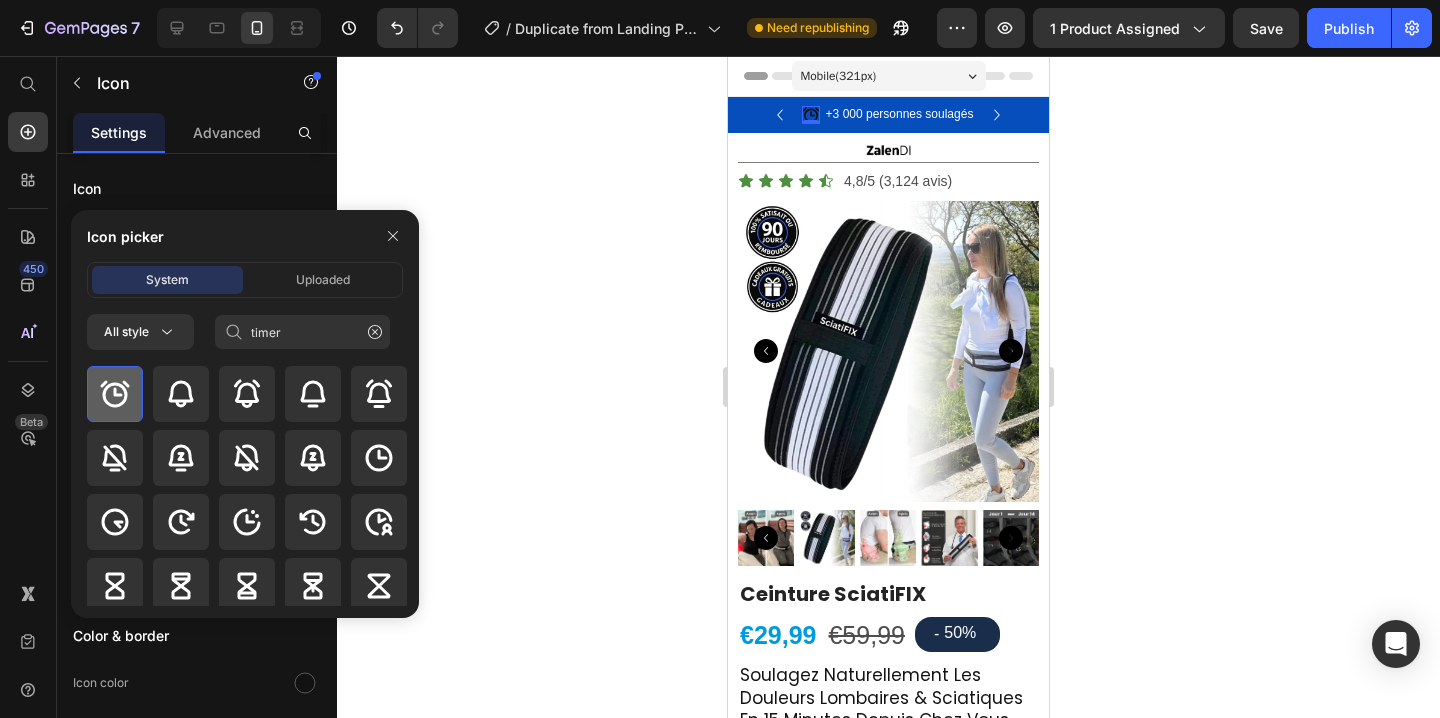 click 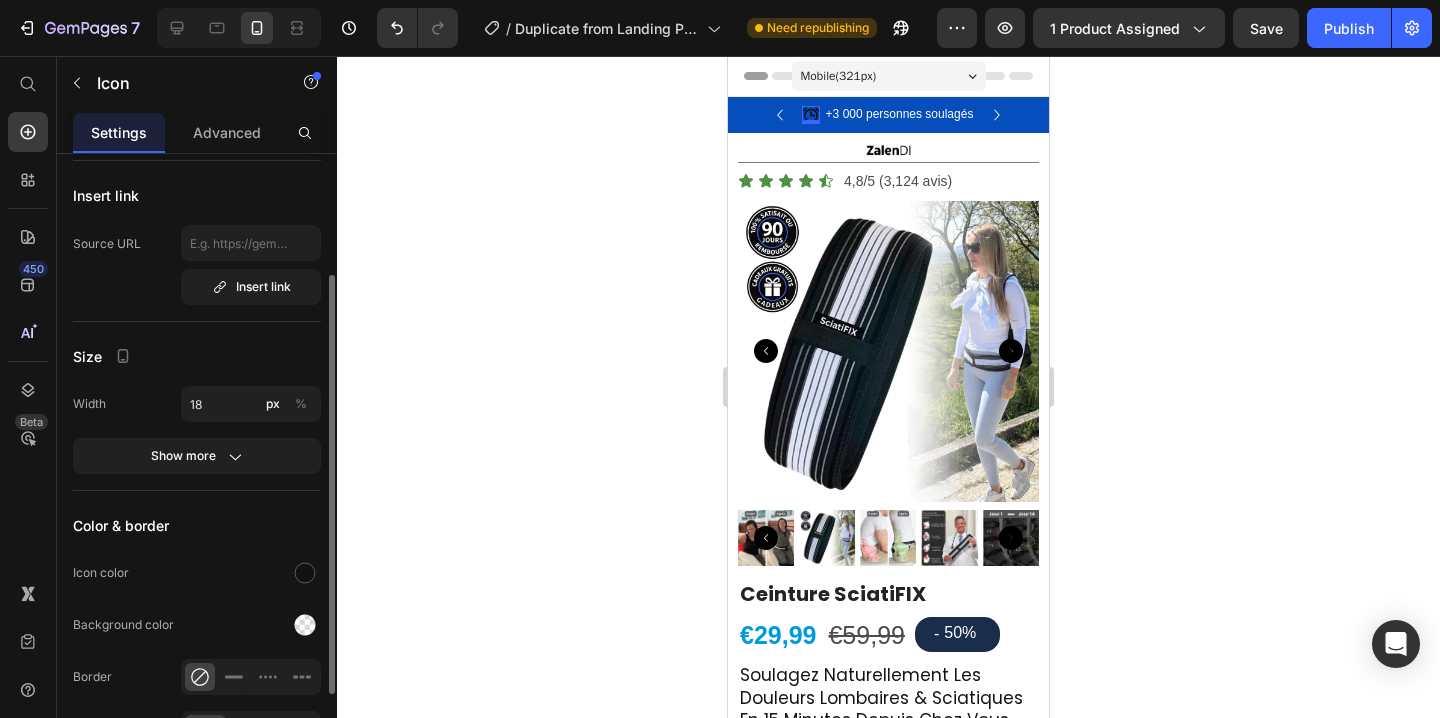 scroll, scrollTop: 142, scrollLeft: 0, axis: vertical 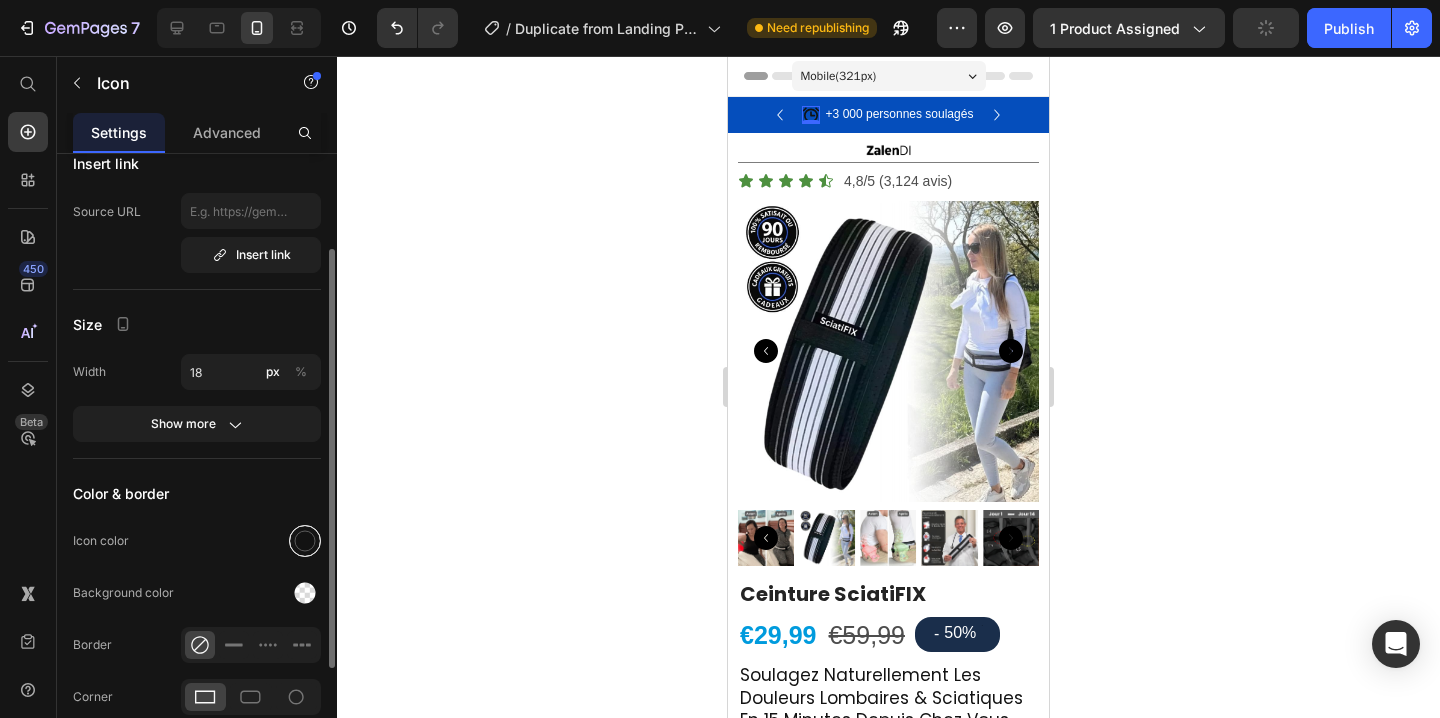 click at bounding box center [305, 541] 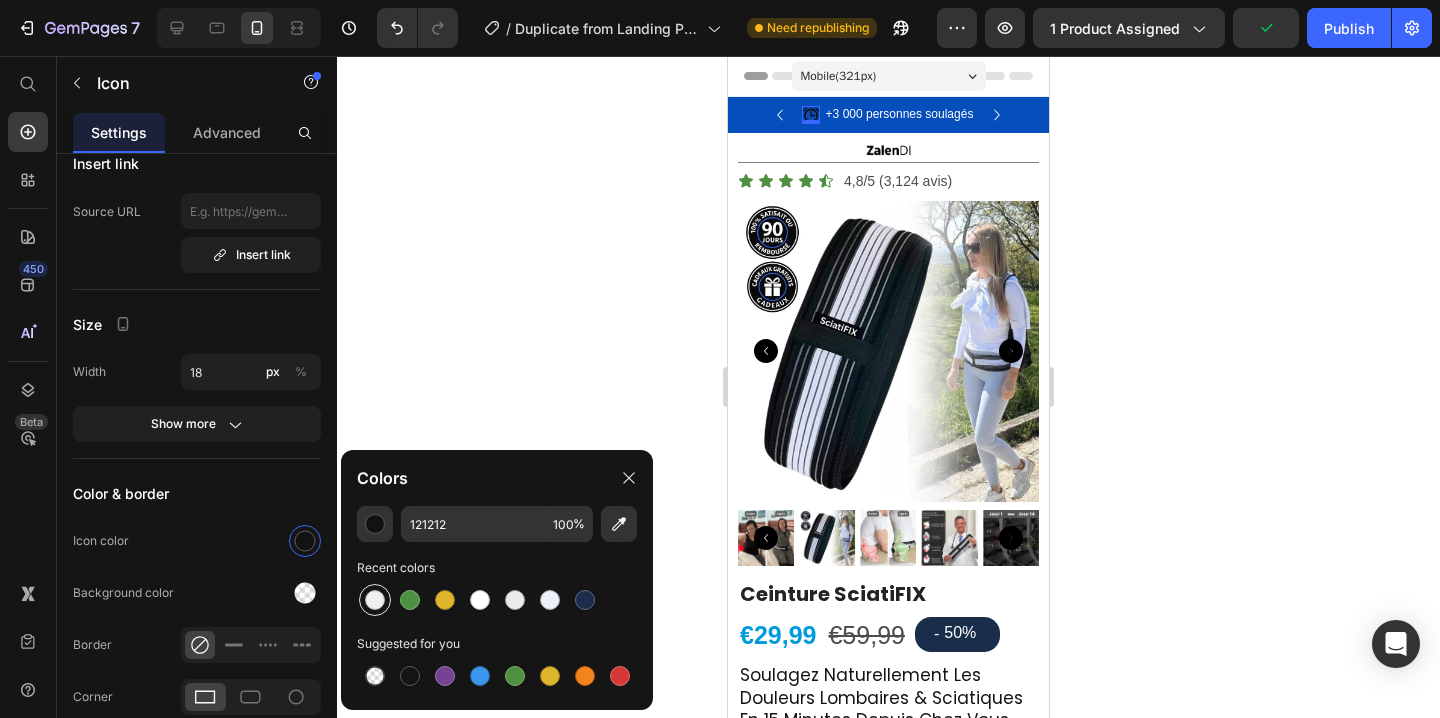 click at bounding box center [375, 600] 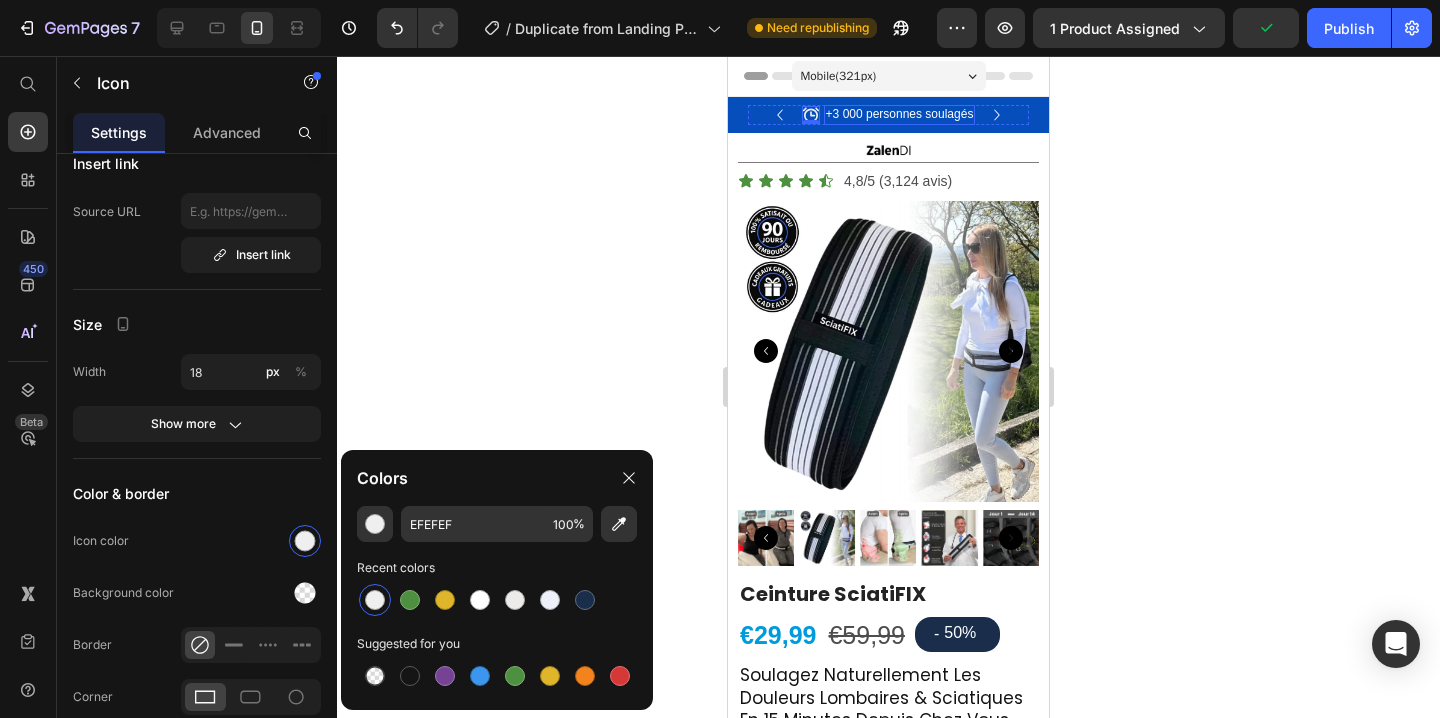 click on "+3 000 personnes soulagés" at bounding box center (900, 115) 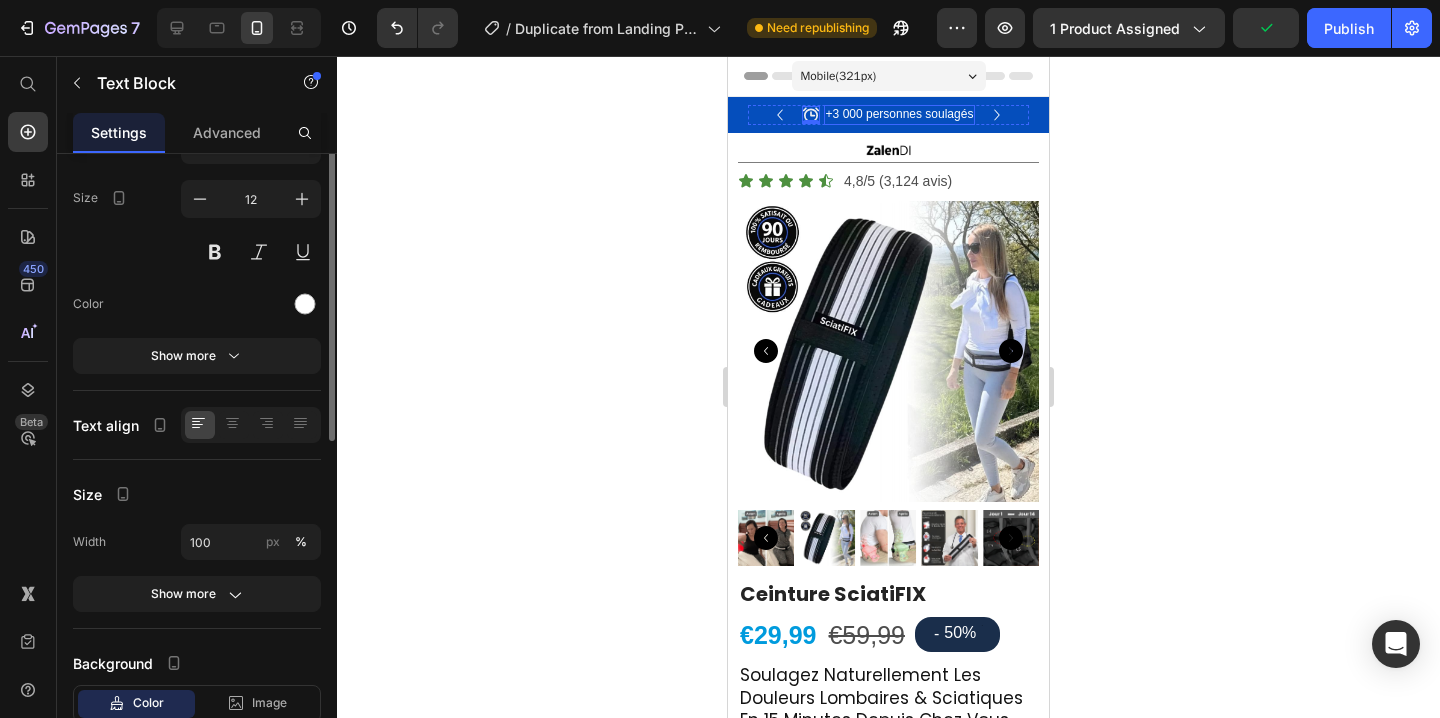 scroll, scrollTop: 0, scrollLeft: 0, axis: both 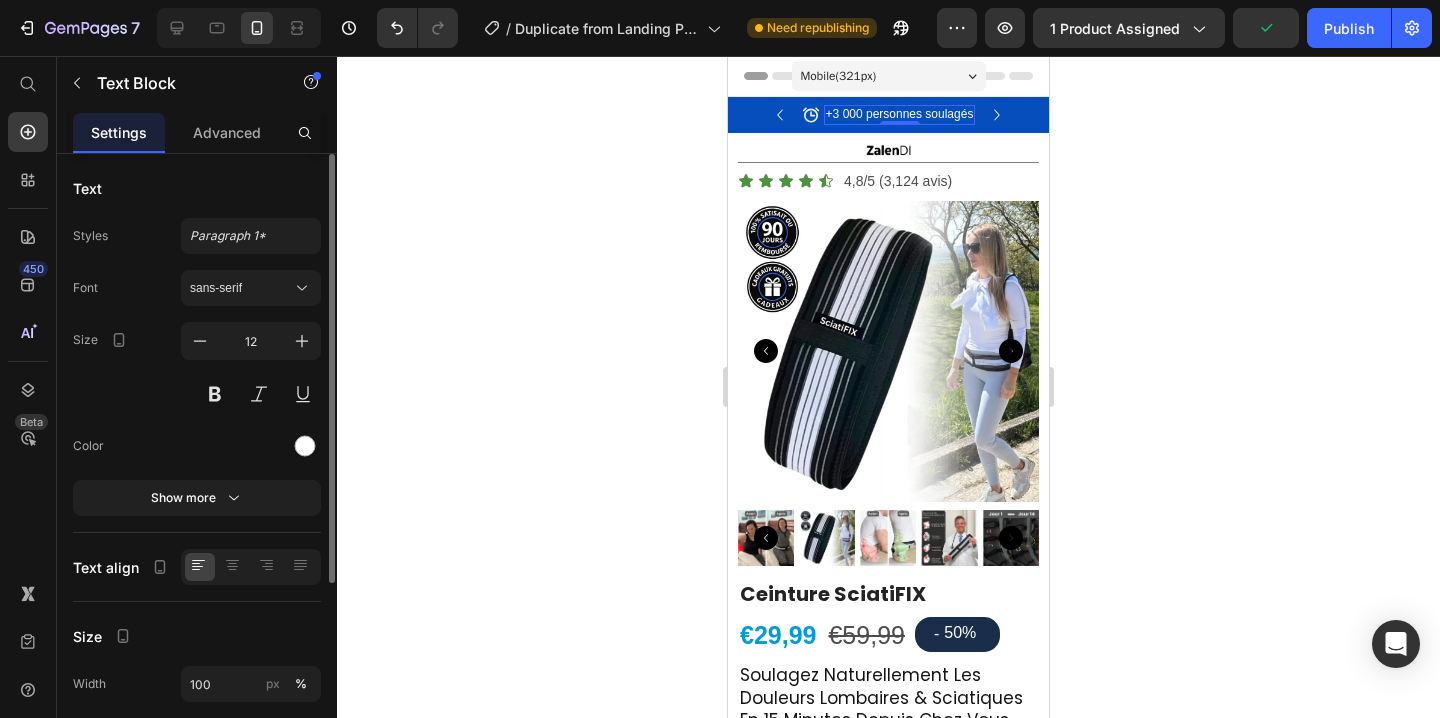 click on "+3 000 personnes soulagés" at bounding box center [900, 115] 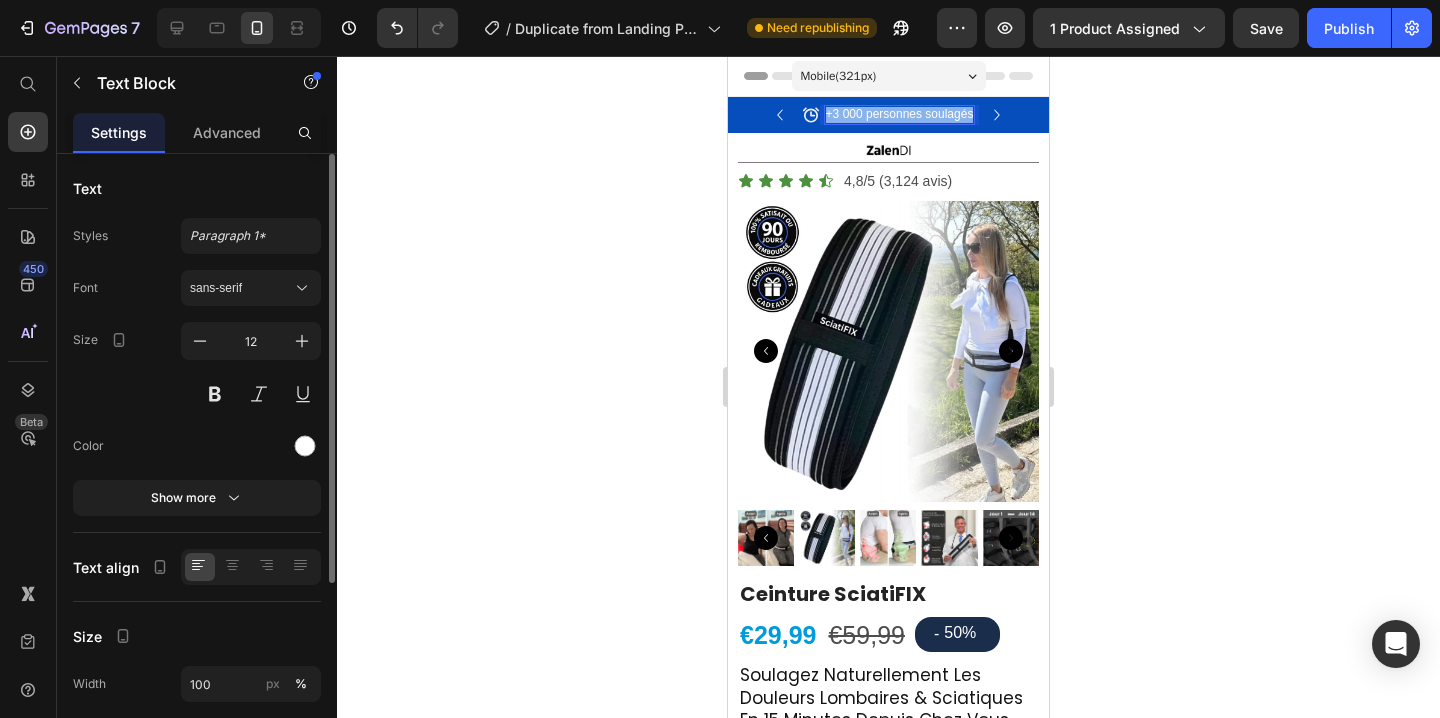 click on "+3 000 personnes soulagés" at bounding box center (900, 115) 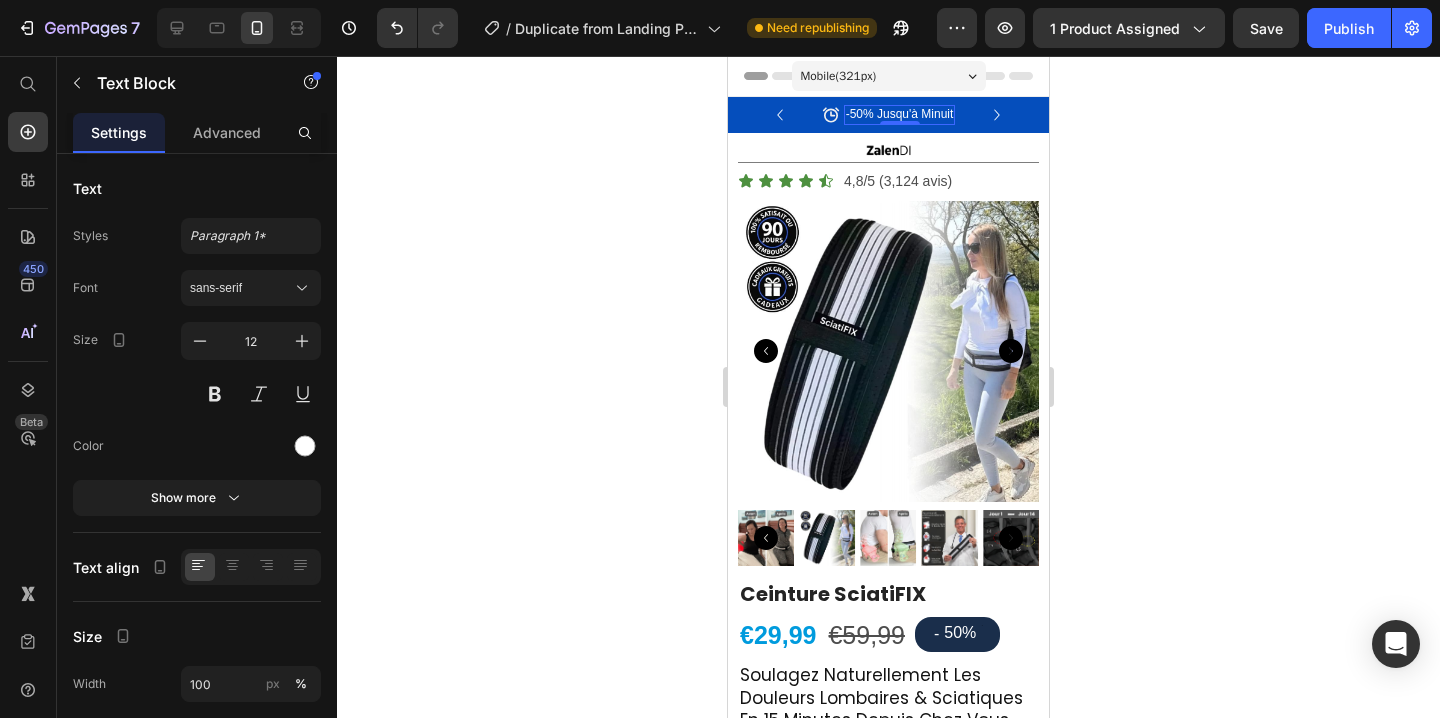 click 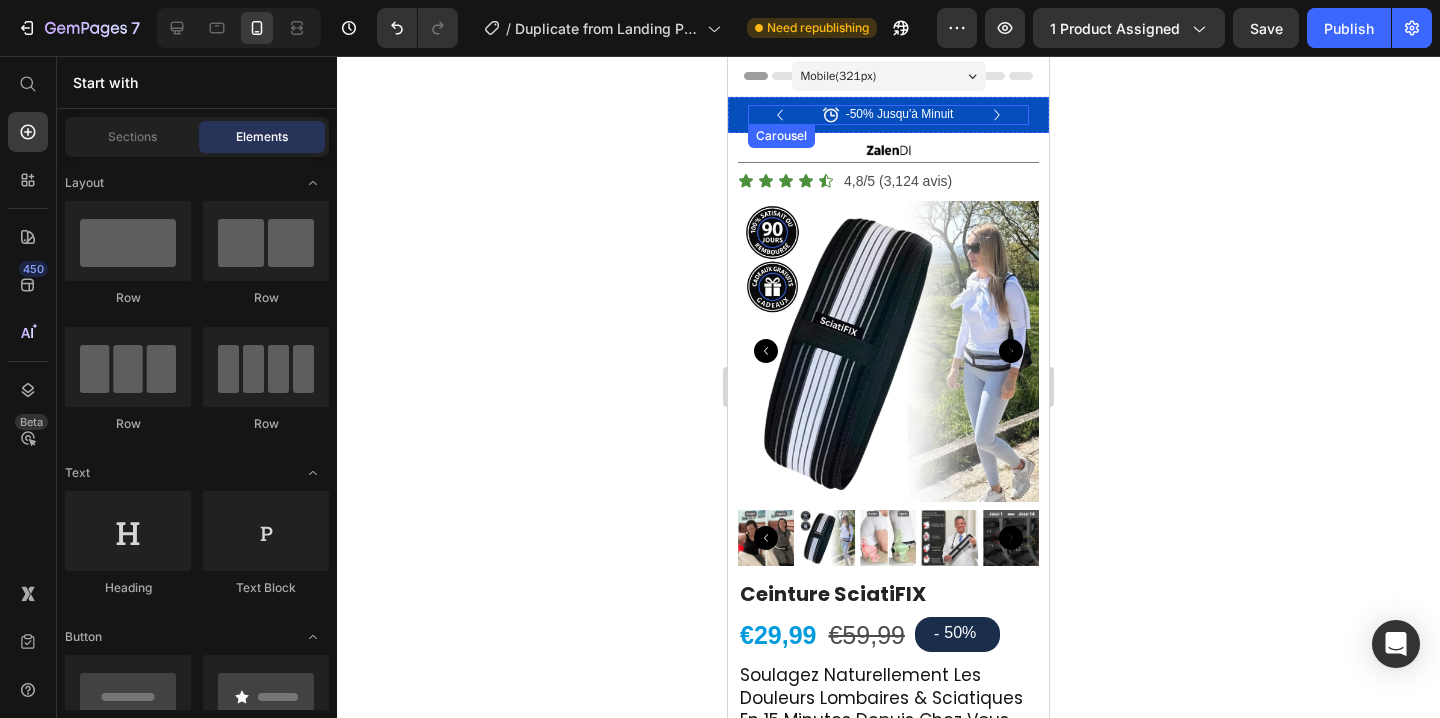 click 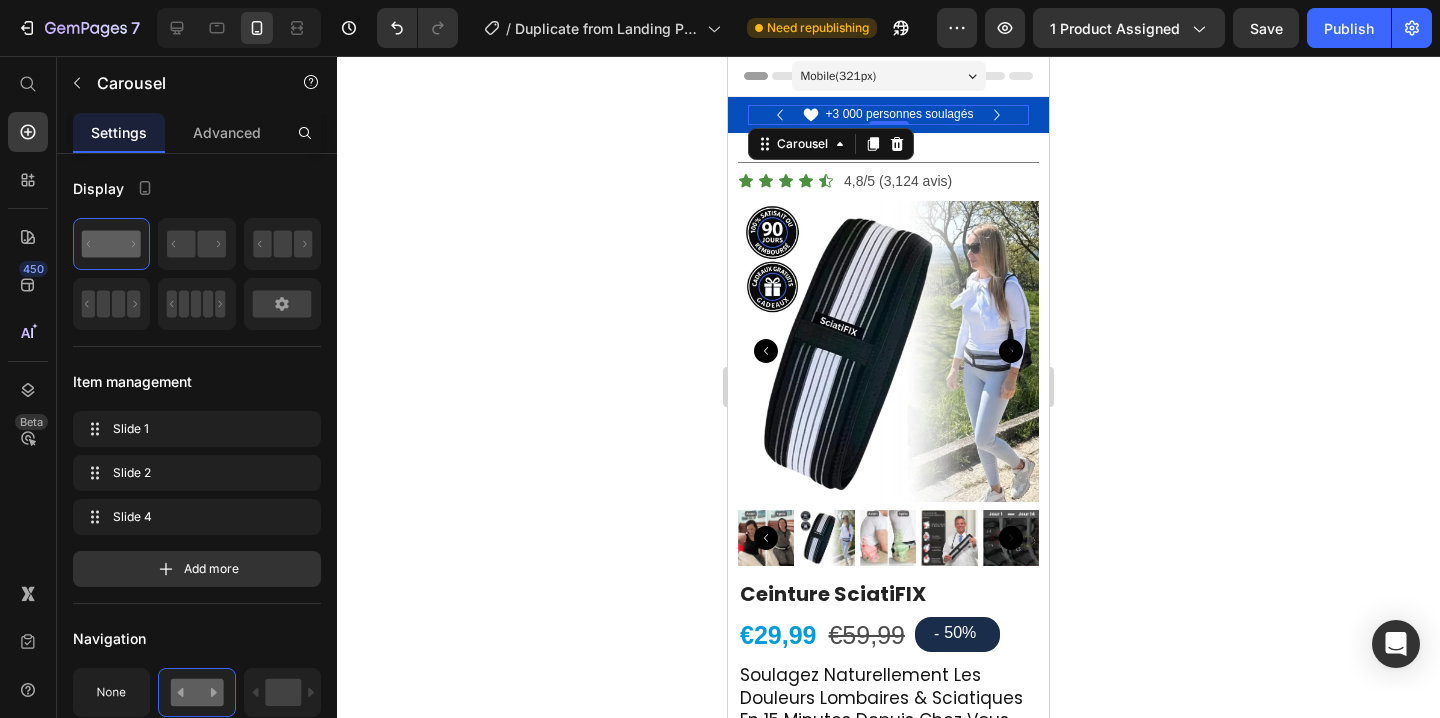 click 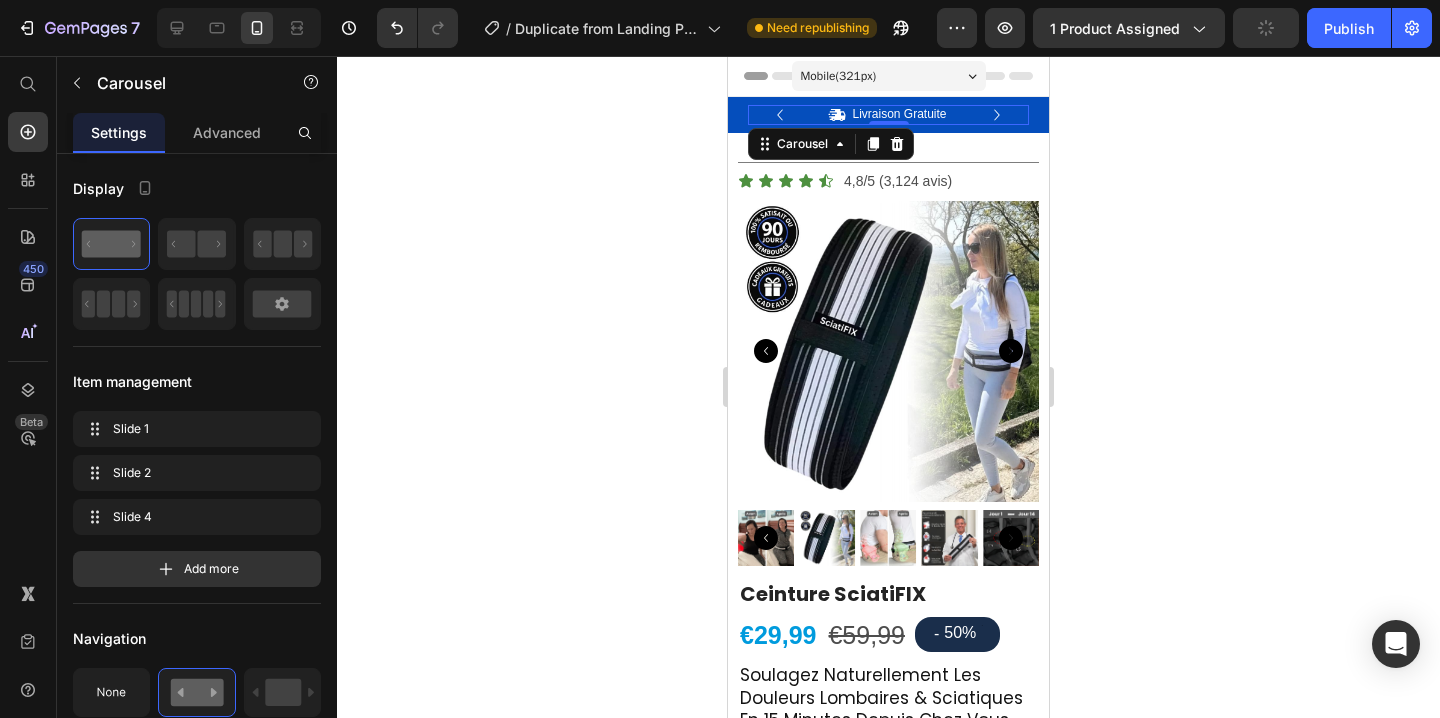 click 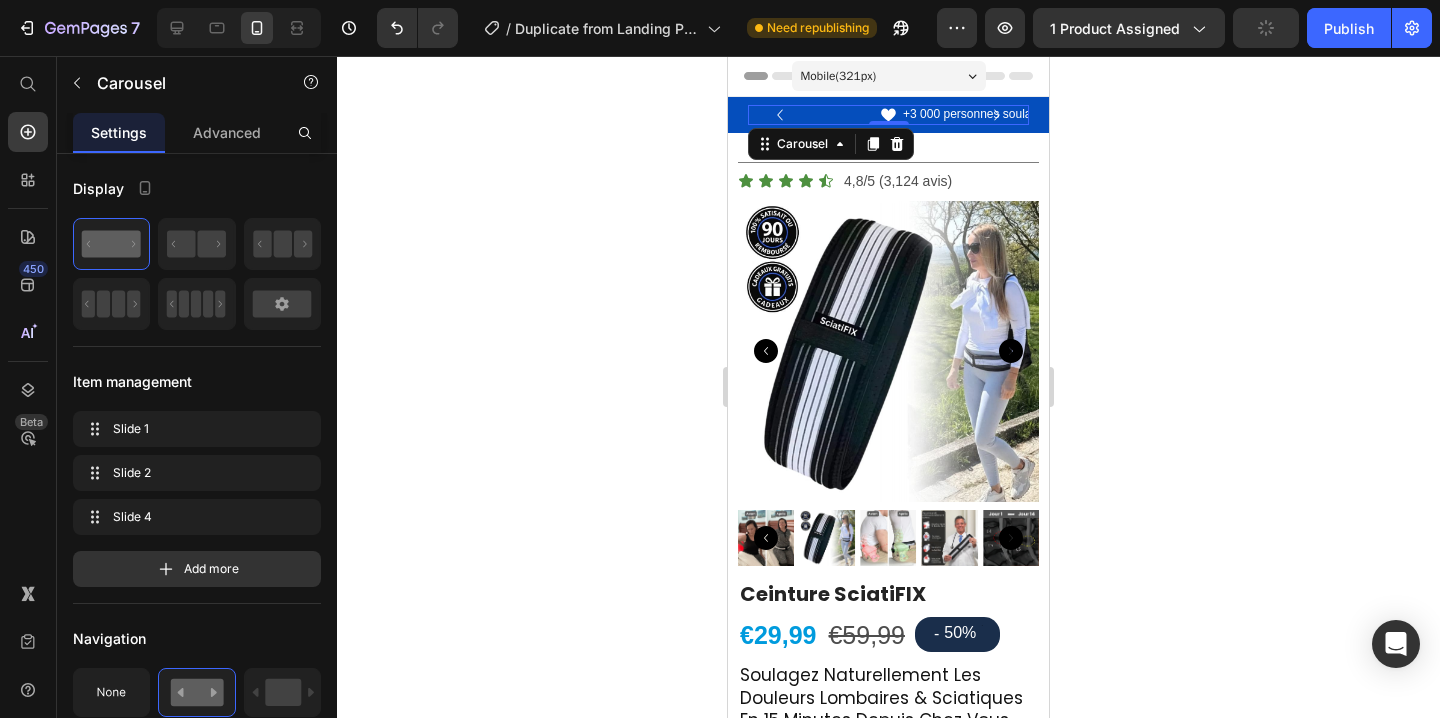 click 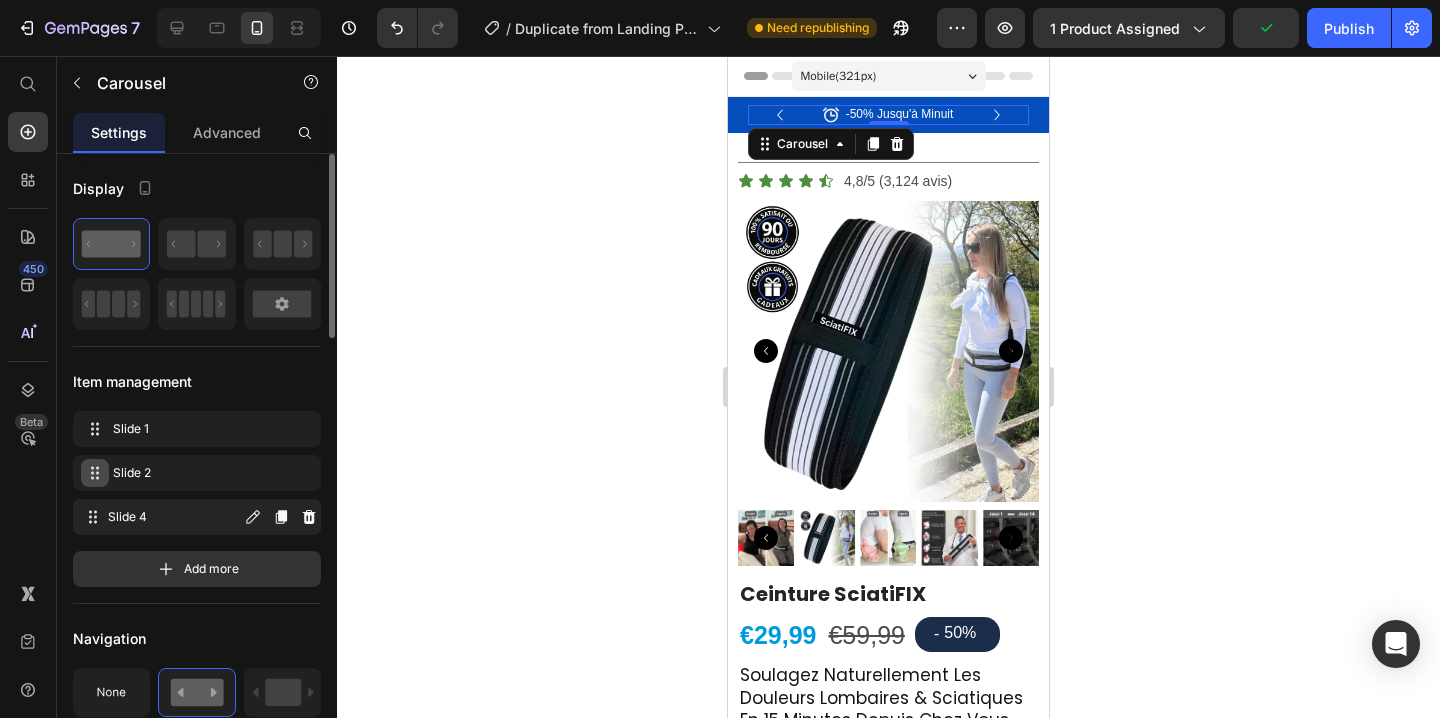 type 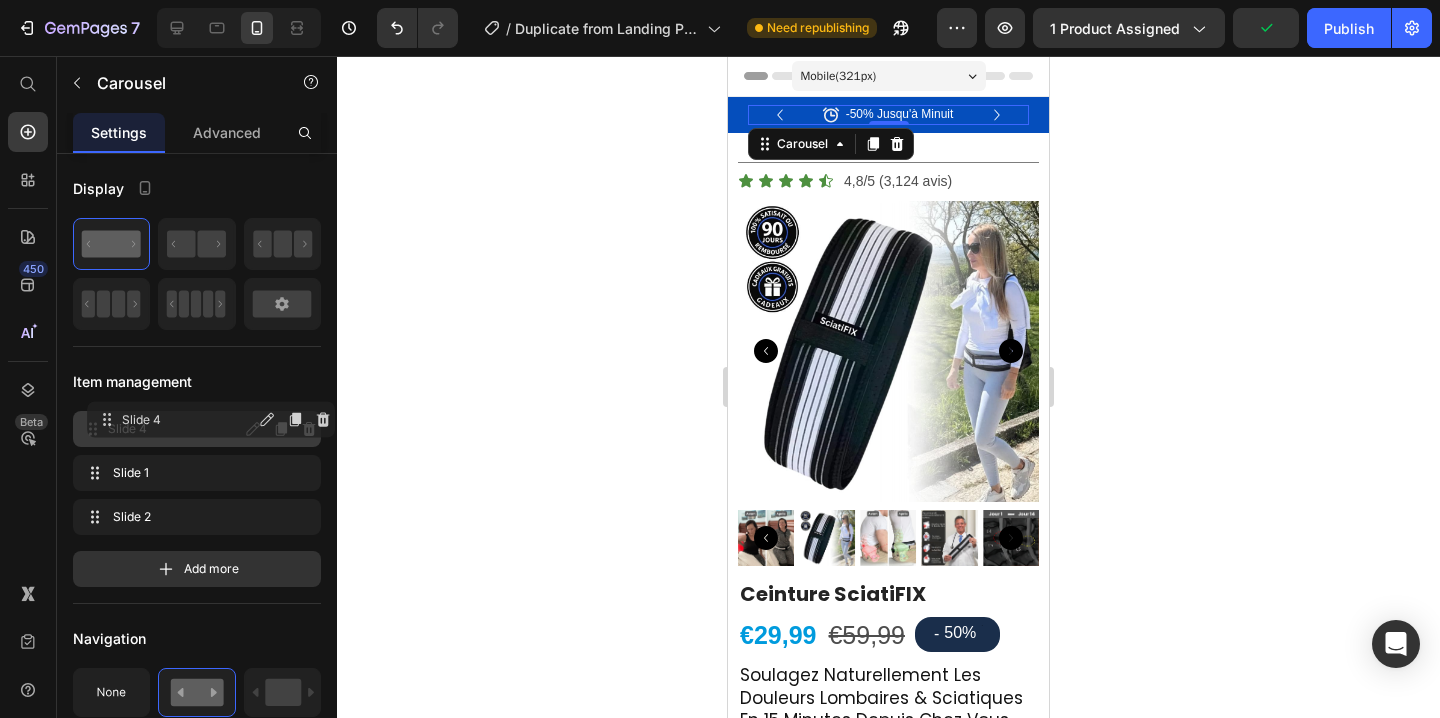 drag, startPoint x: 100, startPoint y: 515, endPoint x: 546, endPoint y: 348, distance: 476.24048 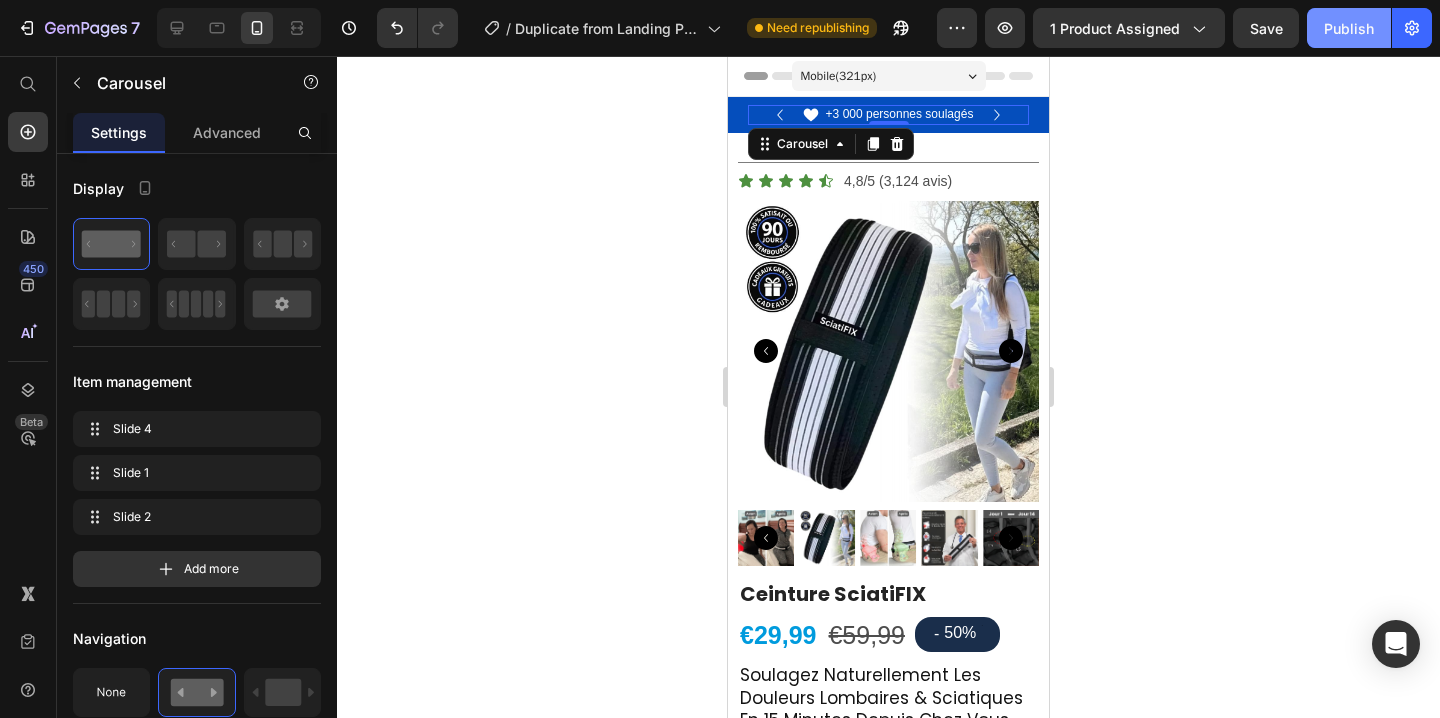 click on "Publish" at bounding box center (1349, 28) 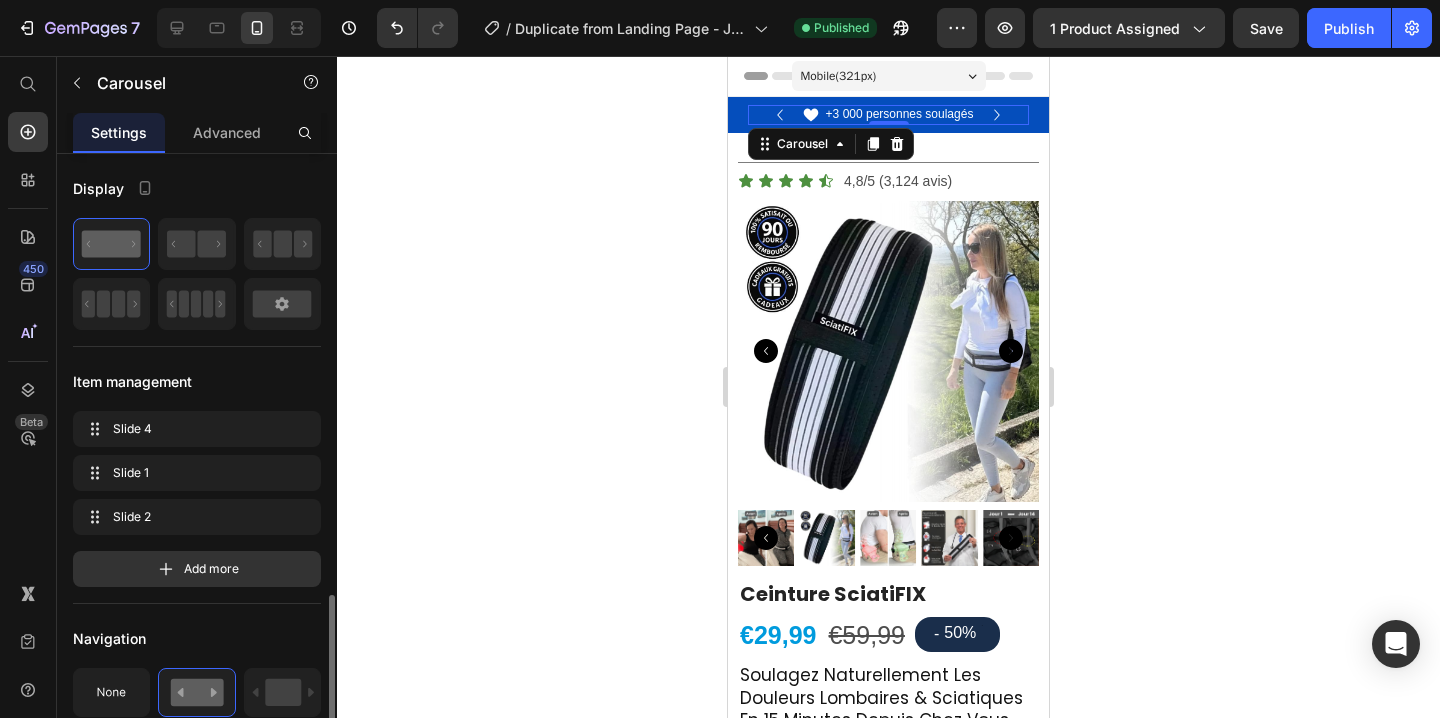 scroll, scrollTop: 1467, scrollLeft: 0, axis: vertical 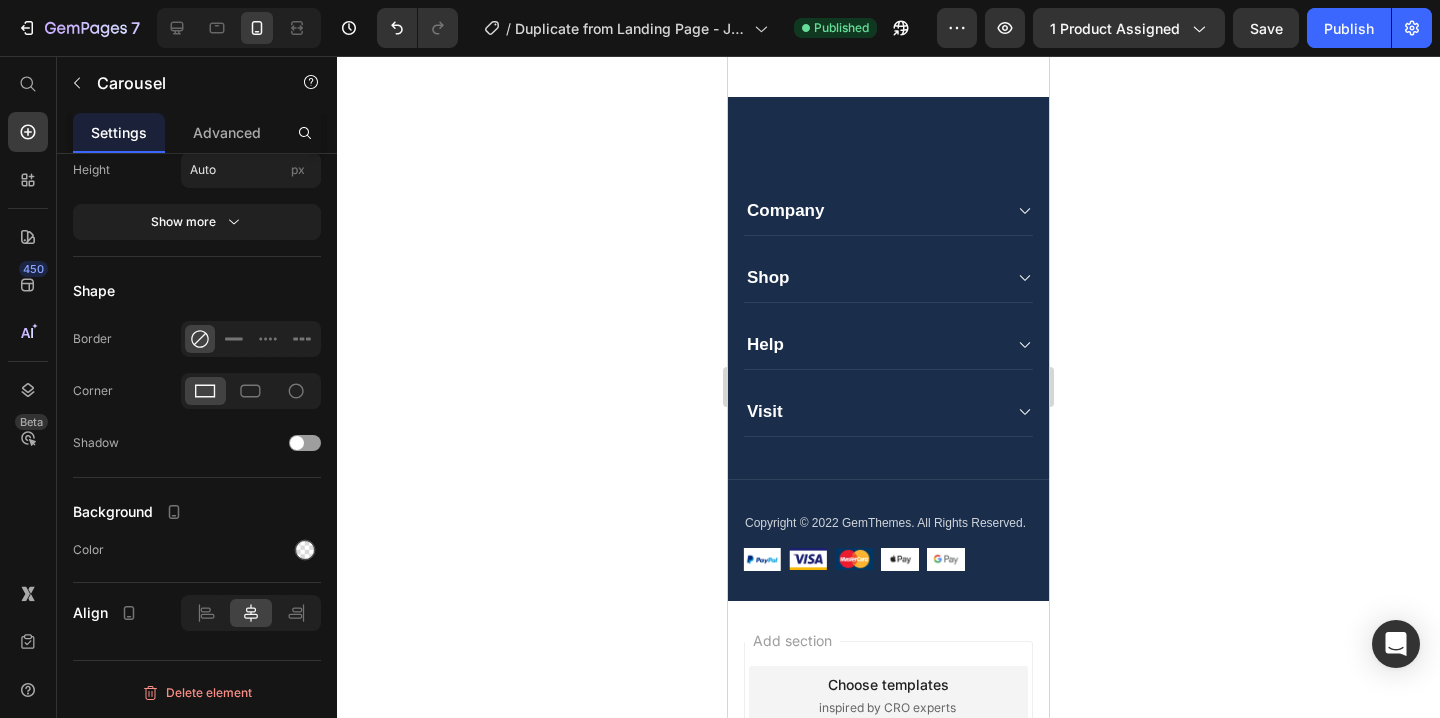 click on "Shopify App" at bounding box center (888, -209) 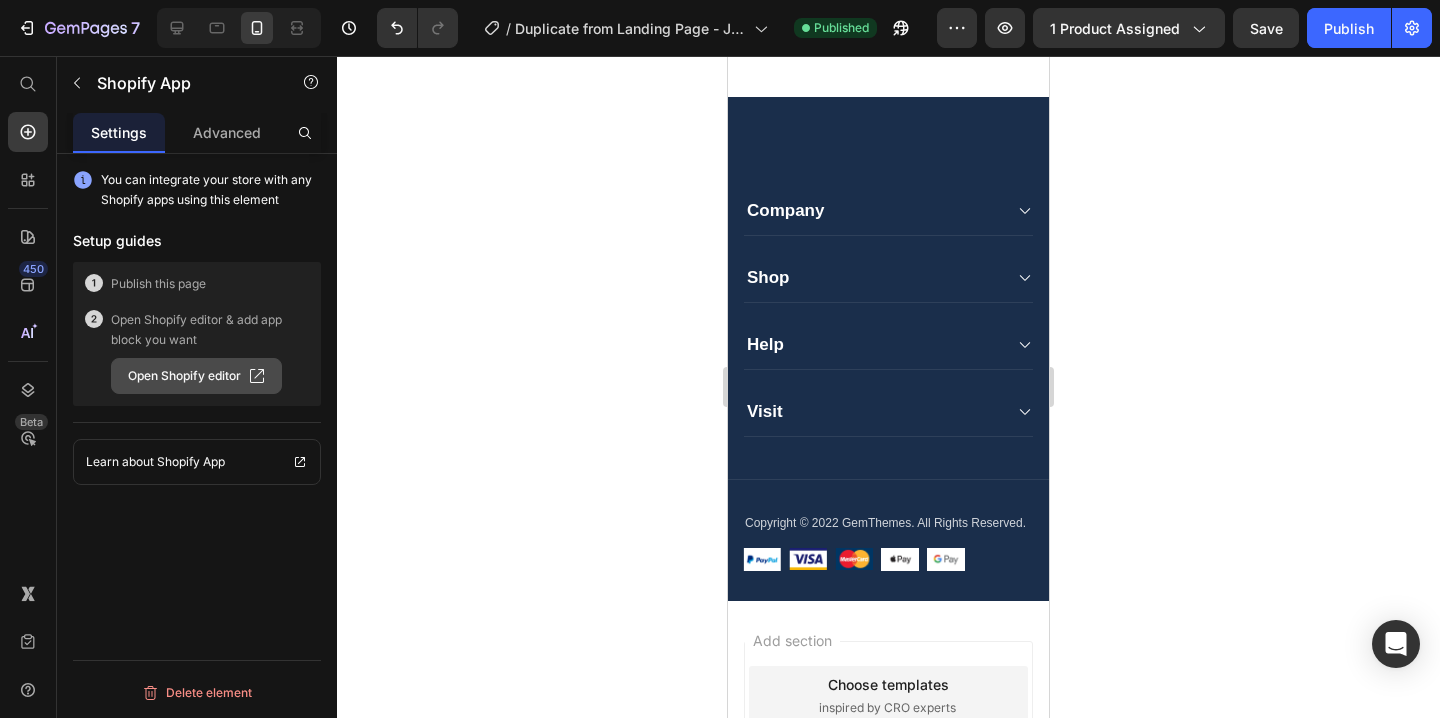 click on "Open Shopify editor" at bounding box center [196, 376] 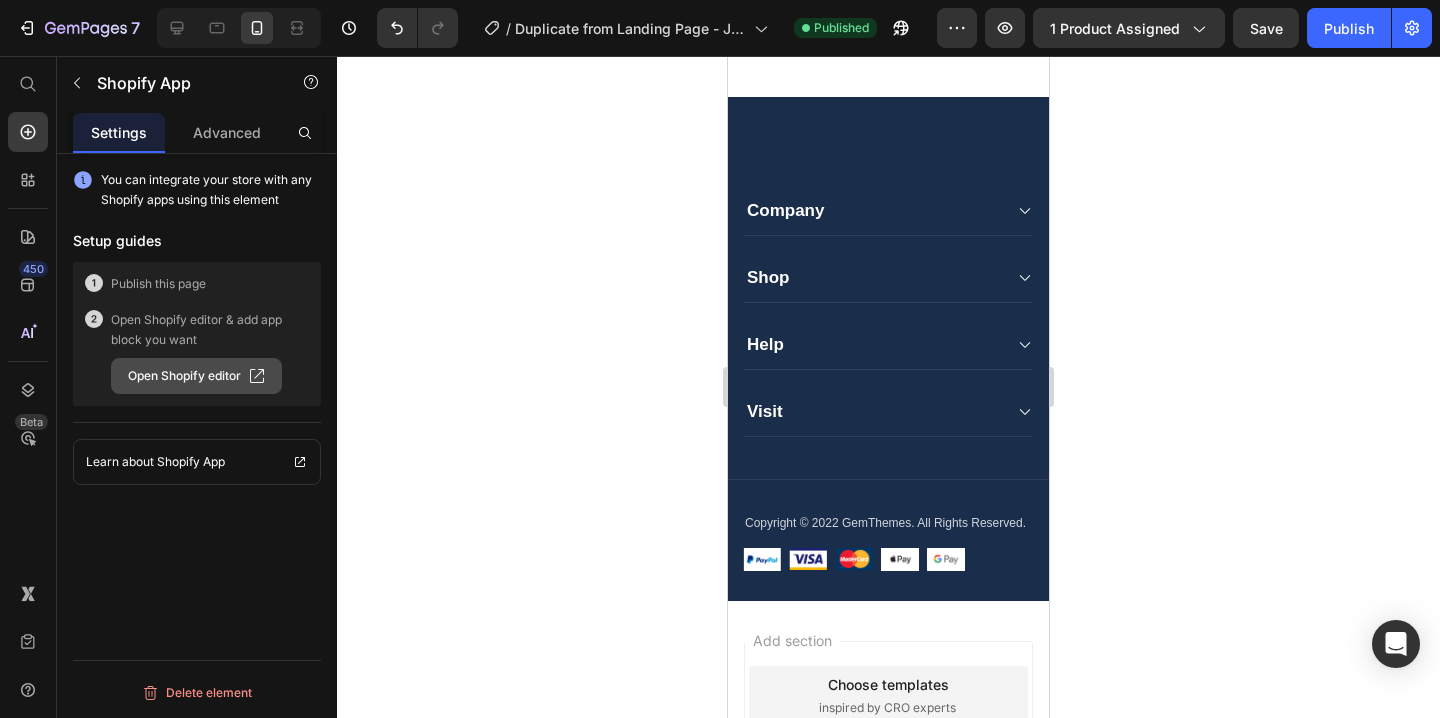 click on "Open Shopify editor" at bounding box center (196, 376) 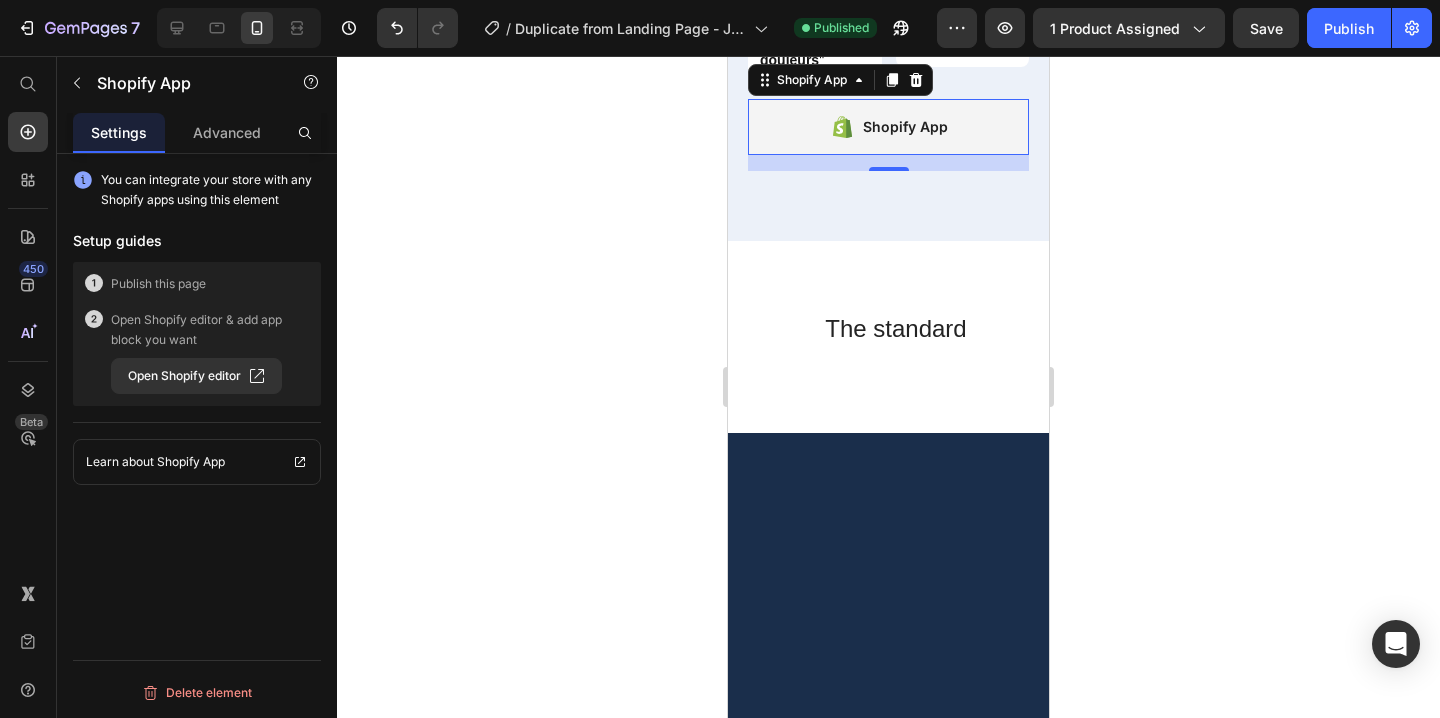 scroll, scrollTop: 12586, scrollLeft: 0, axis: vertical 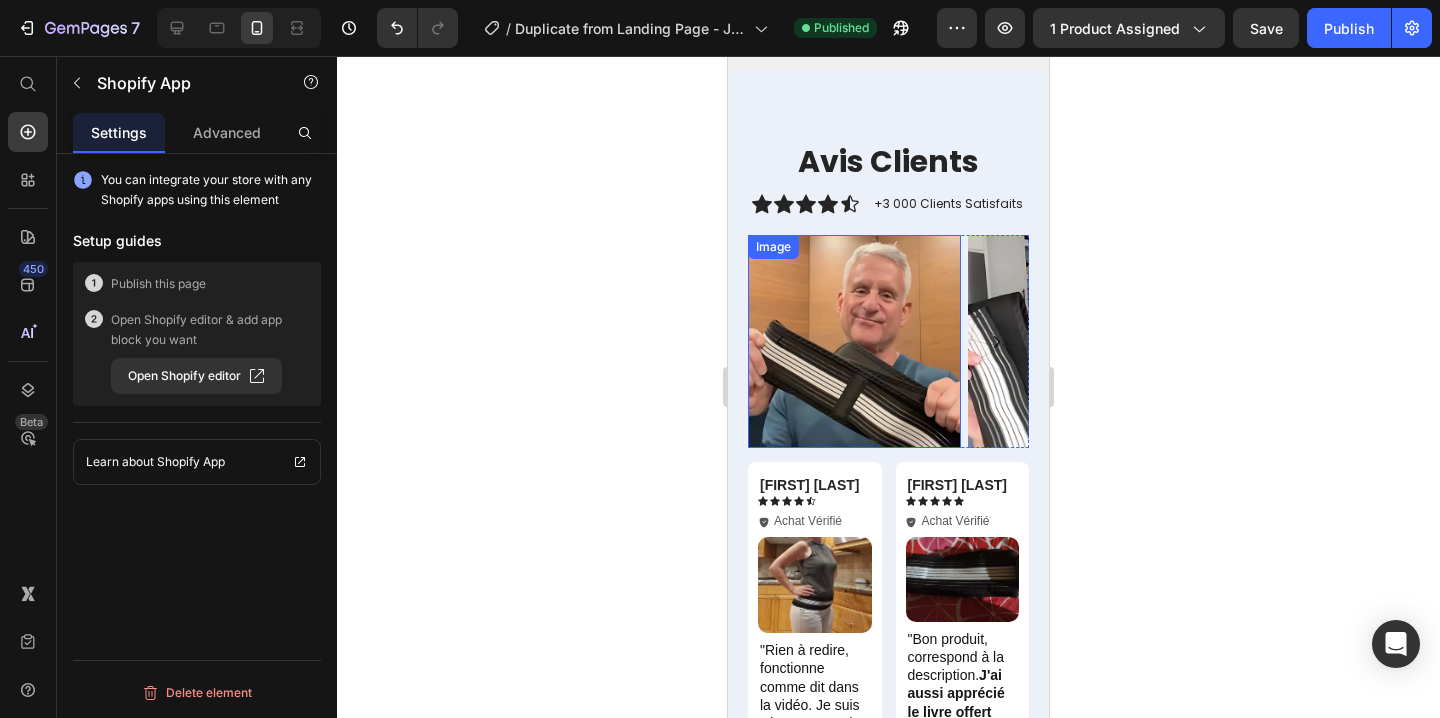 click at bounding box center (854, 341) 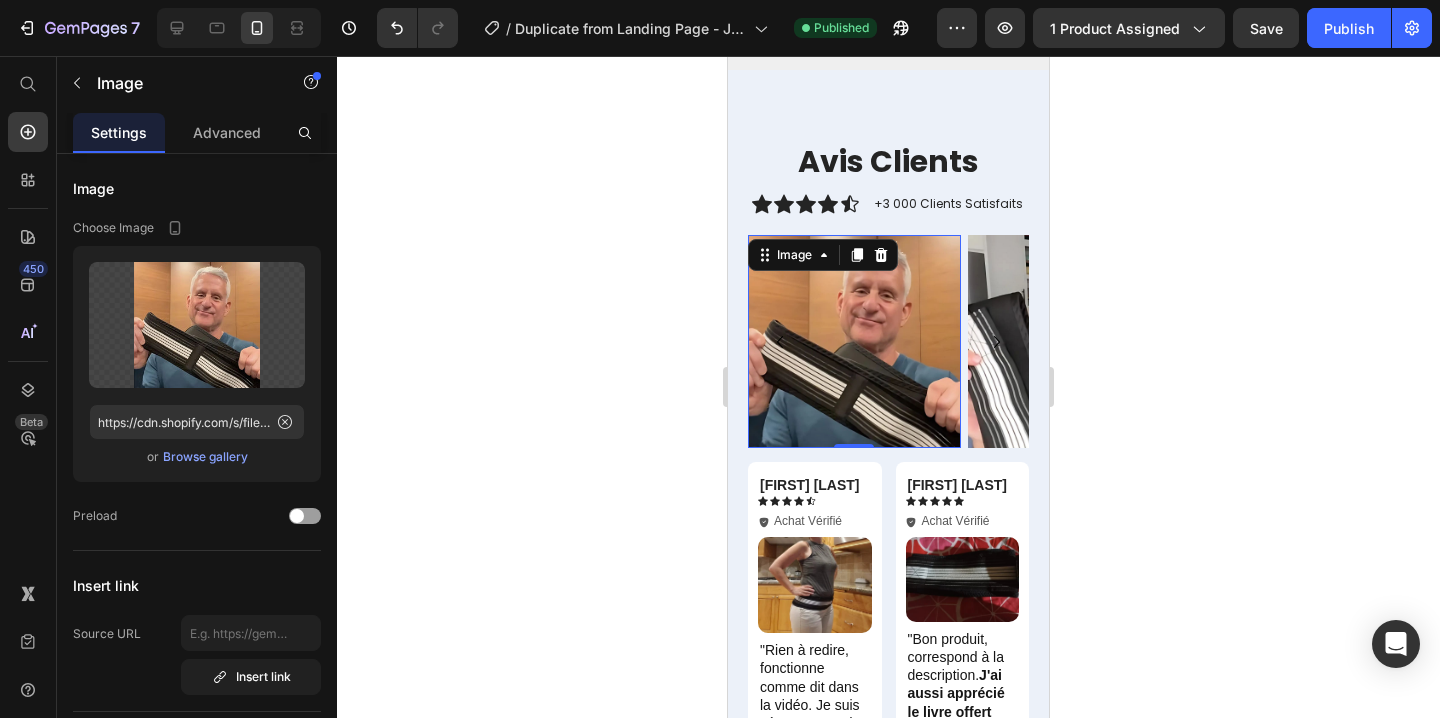 click on "7   /  Duplicate from Landing Page - Jul 10, 15:40:53 Published Preview 1 product assigned  Save   Publish" 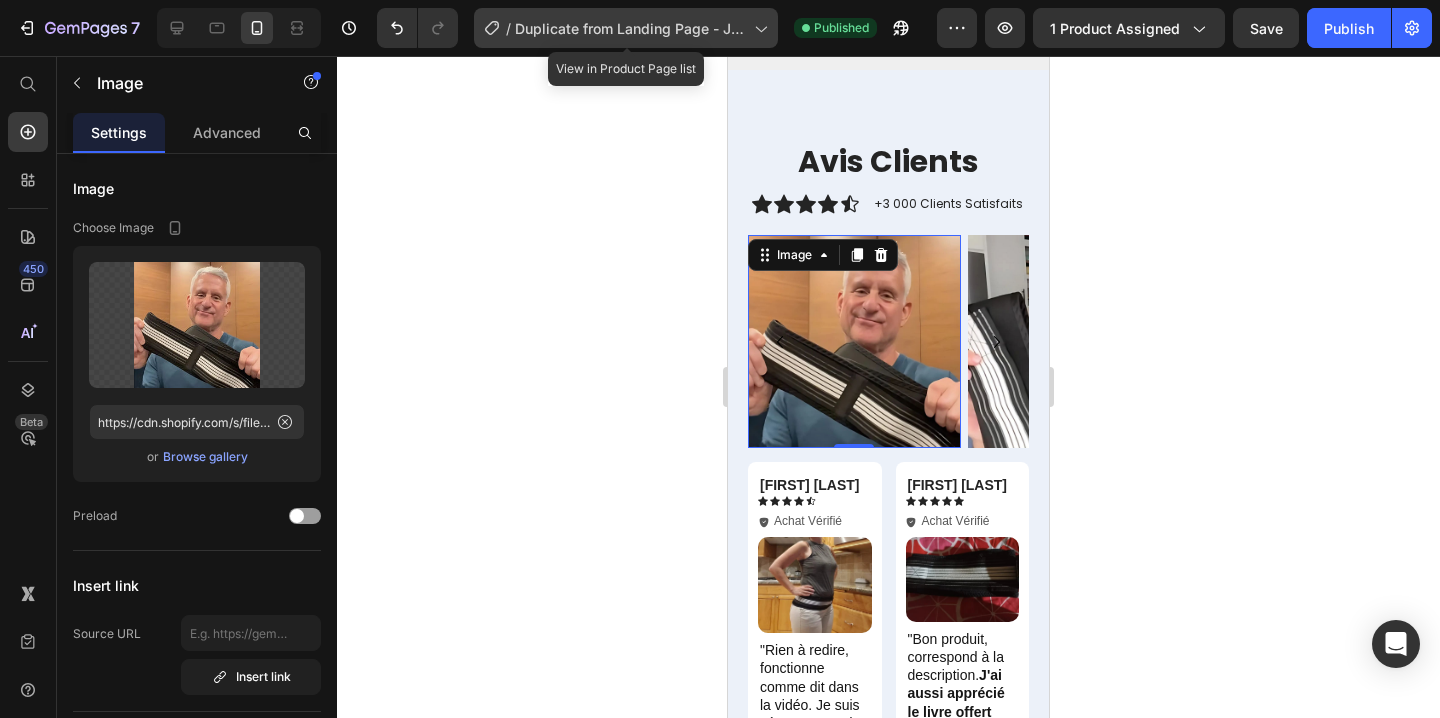 click on "Duplicate from Landing Page - Jul 10, 15:40:53" at bounding box center [630, 28] 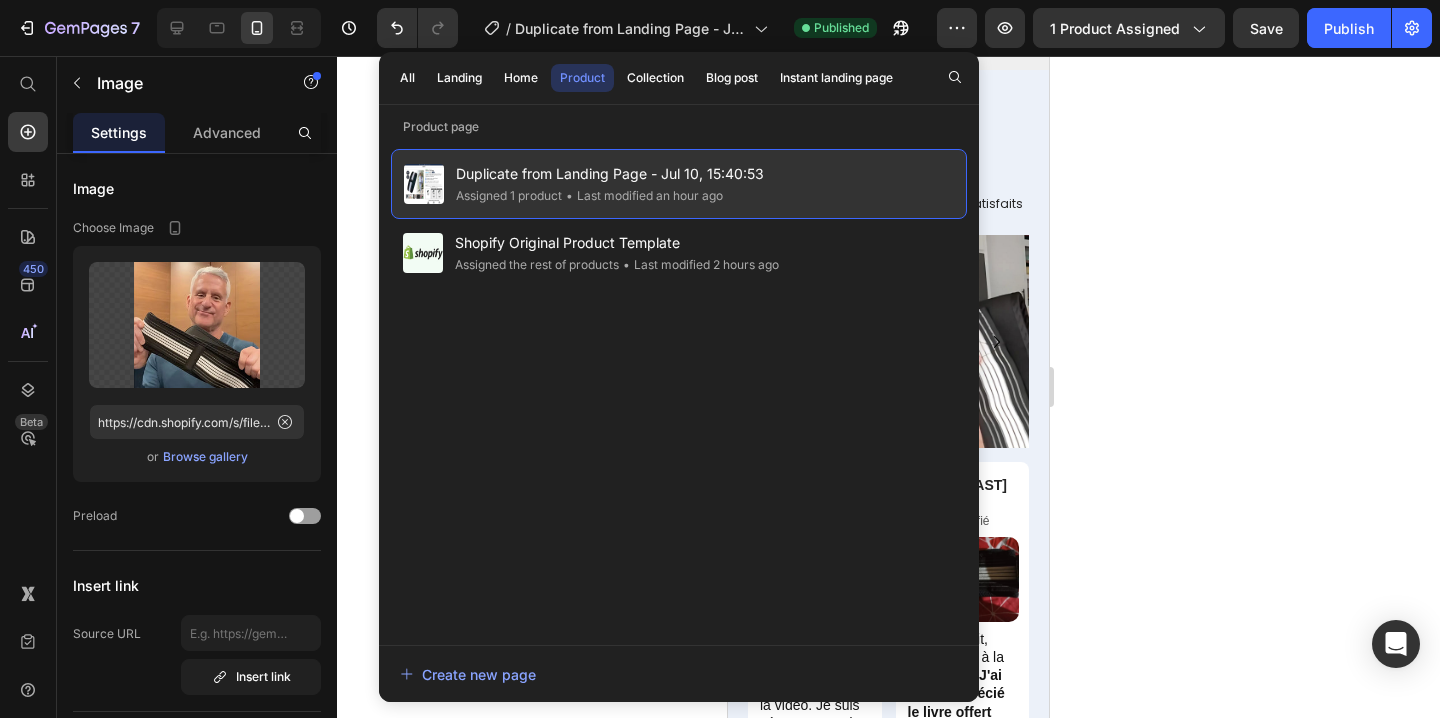 click on "Duplicate from Landing Page - Jul 10, 15:40:53" at bounding box center (610, 174) 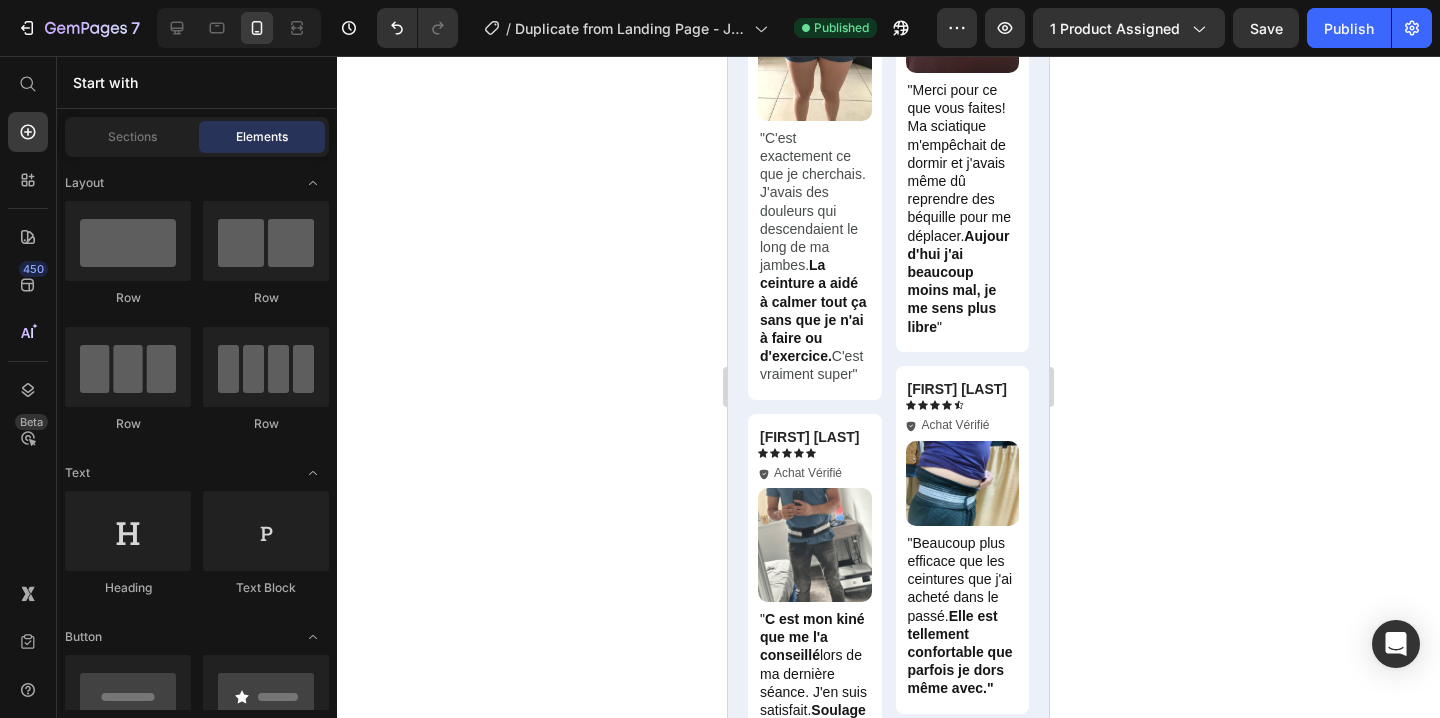 scroll, scrollTop: 14880, scrollLeft: 0, axis: vertical 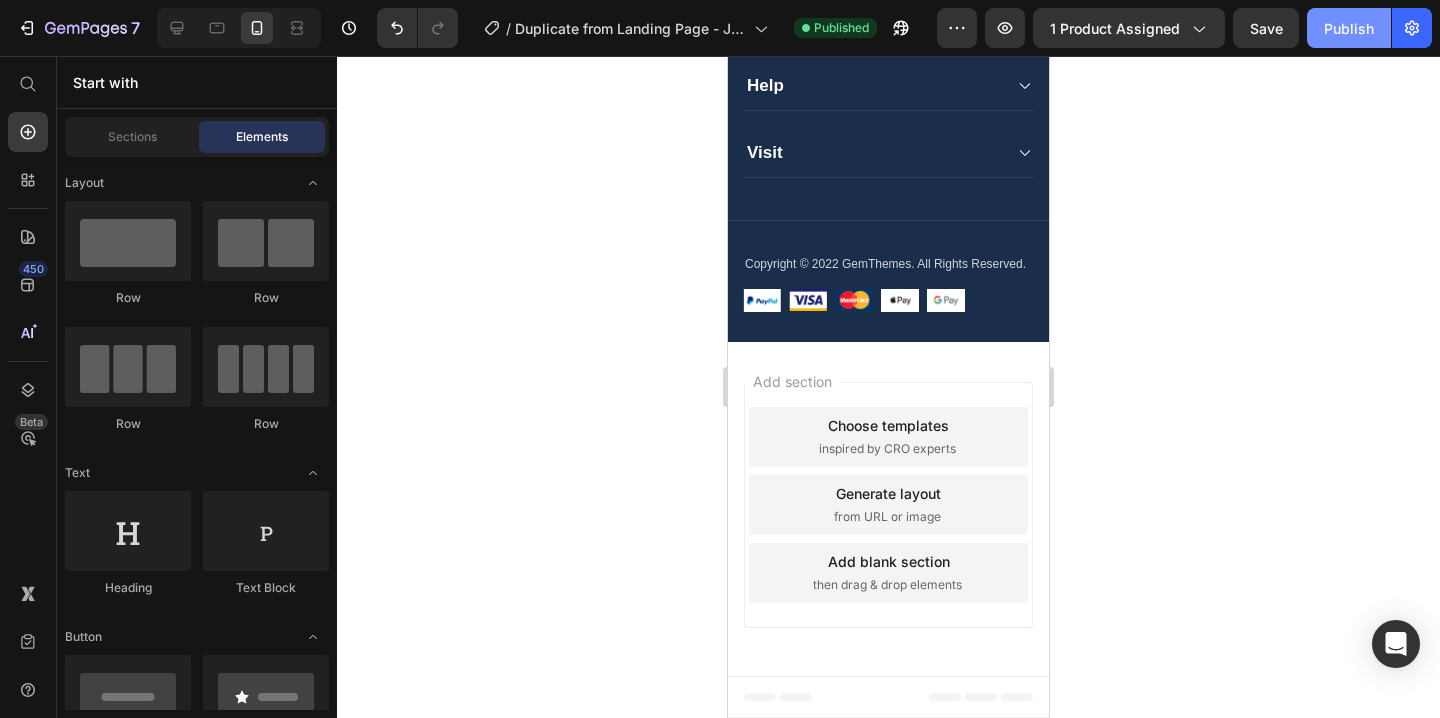 click on "Publish" at bounding box center [1349, 28] 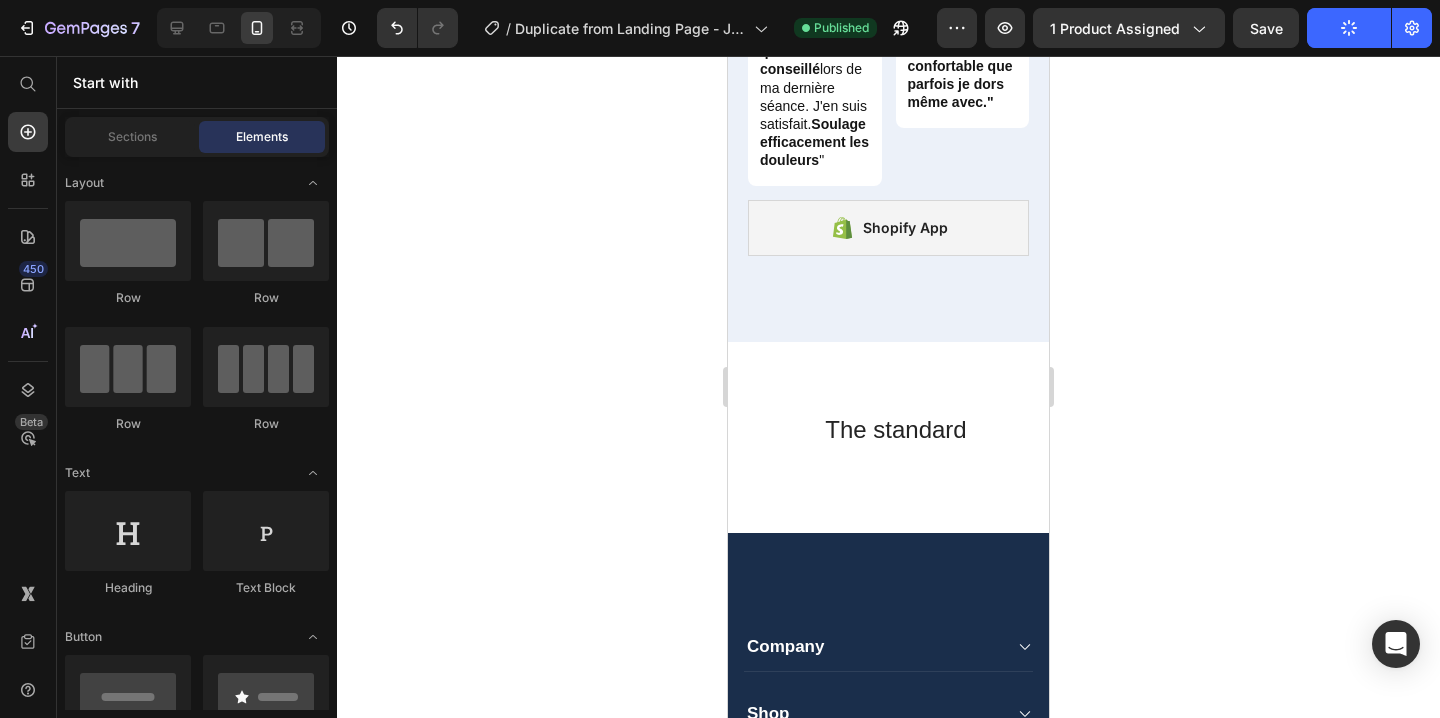 scroll, scrollTop: 14163, scrollLeft: 0, axis: vertical 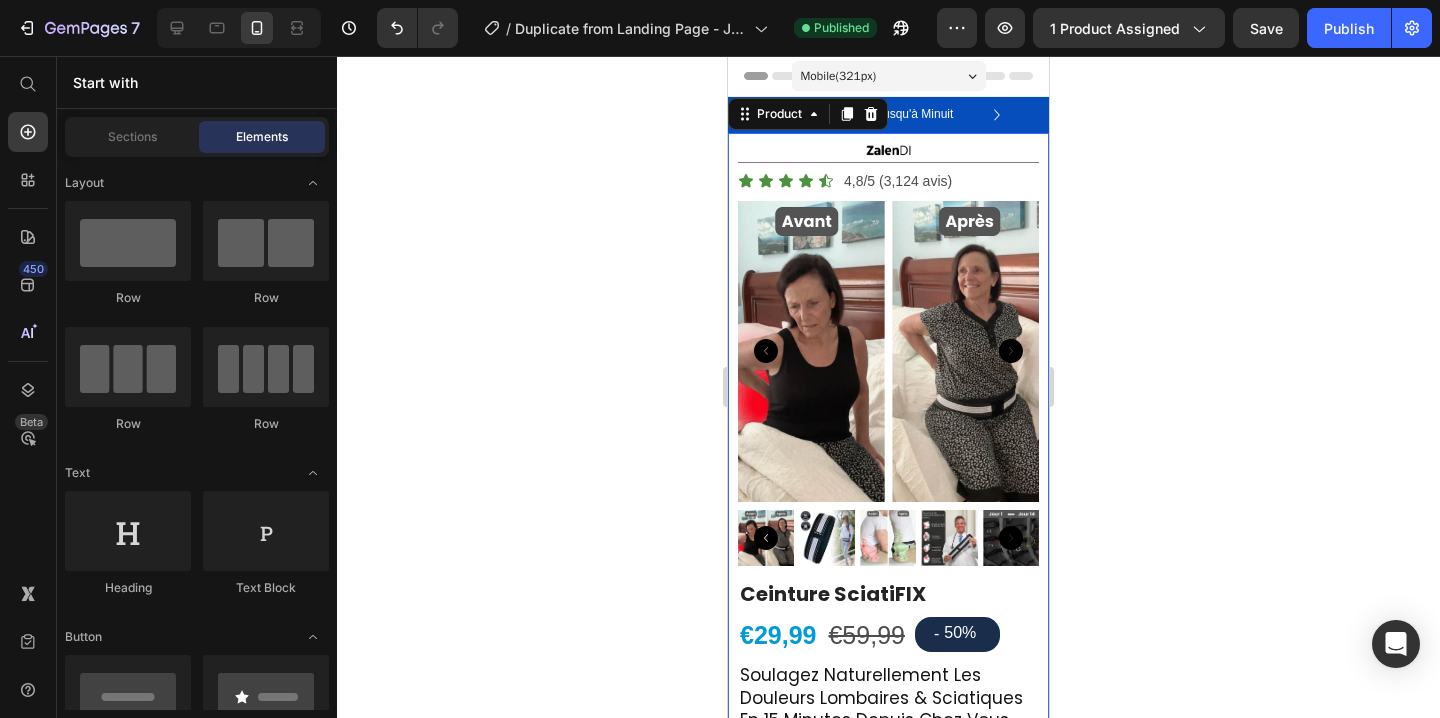 click on "Image                Title Line Icon Icon Icon Icon Icon Icon List 4,8/5 (3,124 avis) Text Block Row
Product Images Row Icon Icon Icon Icon
Icon Icon List 4,8/5 (3,124 avis) Text Block Row Ceinture SciatiFIX Product Title €29,99 Product Price €59,99 Product Price - 50% Discount Tag Row Soulagez Naturellement Les Douleurs Lombaires & Sciatiques En 15 Minutes Depuis Chez Vous - Sans Médicaments Ni Opération Text Block Soulage la douleur naturellement Votre kiné à domicile Corrige la posture et aligne le bassin Effet immédiat dès la 1ère utilisation Item List Image En stock - Quantités limités Text Block Row
ajouter au panier Add to Cart Image
Livraison prévu entre
Jul 17 - Jul 20
Delivery Date
Icon Livraison Gratuite Text Block
Icon Garantie 90 Jours Text Block Row Image
Livraison
Garantie" at bounding box center [888, 951] 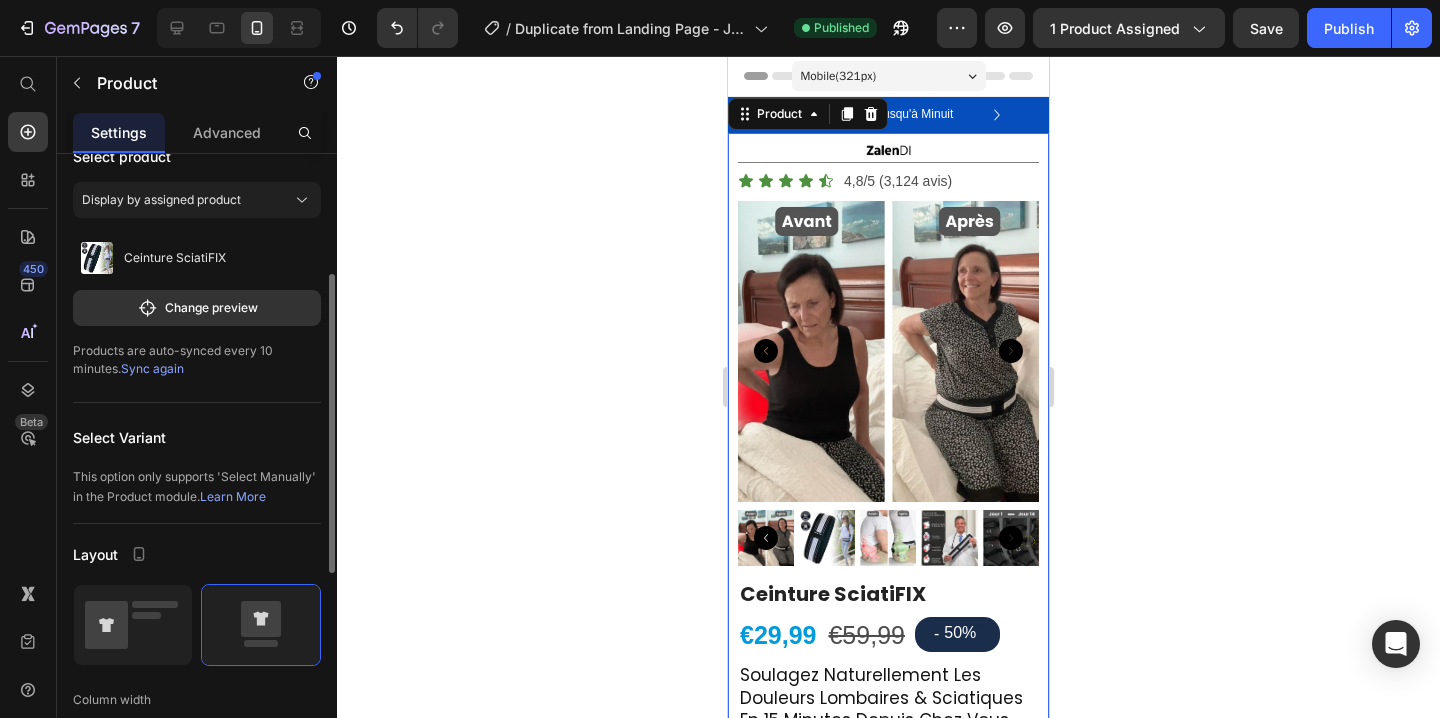 scroll, scrollTop: 0, scrollLeft: 0, axis: both 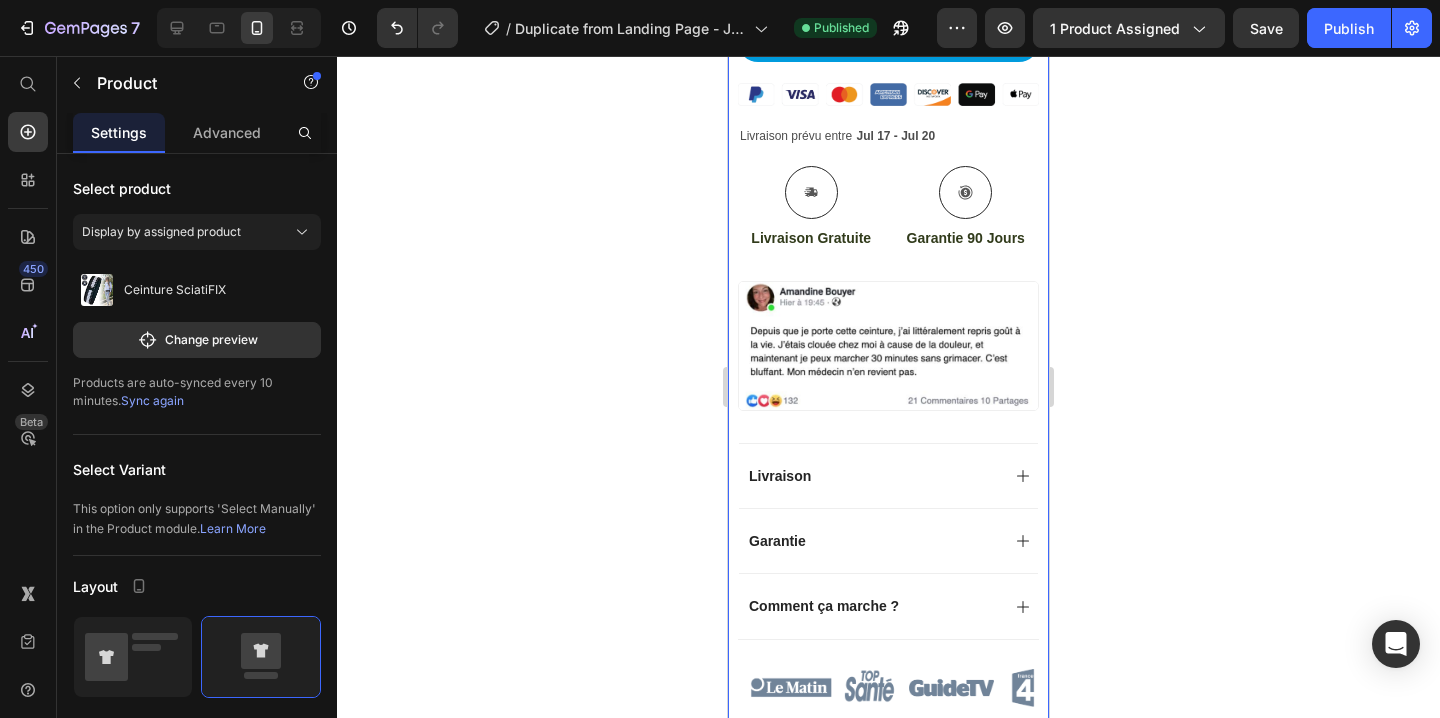 click on "Image                Title Line Icon Icon Icon Icon Icon Icon List 4,8/5 (3,124 avis) Text Block Row
Product Images Row Icon Icon Icon Icon
Icon Icon List 4,8/5 (3,124 avis) Text Block Row Ceinture SciatiFIX Product Title €29,99 Product Price €59,99 Product Price - 50% Discount Tag Row Soulagez Naturellement Les Douleurs Lombaires & Sciatiques En 15 Minutes Depuis Chez Vous - Sans Médicaments Ni Opération Text Block Soulage la douleur naturellement Votre kiné à domicile Corrige la posture et aligne le bassin Effet immédiat dès la 1ère utilisation Item List Image En stock - Quantités limités Text Block Row
ajouter au panier Add to Cart Image
Livraison prévu entre
Jul 17 - Jul 20
Delivery Date
Icon Livraison Gratuite Text Block
Icon Garantie 90 Jours Text Block Row Image
Livraison
Garantie" at bounding box center (888, -75) 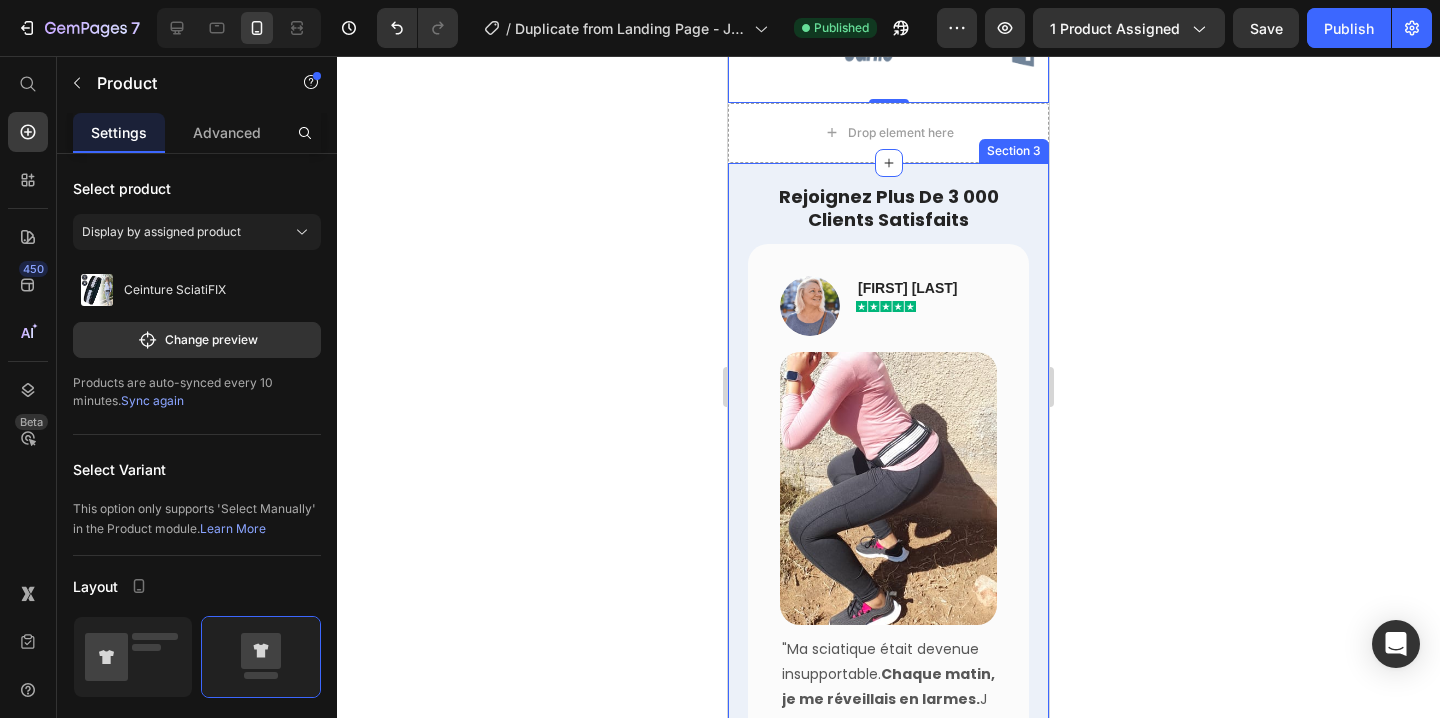 scroll, scrollTop: 1512, scrollLeft: 0, axis: vertical 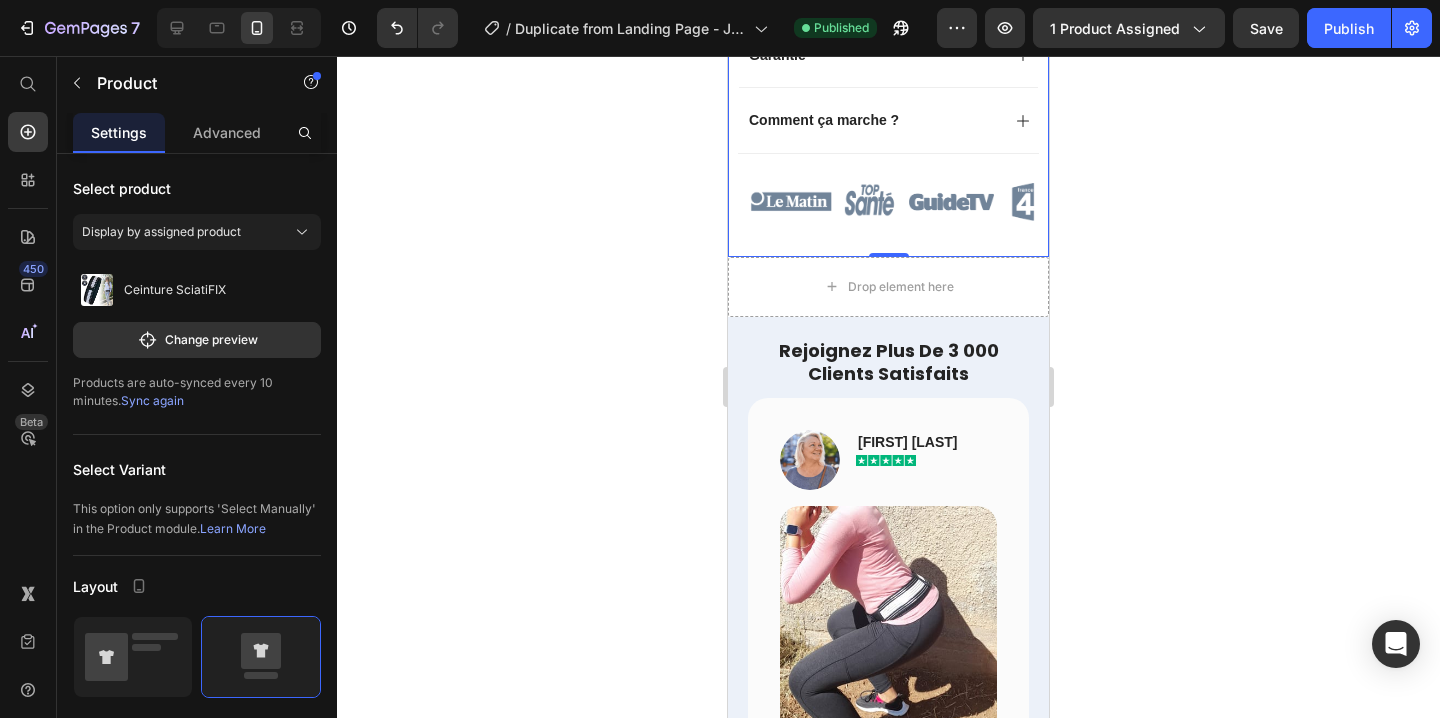click on "Image                Title Line Icon Icon Icon Icon Icon Icon List 4,8/5 (3,124 avis) Text Block Row
Product Images Row Icon Icon Icon Icon
Icon Icon List 4,8/5 (3,124 avis) Text Block Row Ceinture SciatiFIX Product Title €29,99 Product Price €59,99 Product Price - 50% Discount Tag Row Soulagez Naturellement Les Douleurs Lombaires & Sciatiques En 15 Minutes Depuis Chez Vous - Sans Médicaments Ni Opération Text Block Soulage la douleur naturellement Votre kiné à domicile Corrige la posture et aligne le bassin Effet immédiat dès la 1ère utilisation Item List Image En stock - Quantités limités Text Block Row
ajouter au panier Add to Cart Image
Livraison prévu entre
Jul 17 - Jul 20
Delivery Date
Icon Livraison Gratuite Text Block
Icon Garantie 90 Jours Text Block Row Image
Livraison
Garantie" at bounding box center [888, -561] 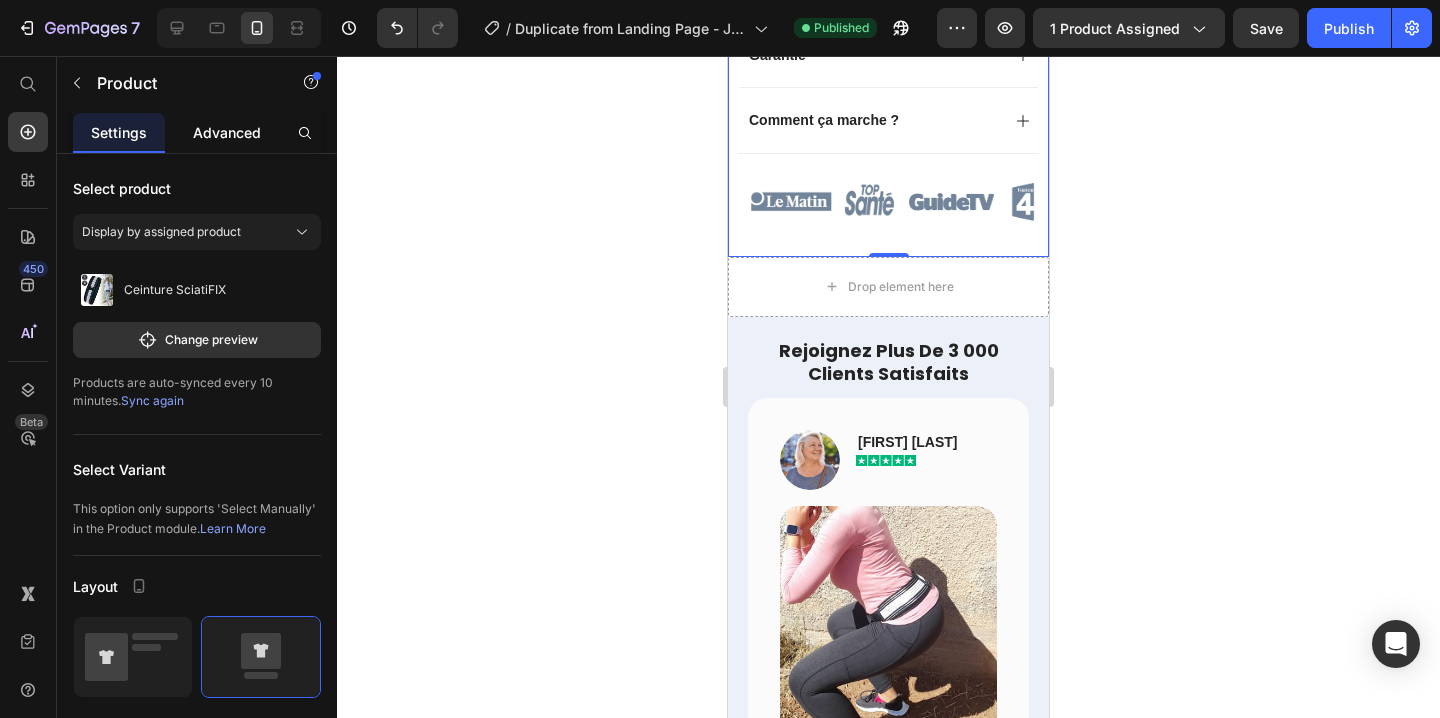 click on "Advanced" 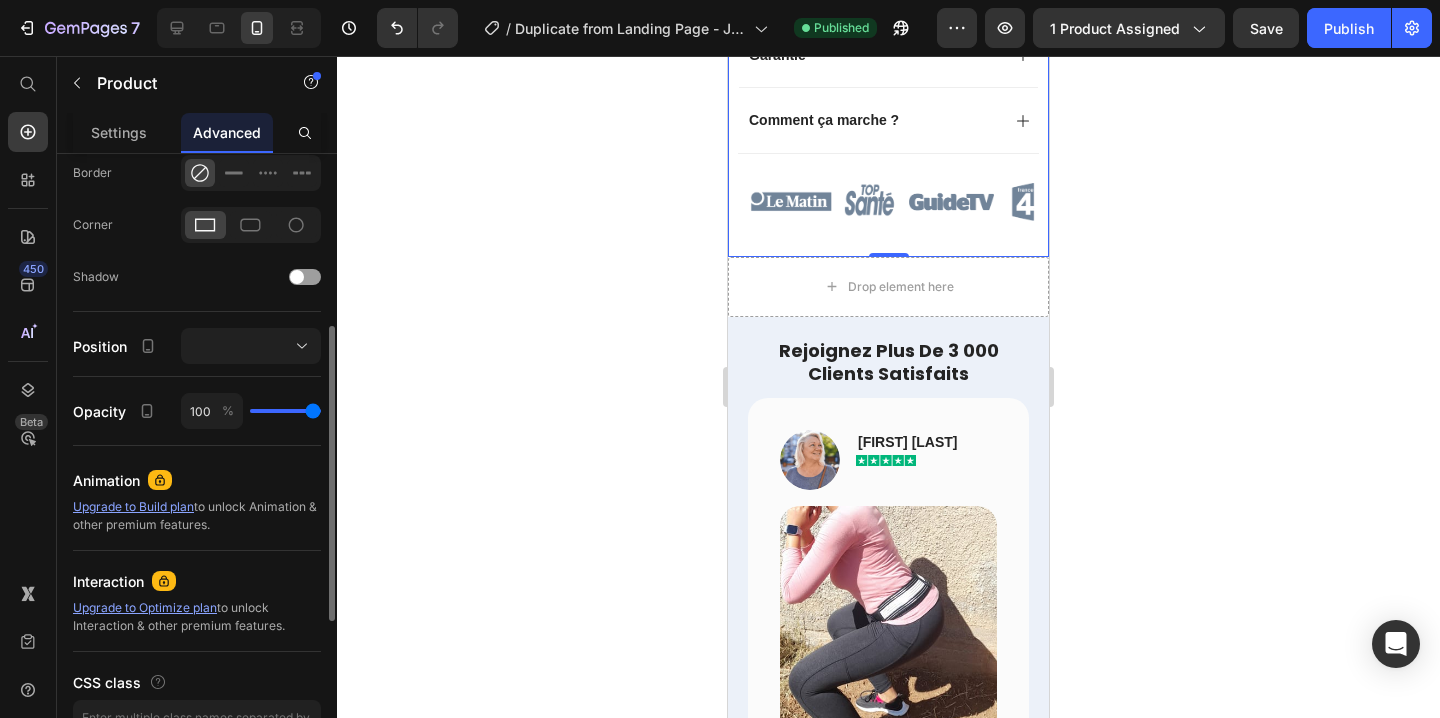 scroll, scrollTop: 684, scrollLeft: 0, axis: vertical 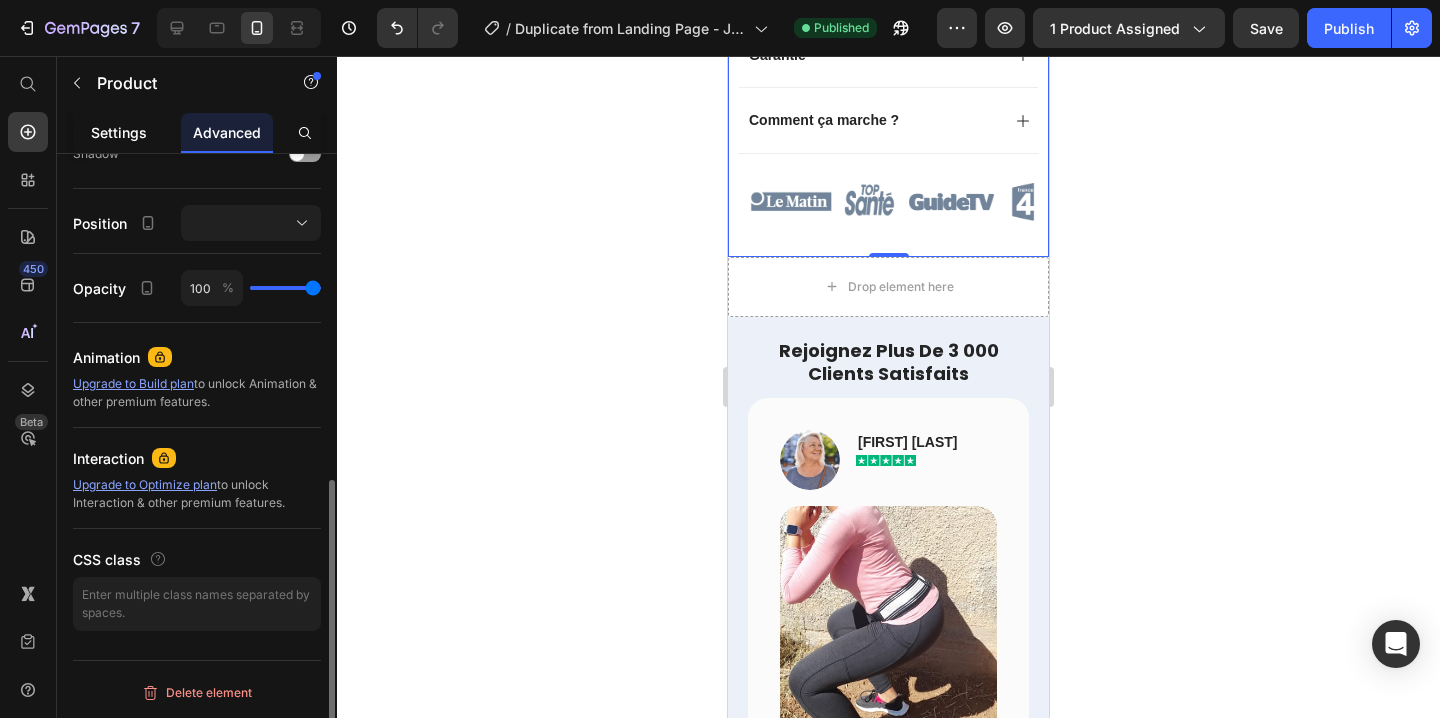 click on "Settings" 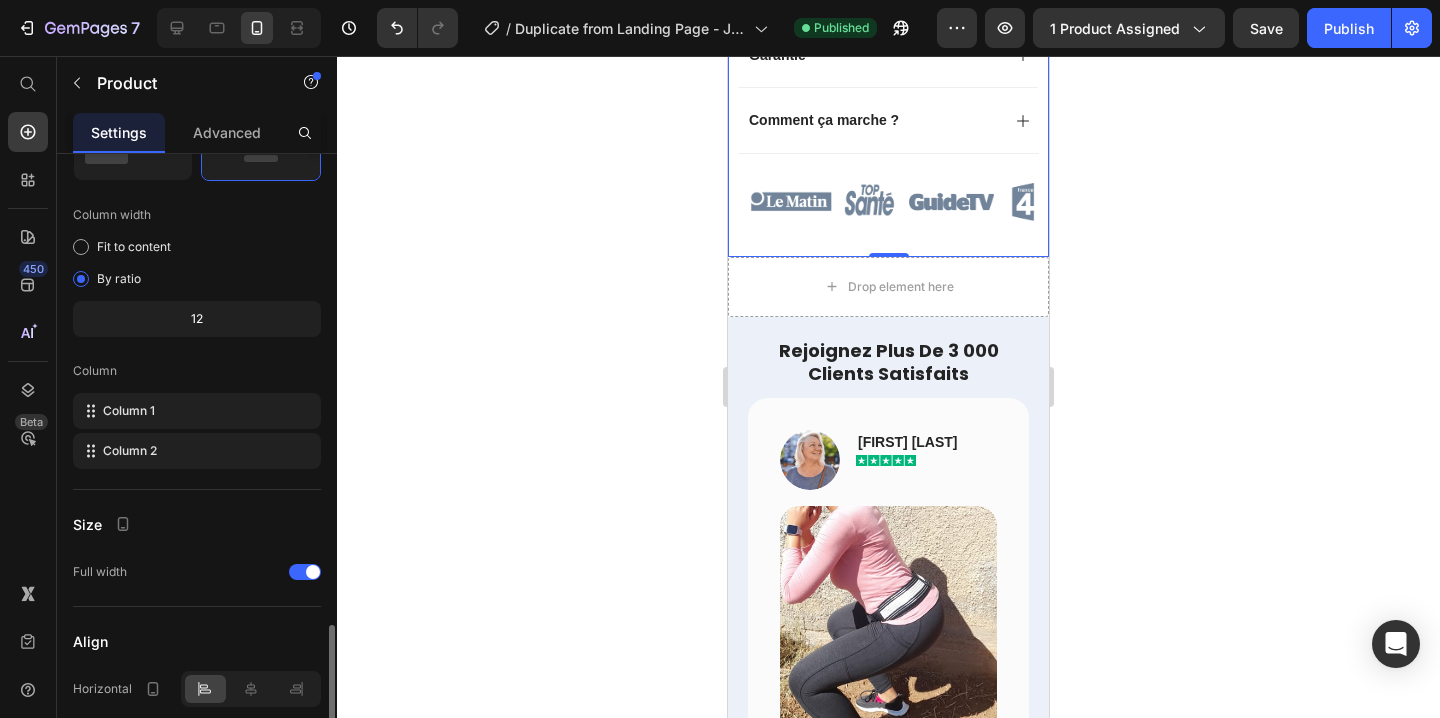 scroll, scrollTop: 666, scrollLeft: 0, axis: vertical 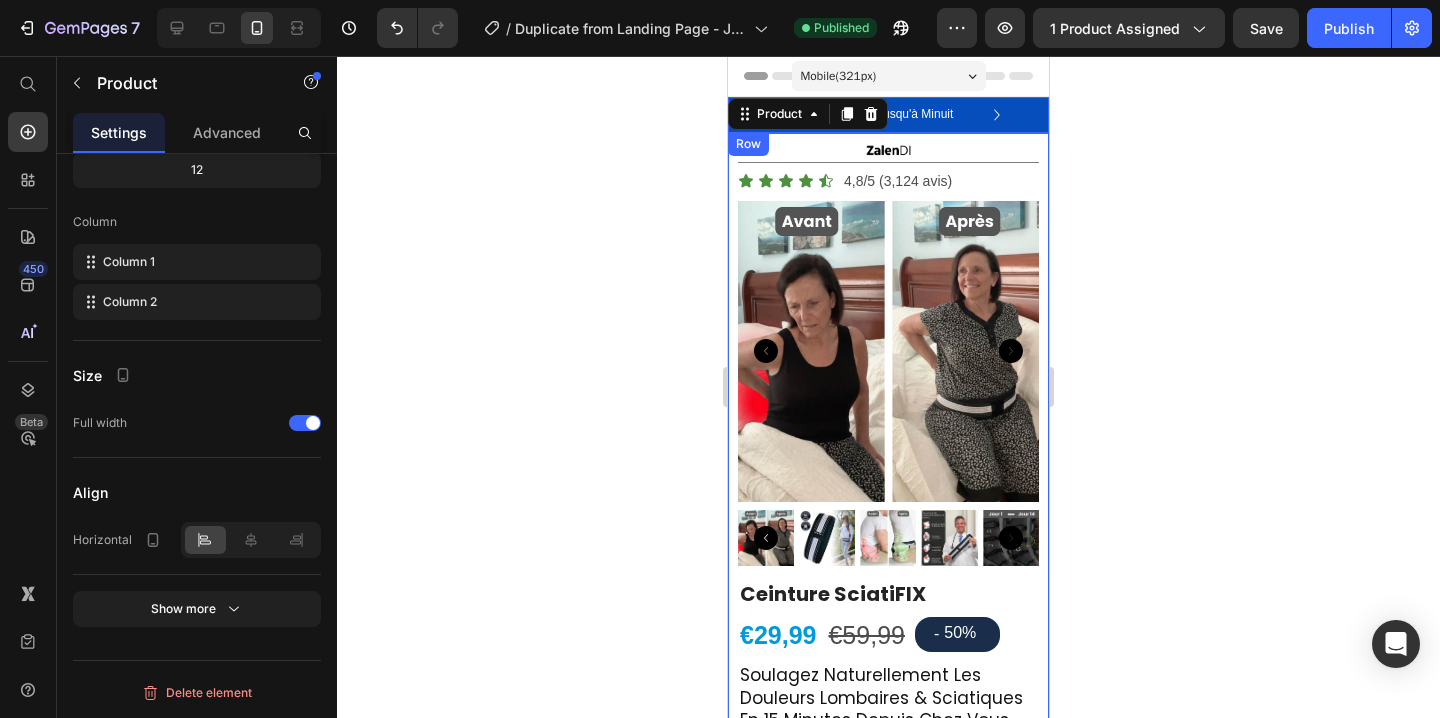click on "Icon -50% Jusqu'à Minuit Text Block Row
Icon Livraison Gratuite Text Block Row
Icon +3 000 personnes soulagés Text Block Row
Carousel Row" at bounding box center (888, 115) 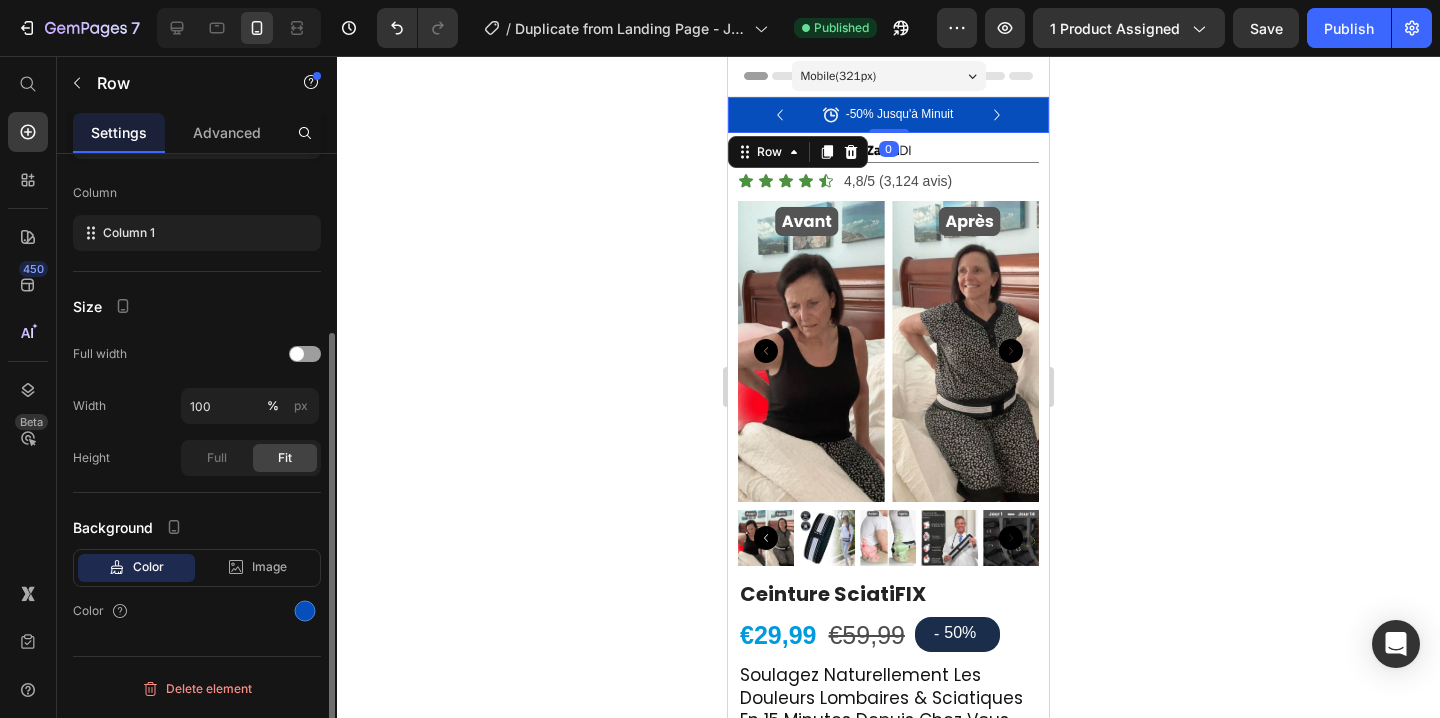 scroll, scrollTop: 0, scrollLeft: 0, axis: both 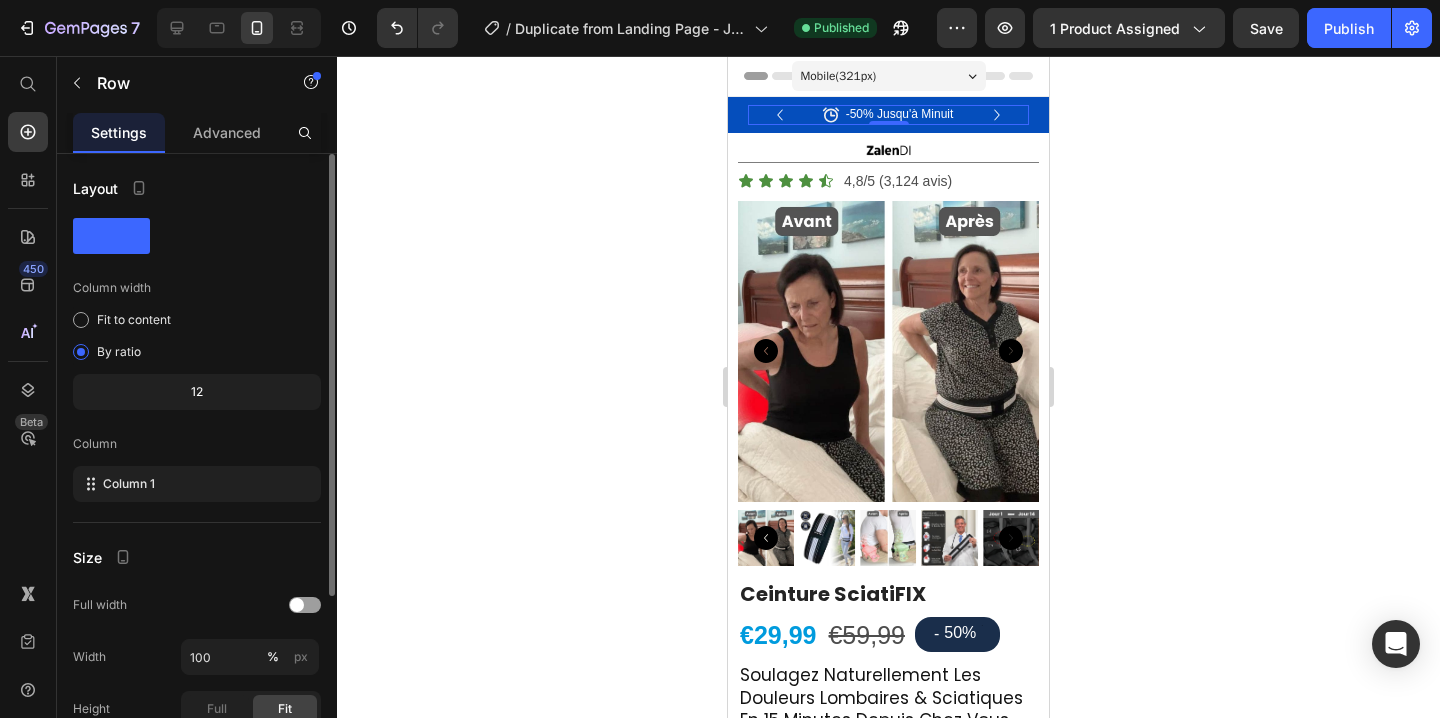 click on "Icon -50% Jusqu'à Minuit Text Block Row   0" at bounding box center (888, 115) 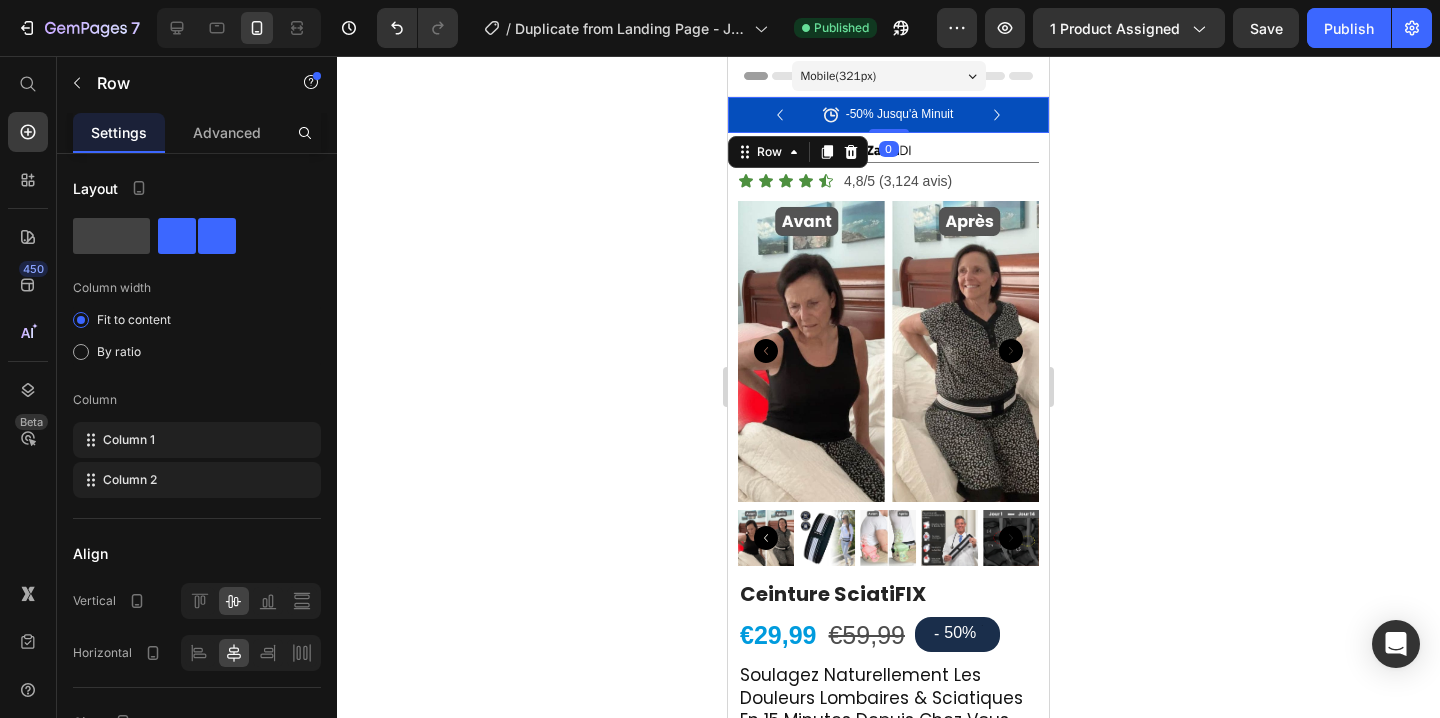click on "Icon -50% Jusqu'à Minuit Text Block Row
Icon Livraison Gratuite Text Block Row
Icon +3 000 personnes soulagés Text Block Row
Carousel Row   0" at bounding box center [888, 115] 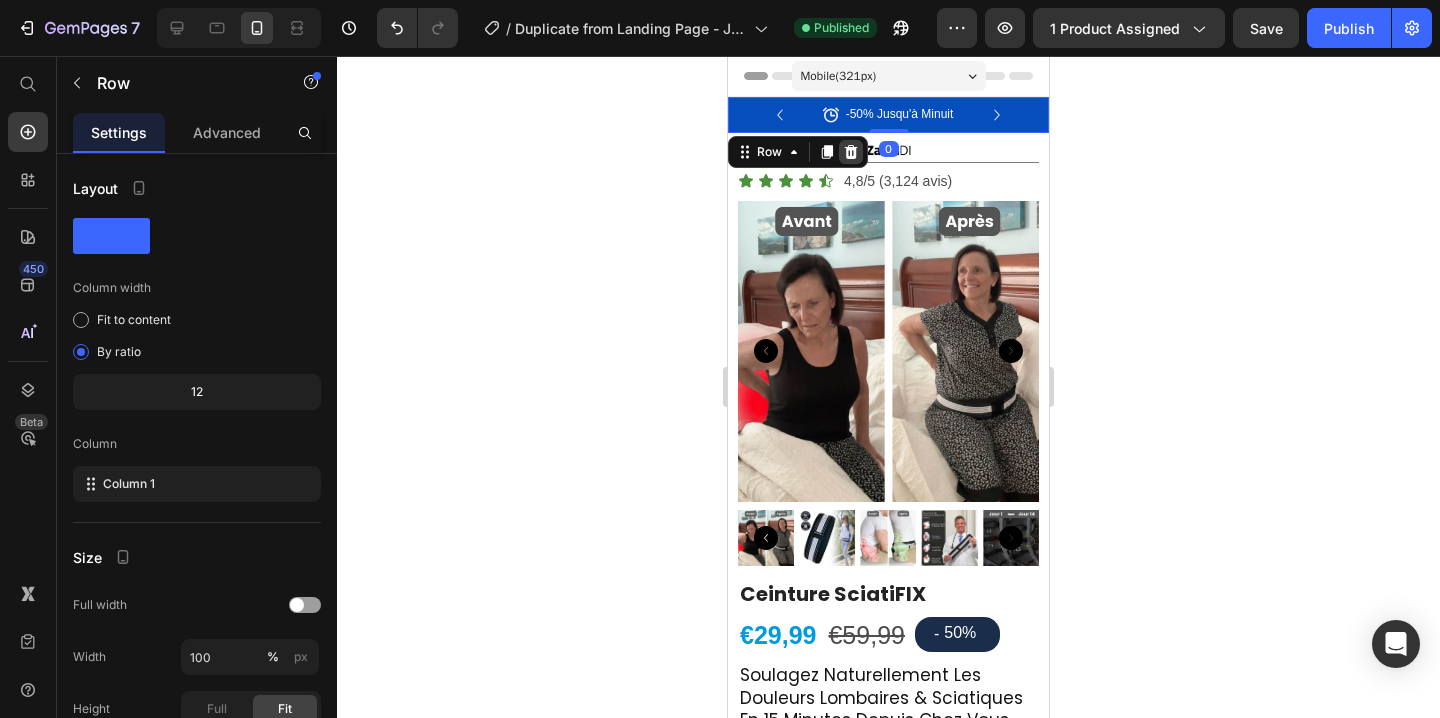 click 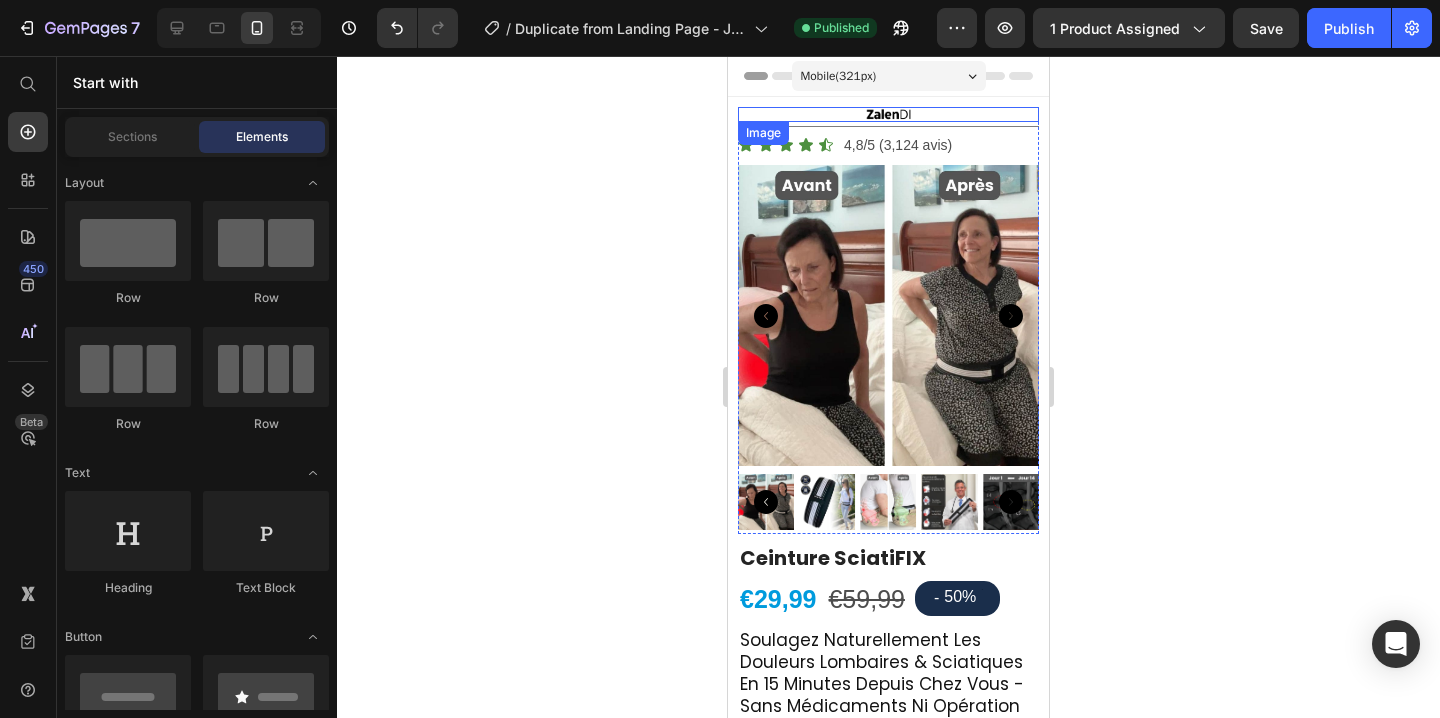 click at bounding box center (888, 114) 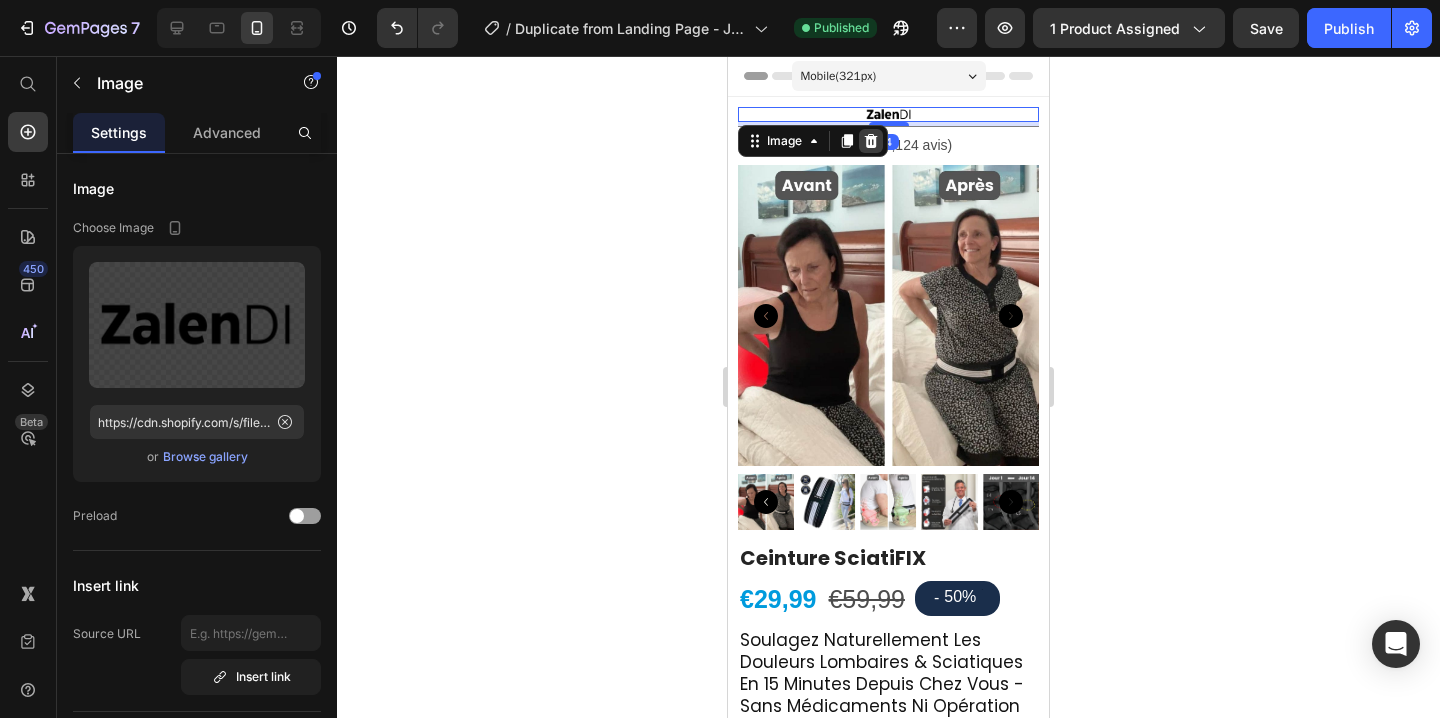 click 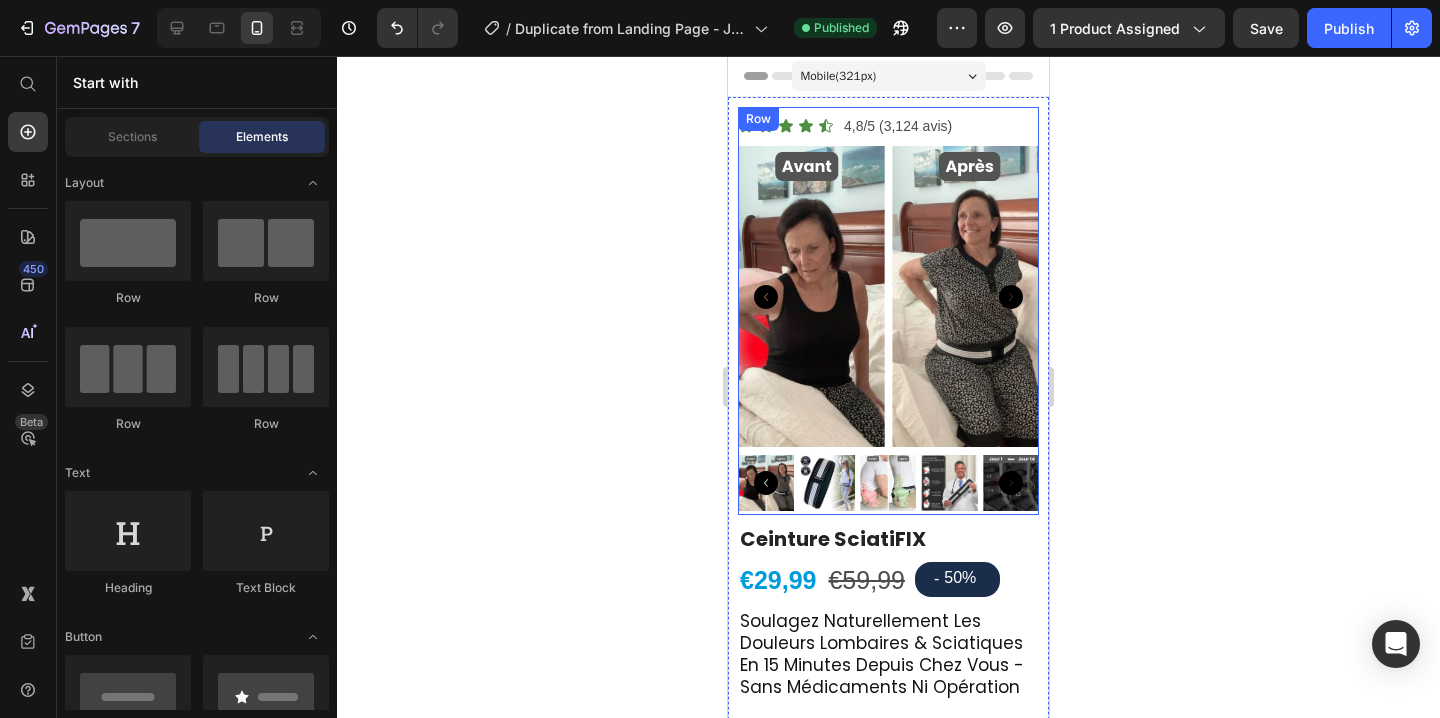 click on "Title Line Icon Icon Icon Icon Icon Icon List 4,8/5 (3,124 avis) Text Block Row
Product Images" at bounding box center (888, 311) 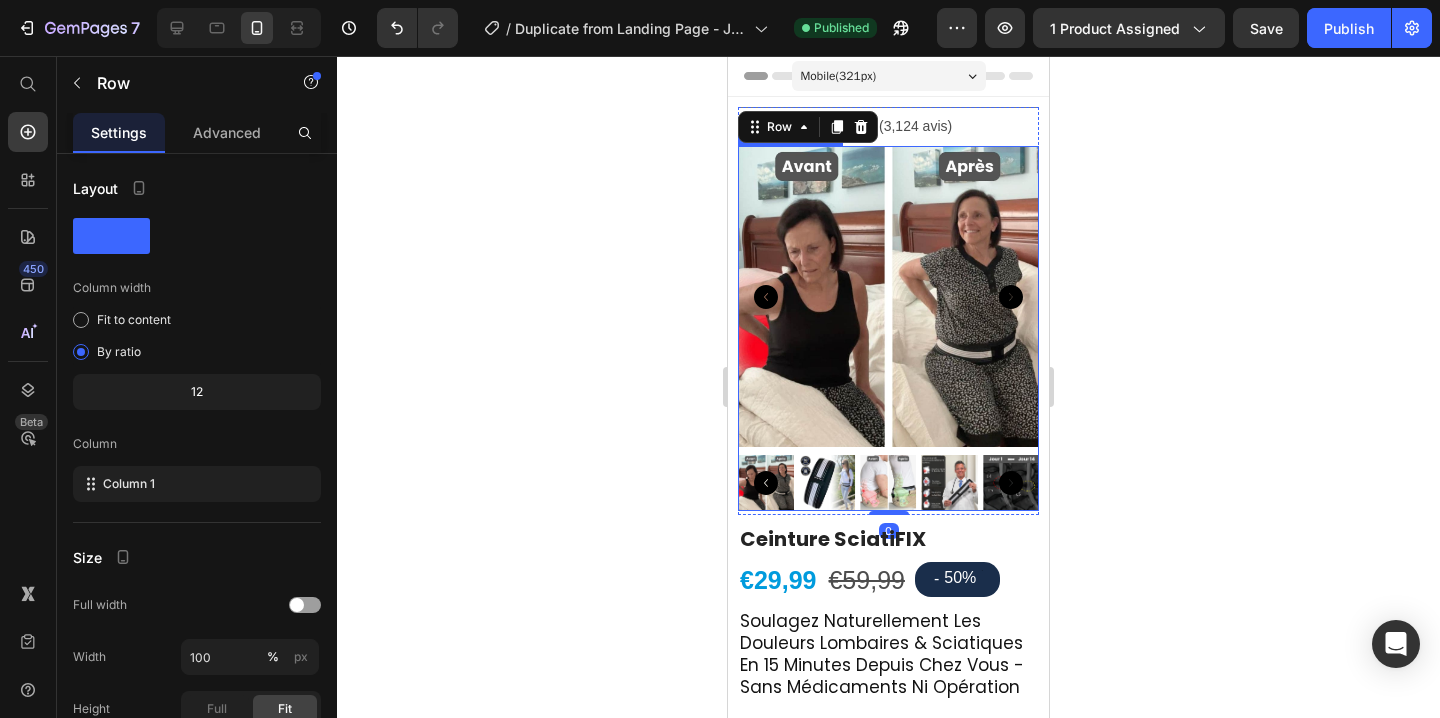 click 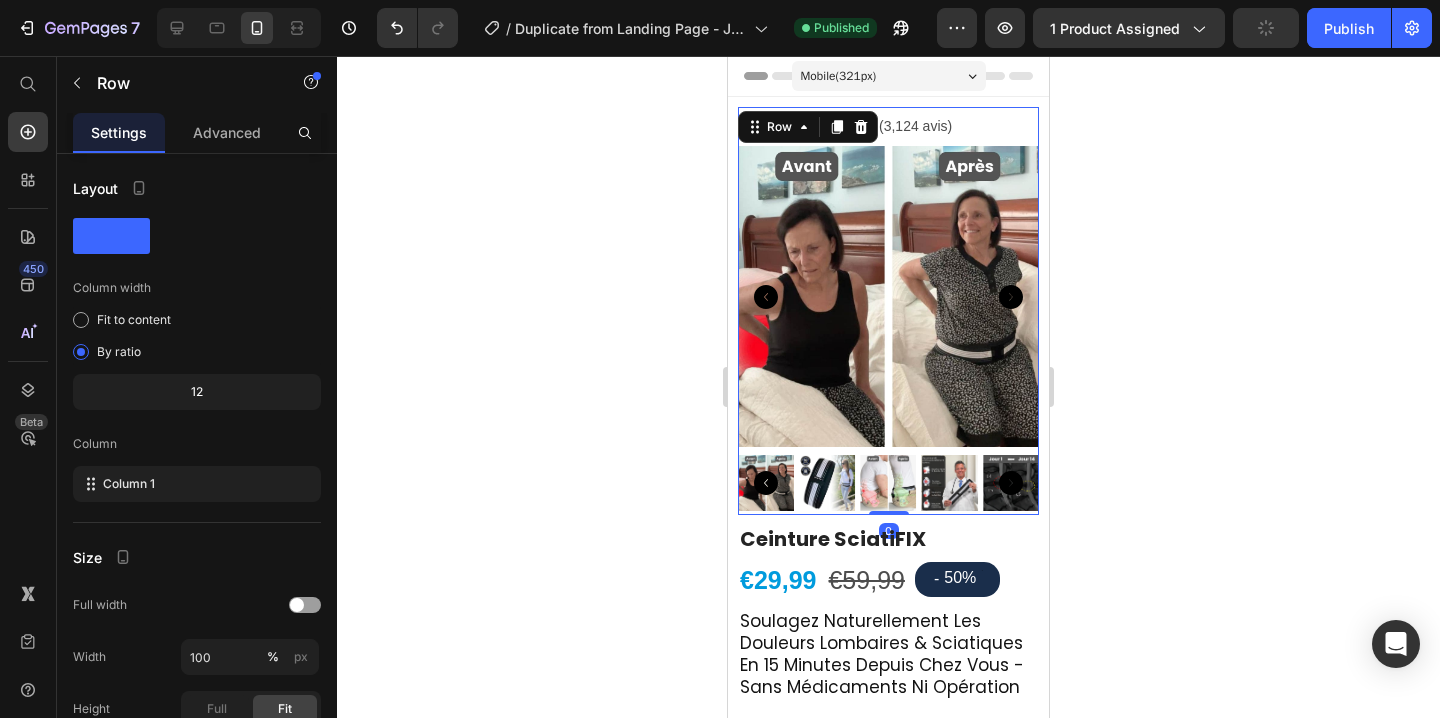 click on "Title Line Icon Icon Icon Icon Icon Icon List 4,8/5 (3,124 avis) Text Block Row
Product Images" at bounding box center [888, 311] 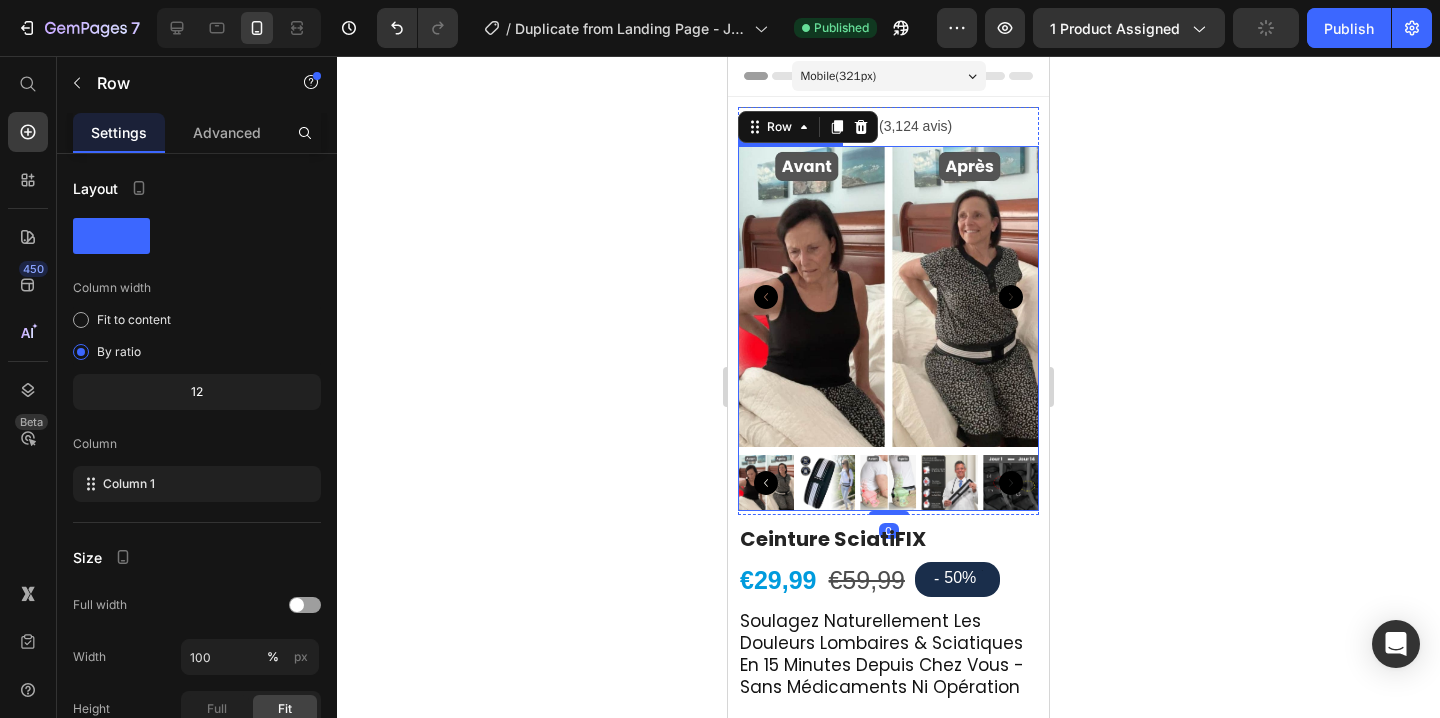 drag, startPoint x: 643, startPoint y: 261, endPoint x: 712, endPoint y: 262, distance: 69.00725 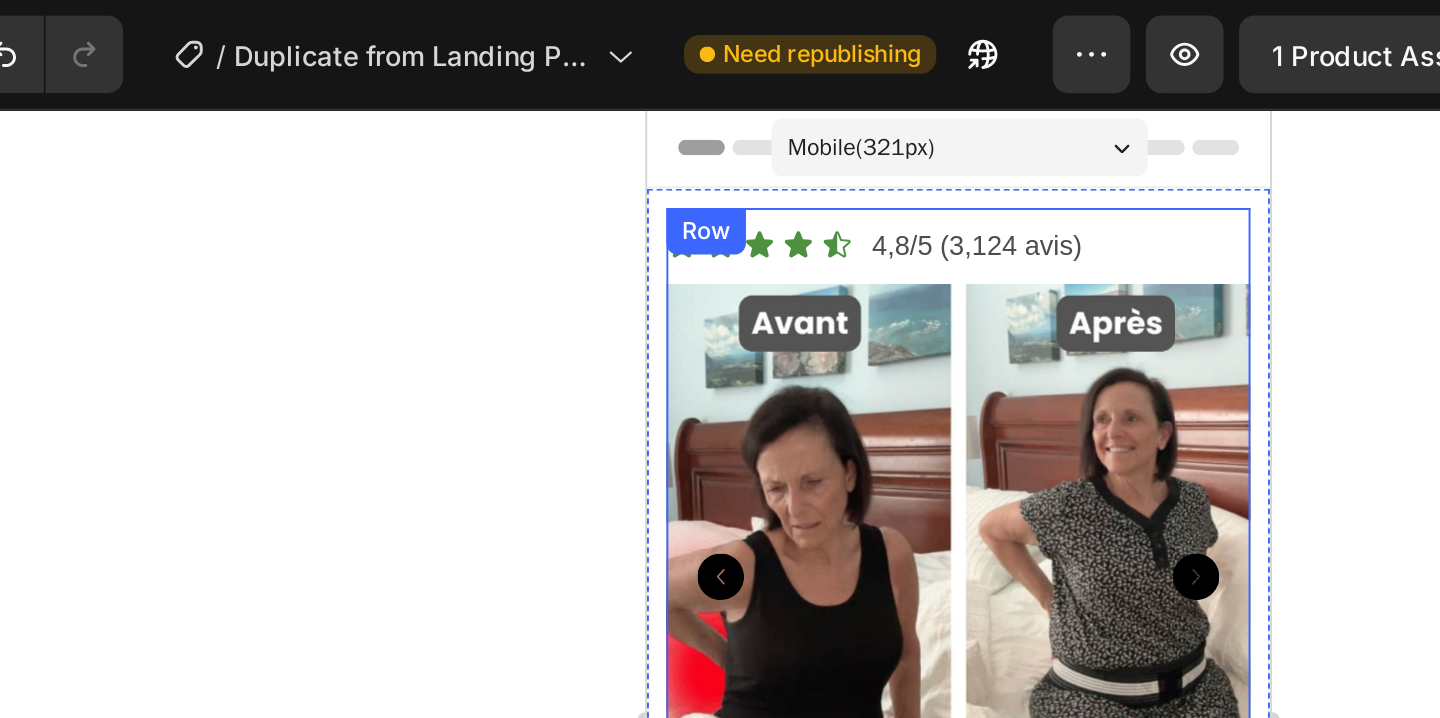 click on "Title Line Icon Icon Icon Icon Icon Icon List 4,8/5 (3,124 avis) Text Block Row
Product Images" at bounding box center [807, 363] 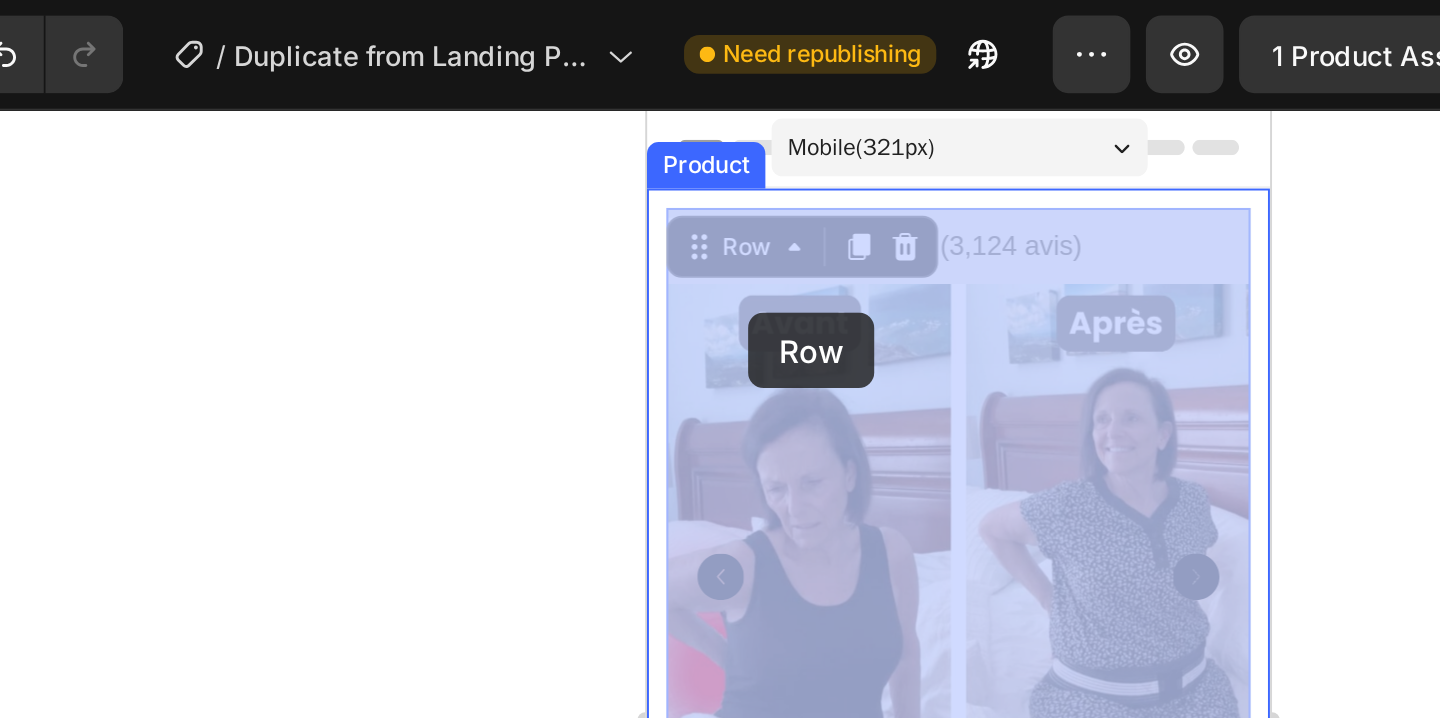 drag, startPoint x: 671, startPoint y: 182, endPoint x: 699, endPoint y: 213, distance: 41.773197 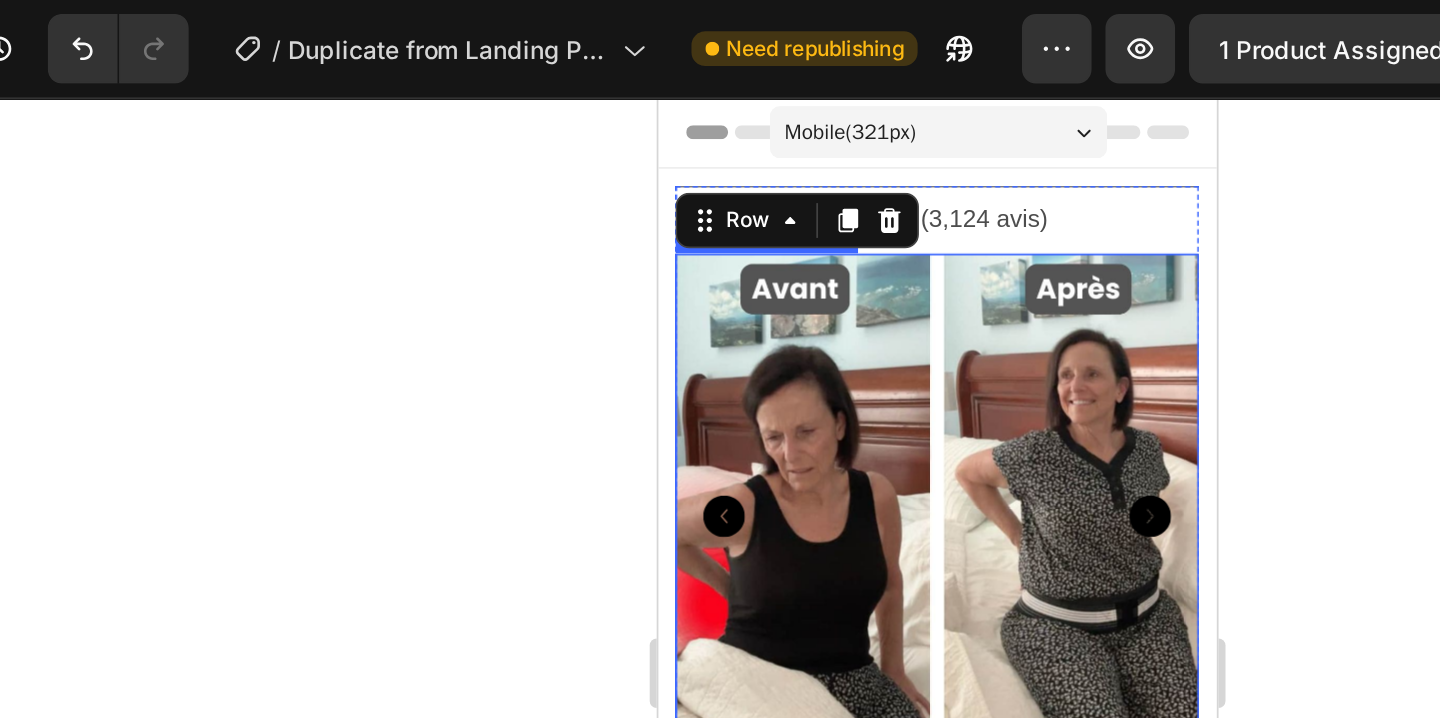 click 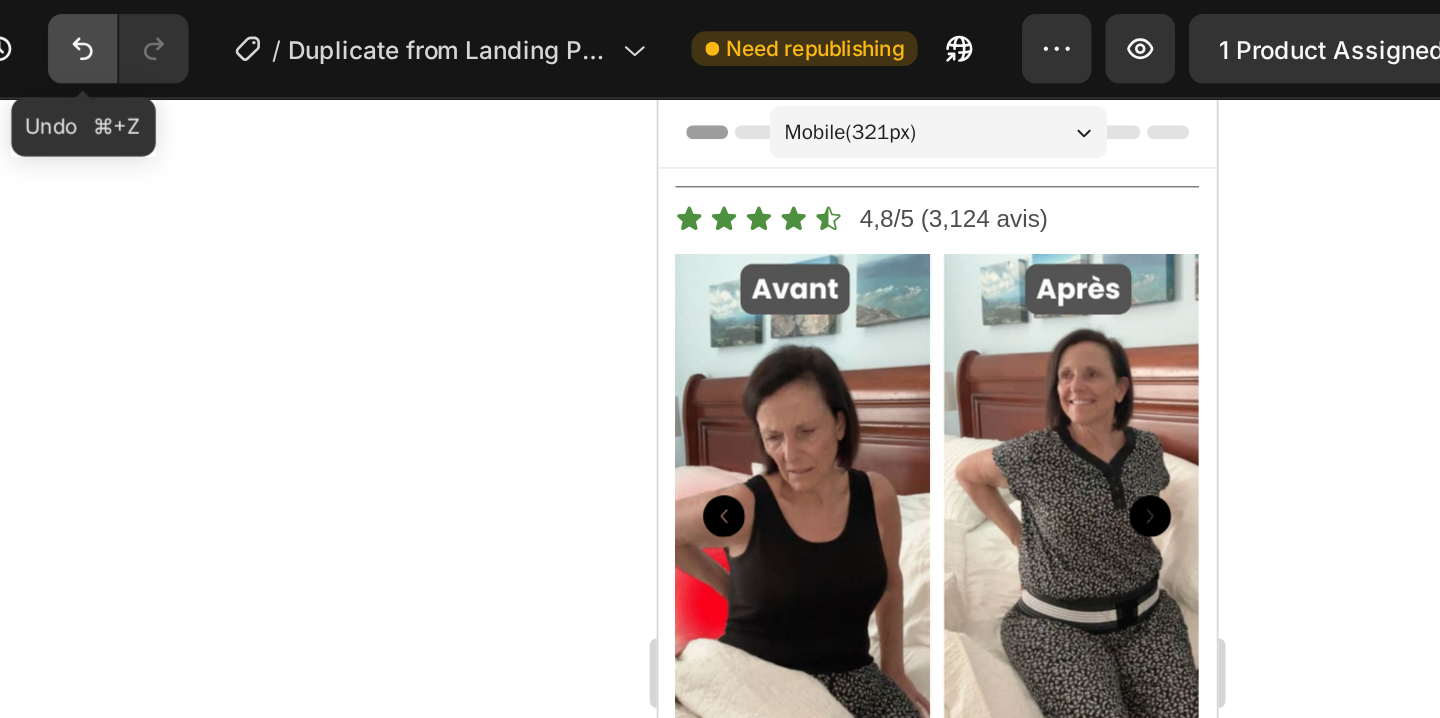 click 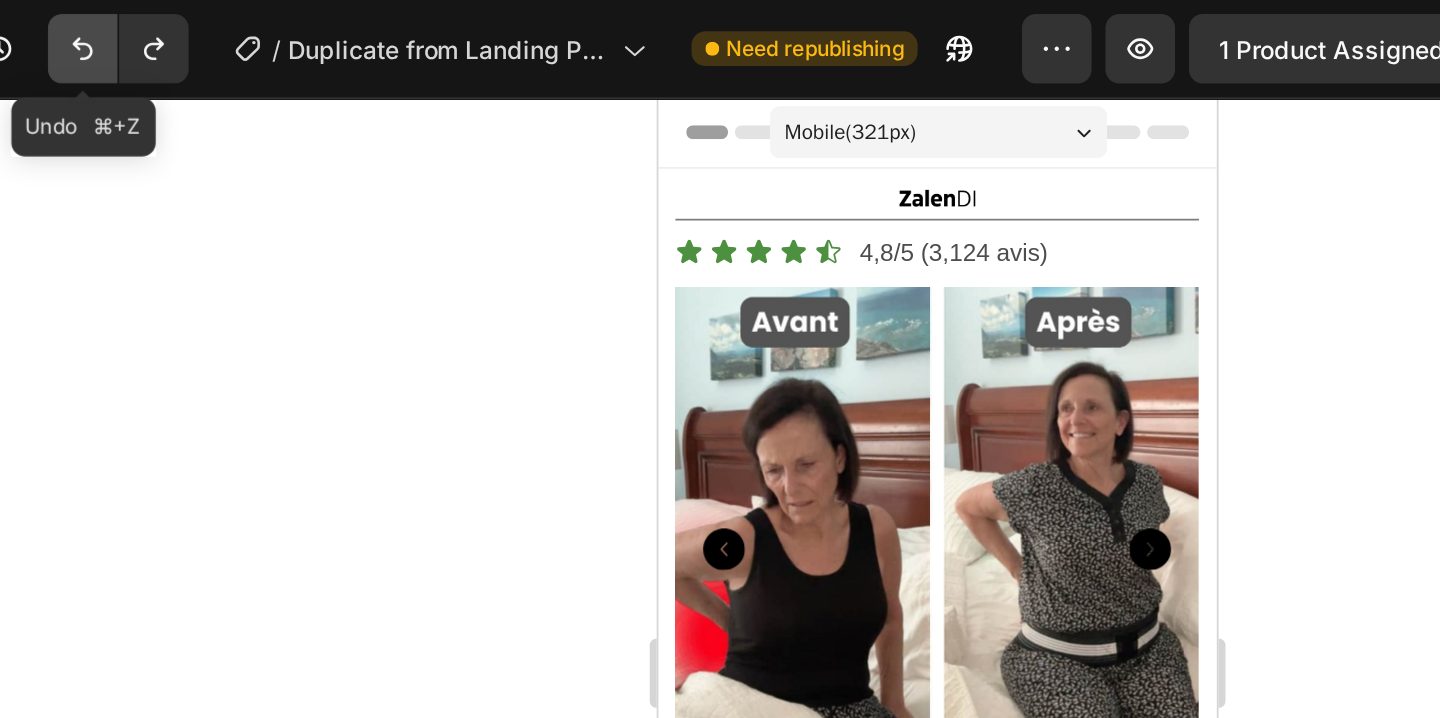 click 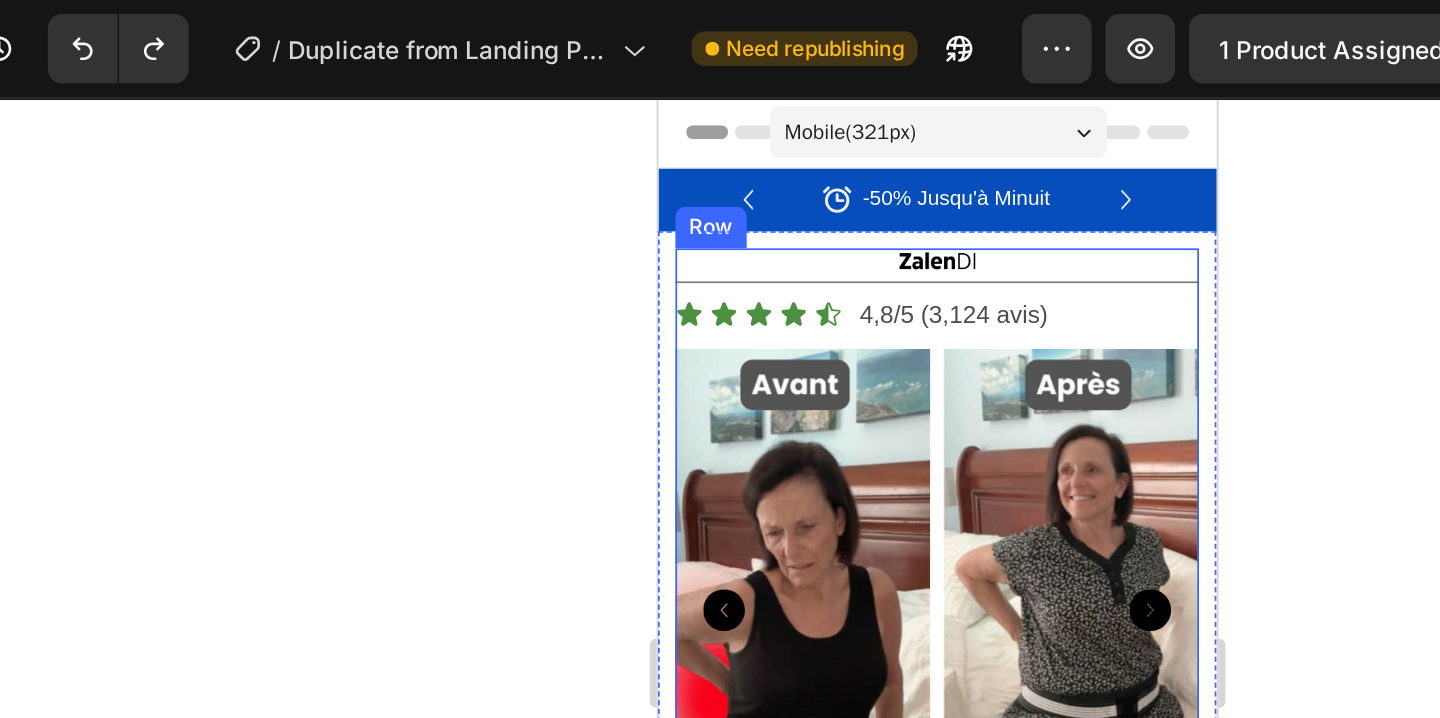 click on "Image                Title Line Icon Icon Icon Icon Icon Icon List 4,8/5 (3,124 avis) Text Block Row
Product Images" at bounding box center (818, 397) 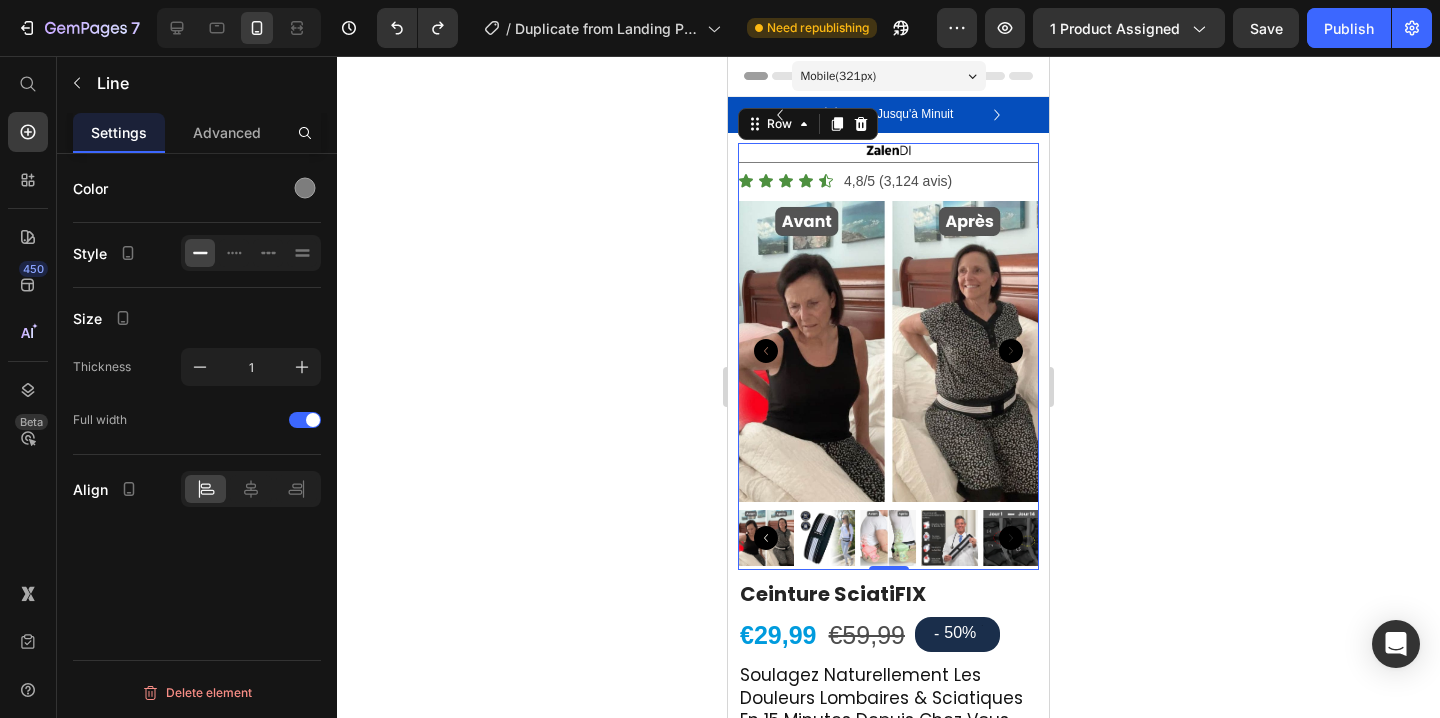 click on "Title Line" at bounding box center (888, 162) 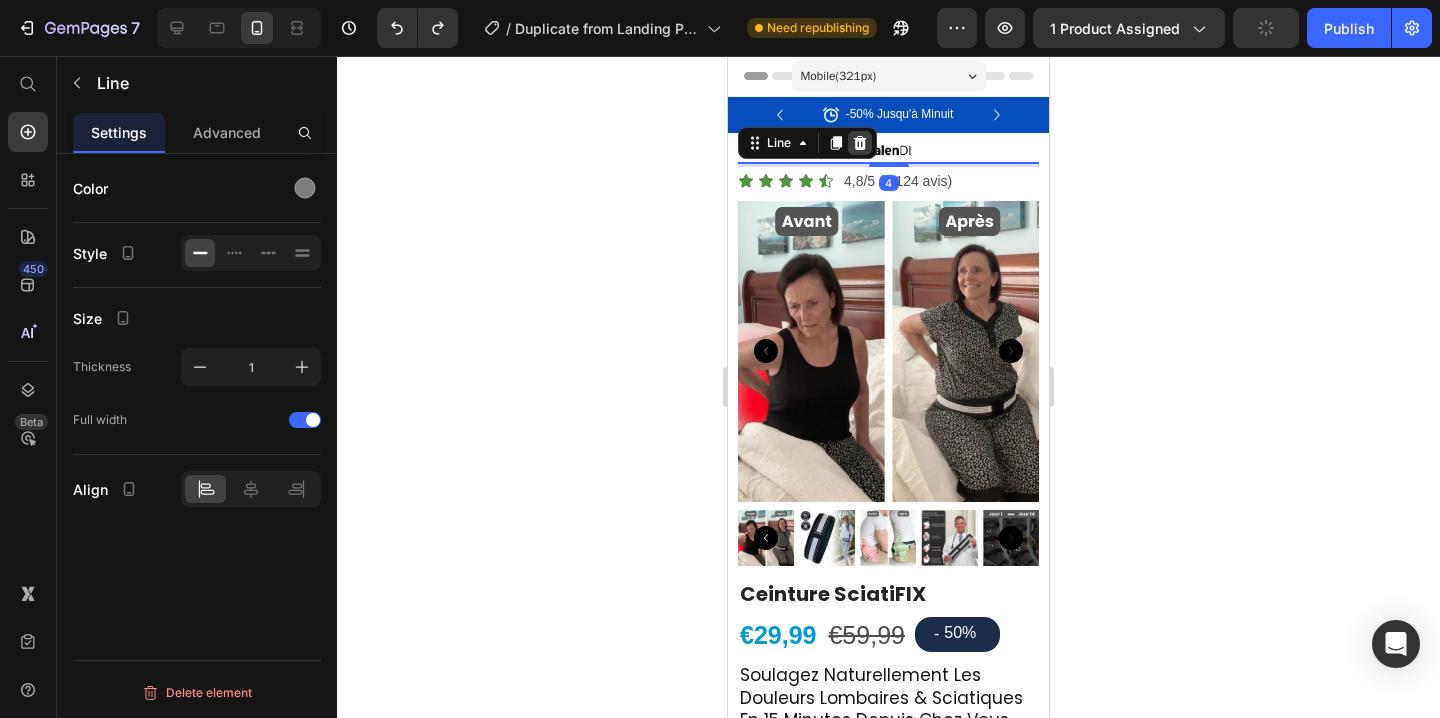 click 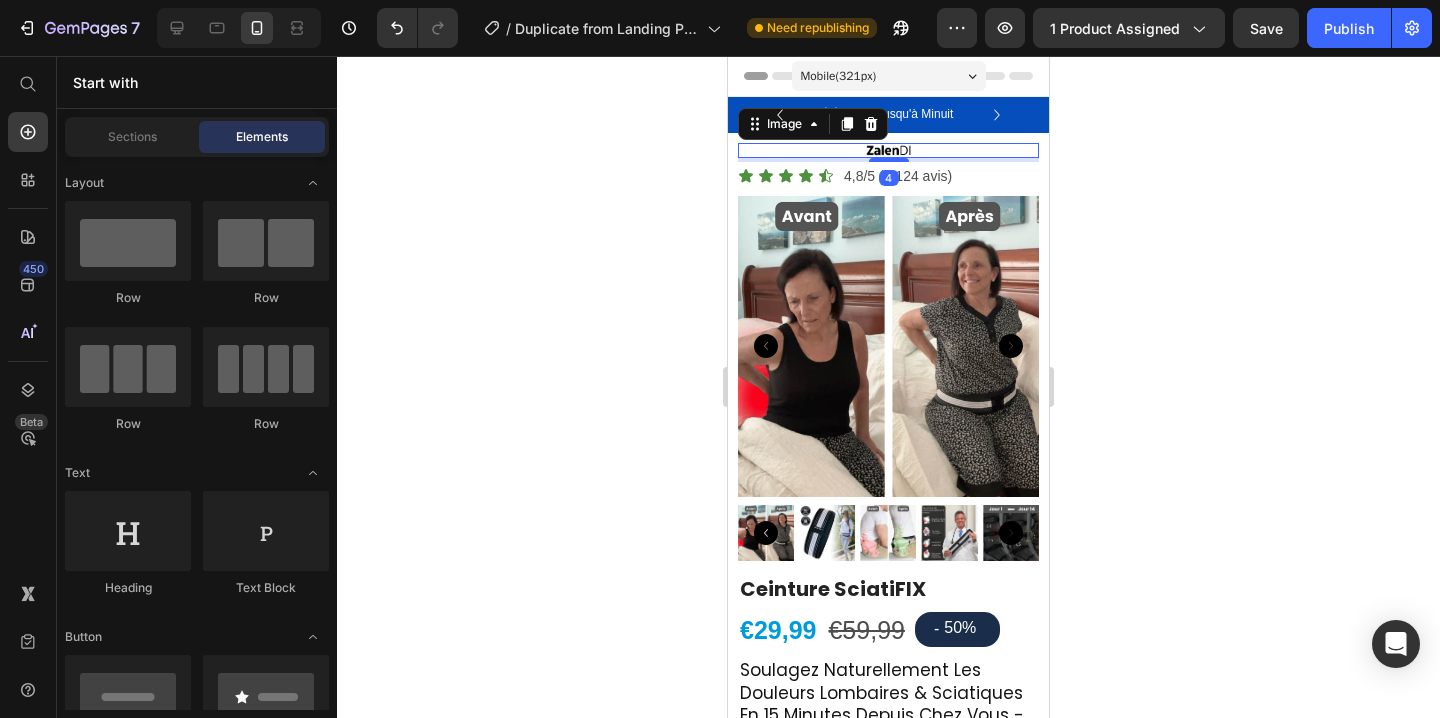 click at bounding box center (888, 150) 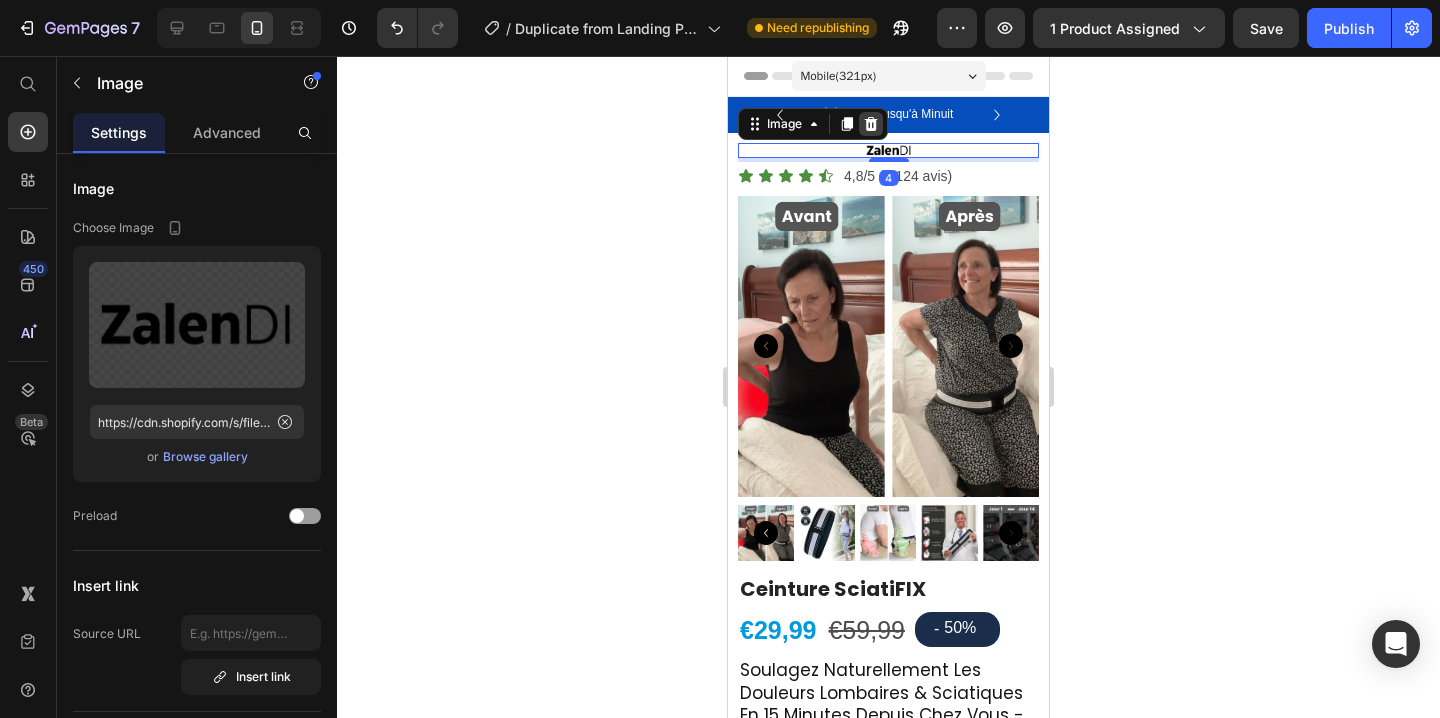 click 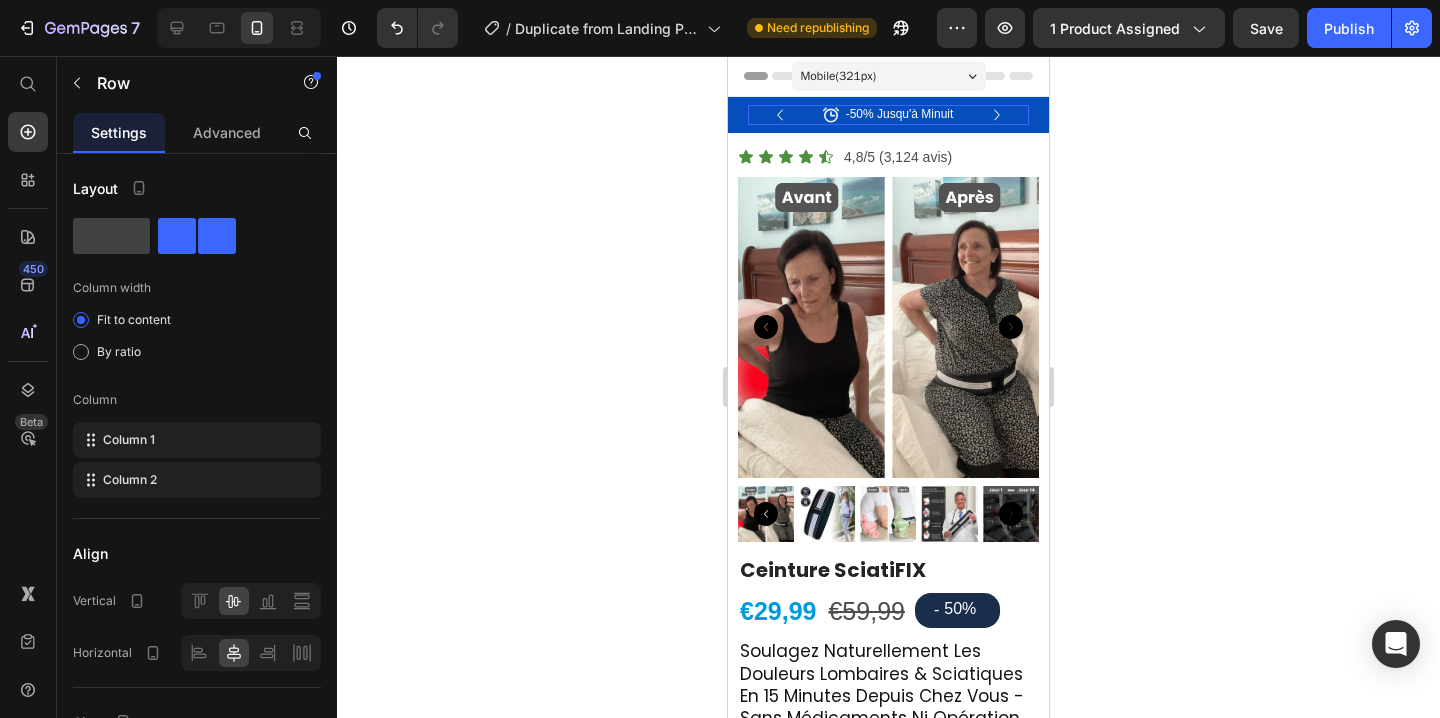 click on "Icon -50% Jusqu'à Minuit Text Block Row" at bounding box center (888, 115) 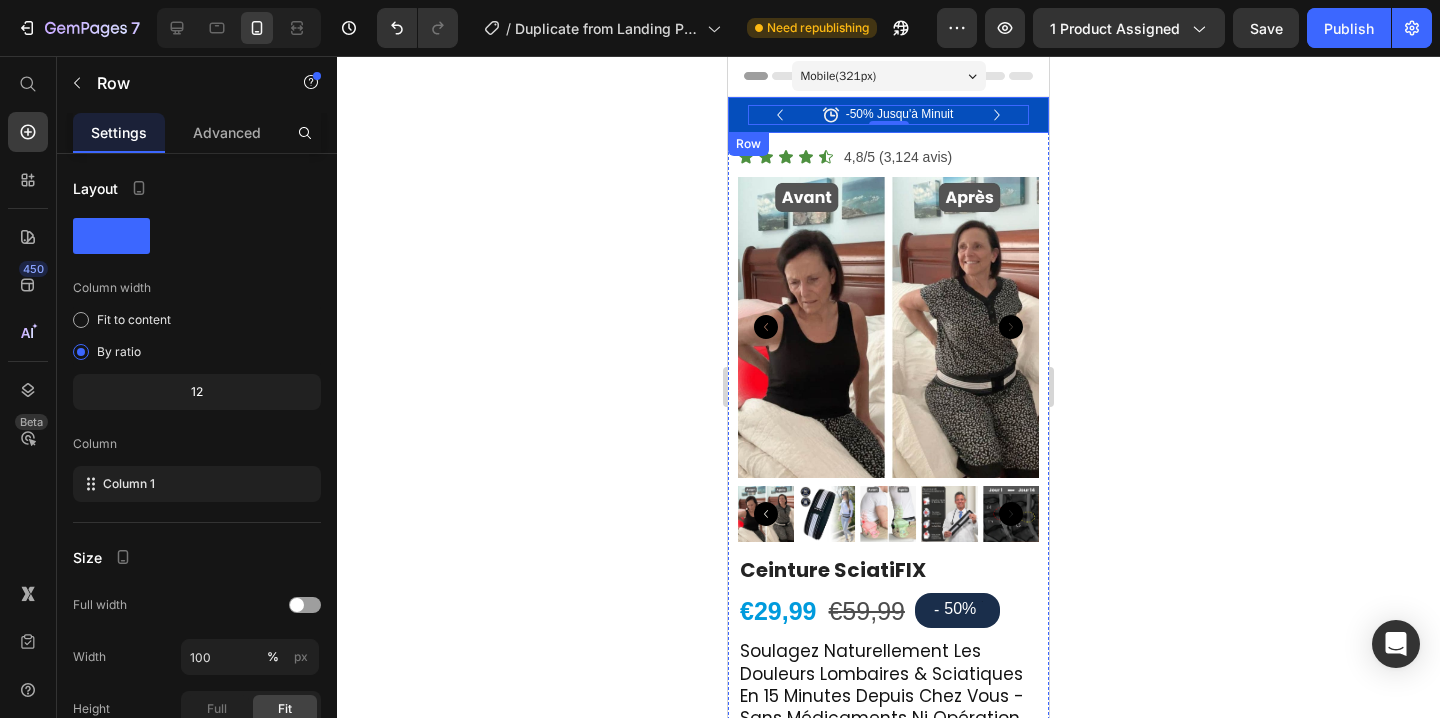 click on "Icon -50% Jusqu'à Minuit Text Block Row   0
Icon Livraison Gratuite Text Block Row
Icon +3 000 personnes soulagés Text Block Row
Carousel Row" at bounding box center (888, 115) 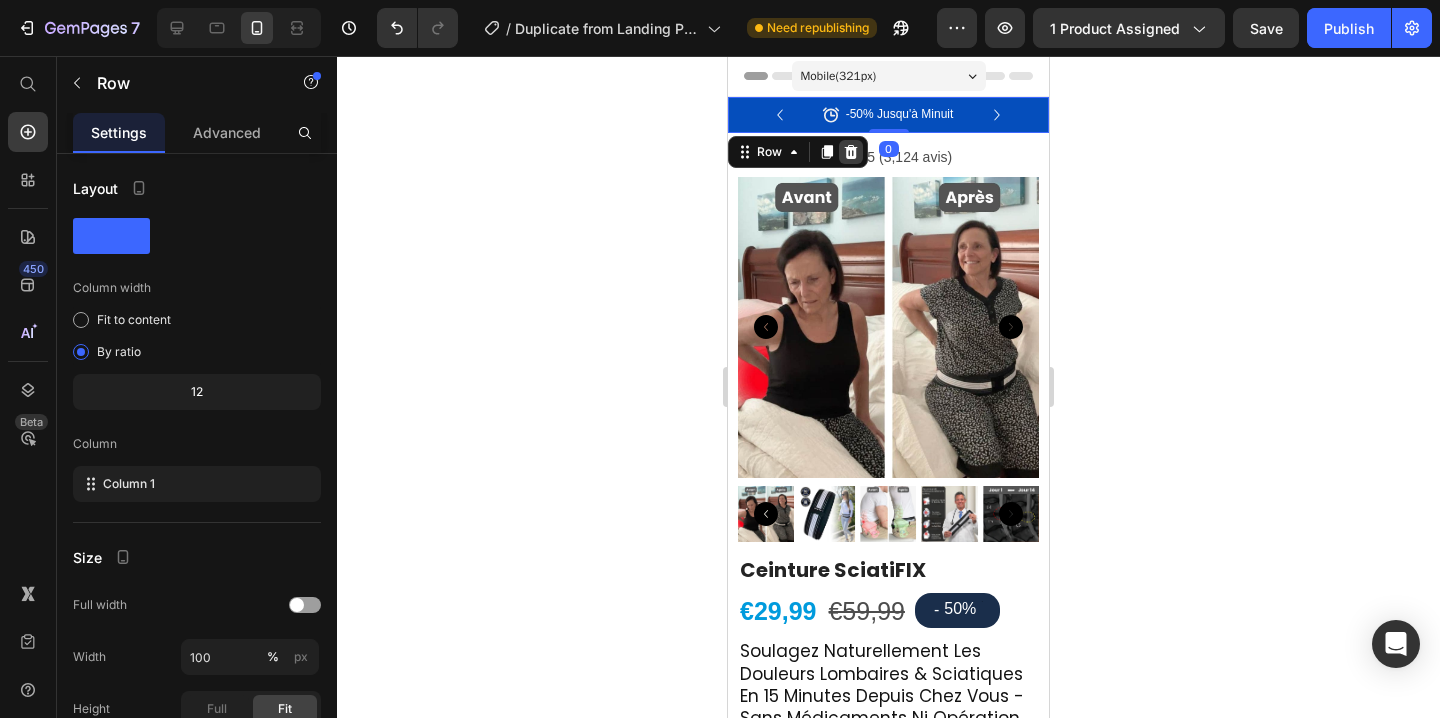 click 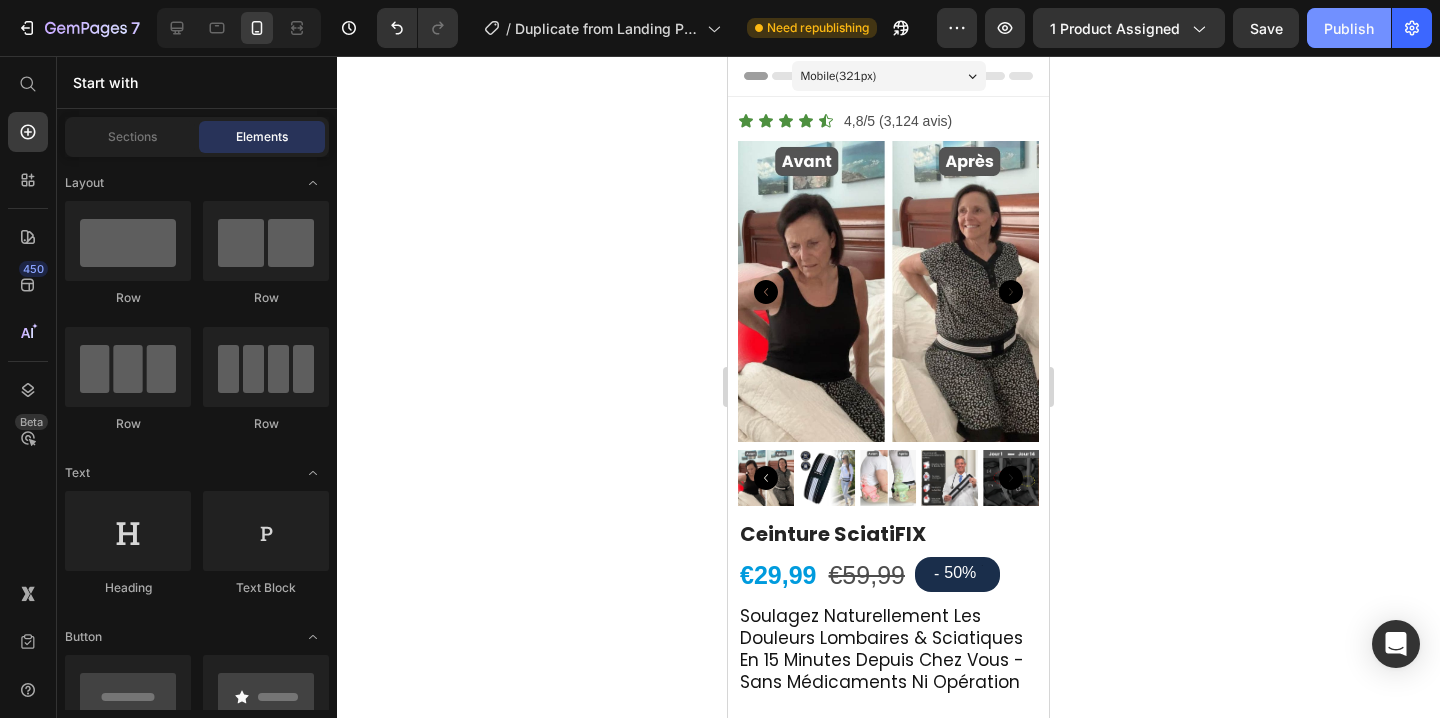 click on "Publish" at bounding box center [1349, 28] 